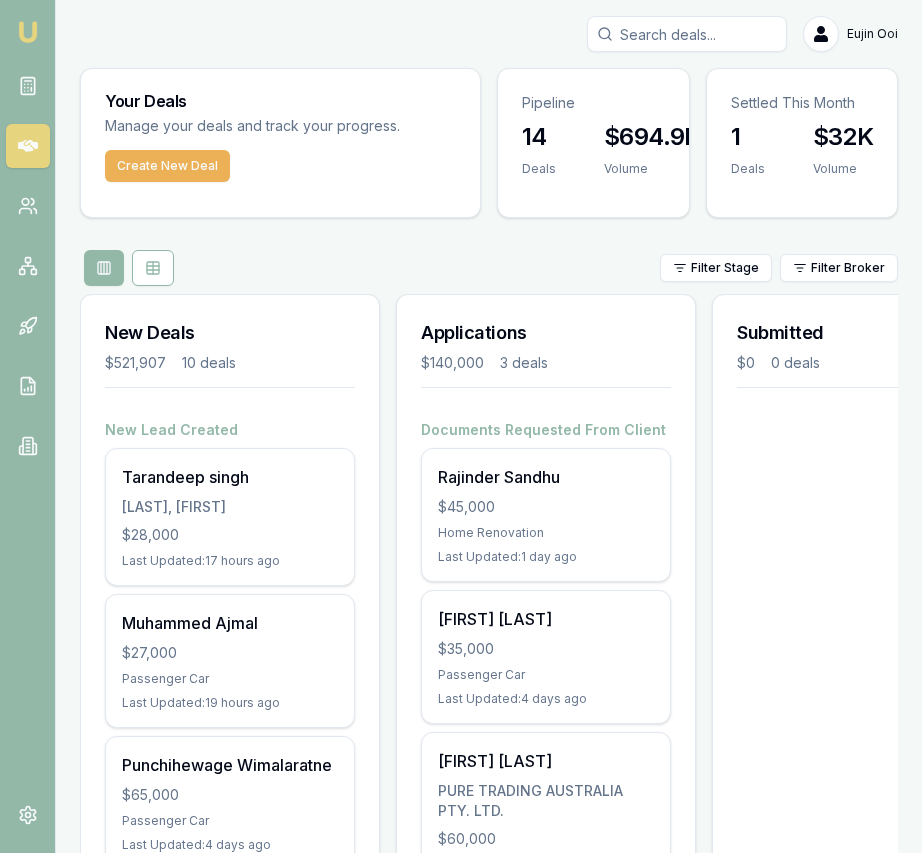 scroll, scrollTop: 0, scrollLeft: 0, axis: both 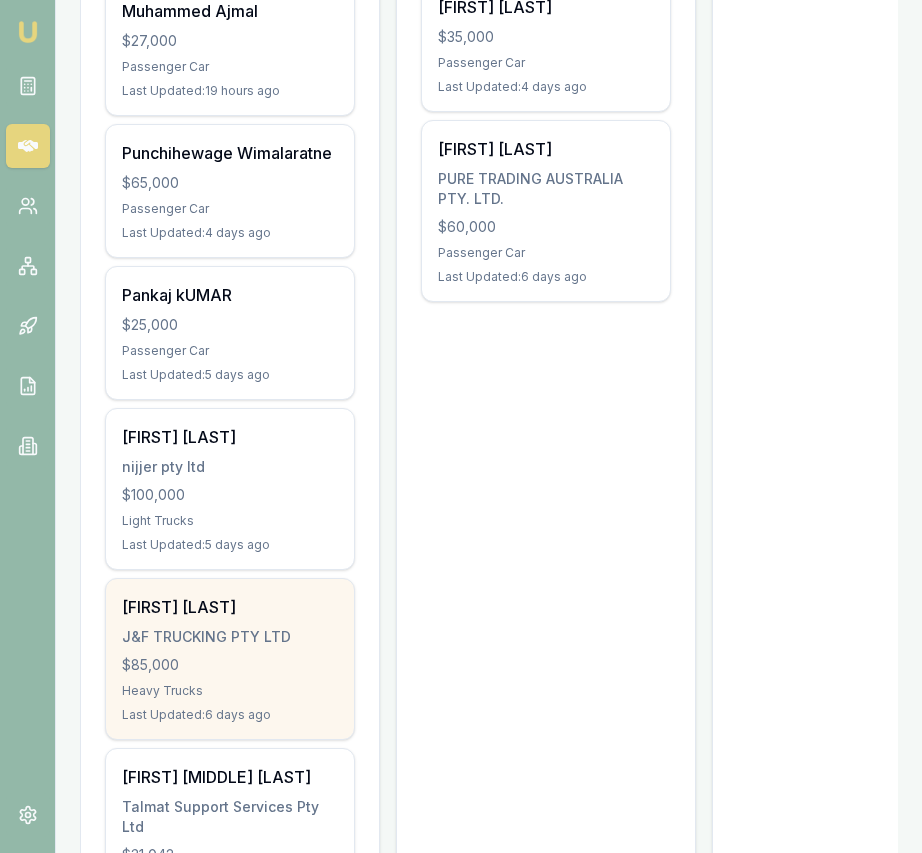 click on "$85,000" at bounding box center [230, 665] 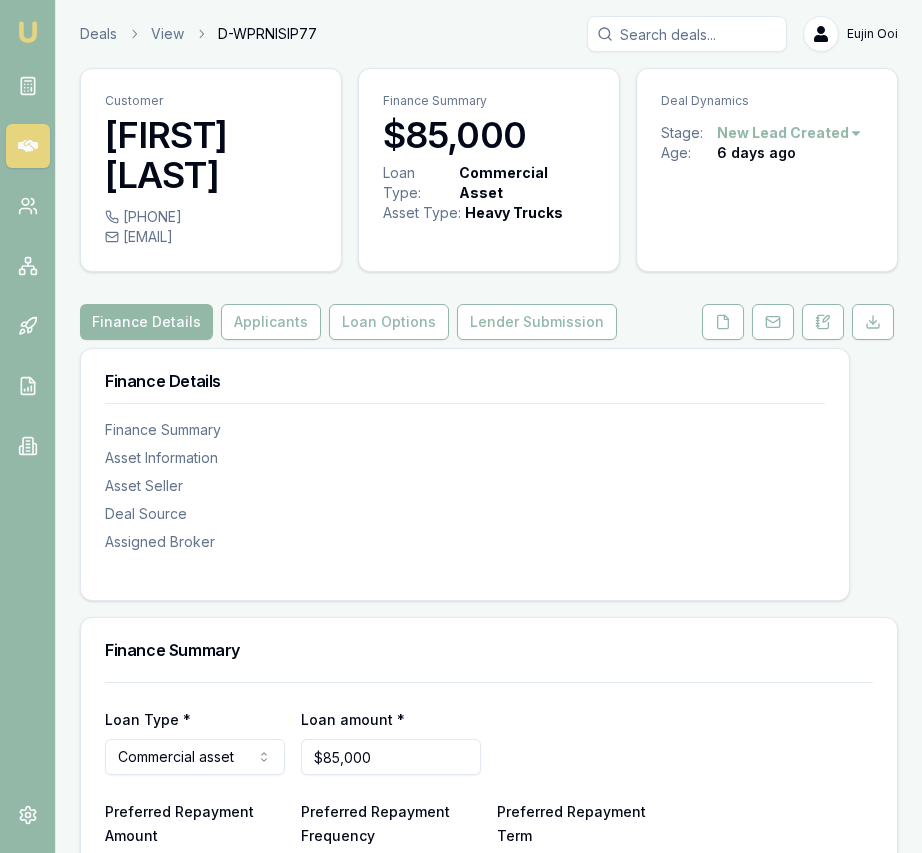scroll, scrollTop: 0, scrollLeft: 0, axis: both 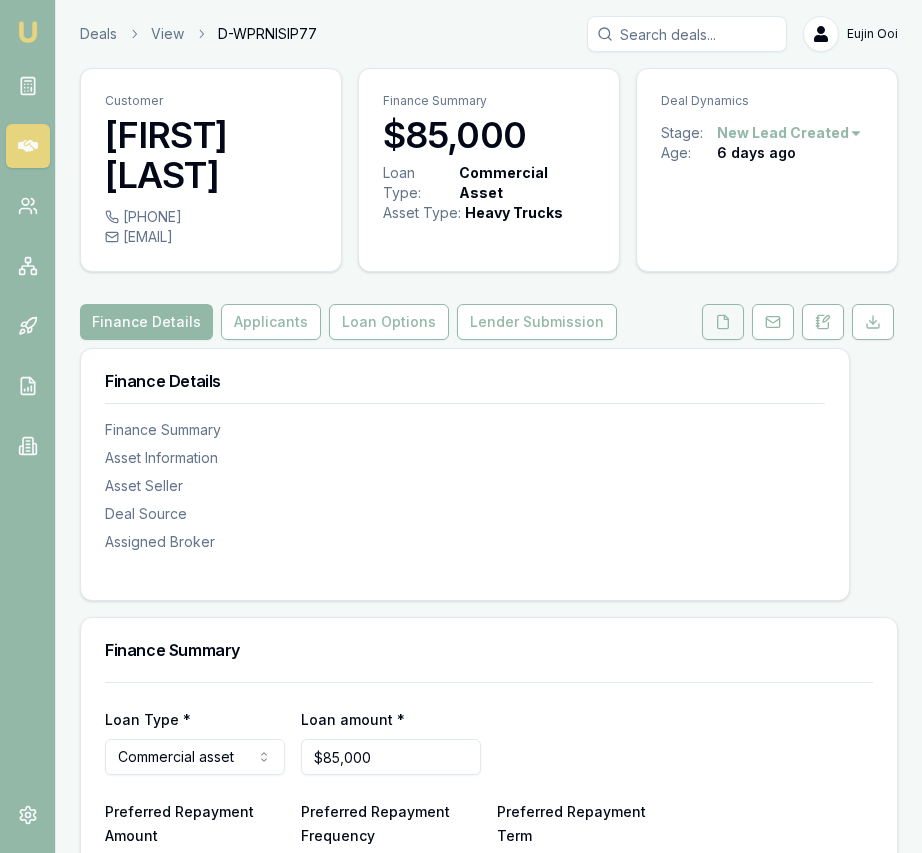 click 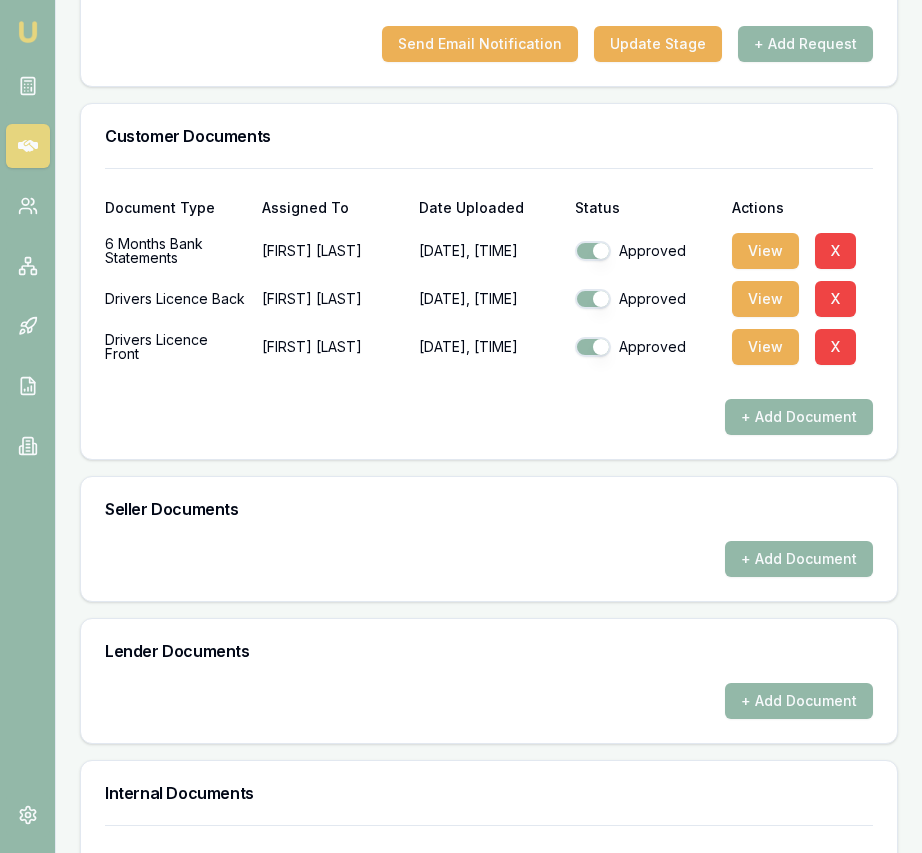 scroll, scrollTop: 1328, scrollLeft: 0, axis: vertical 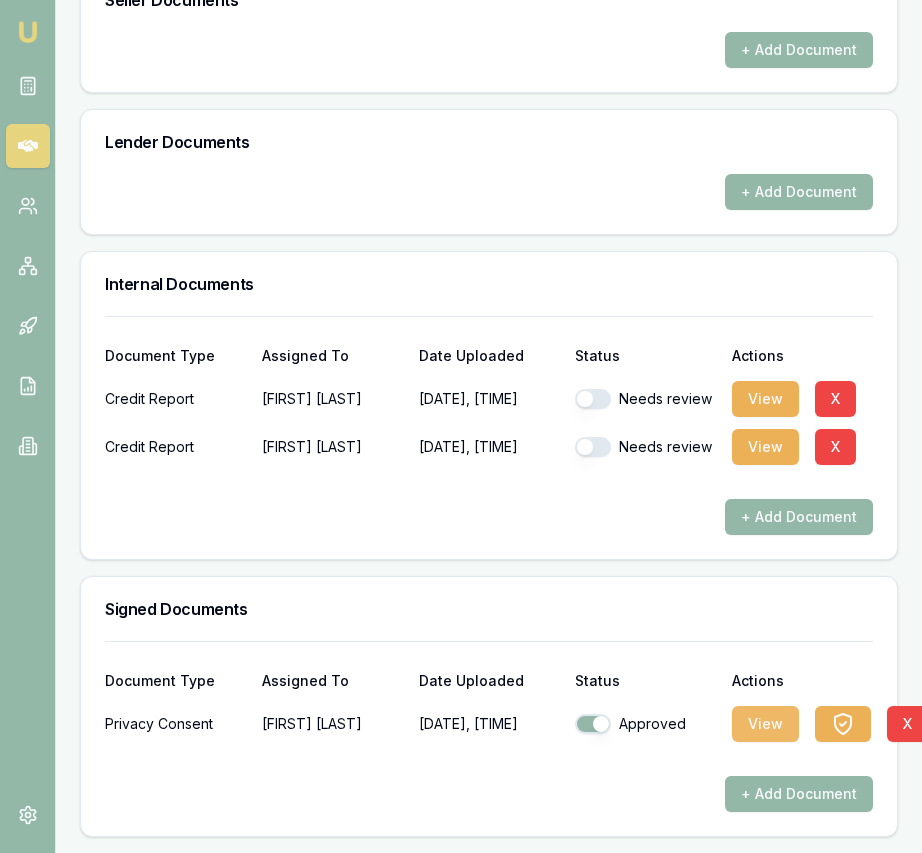 click on "View" at bounding box center [765, 724] 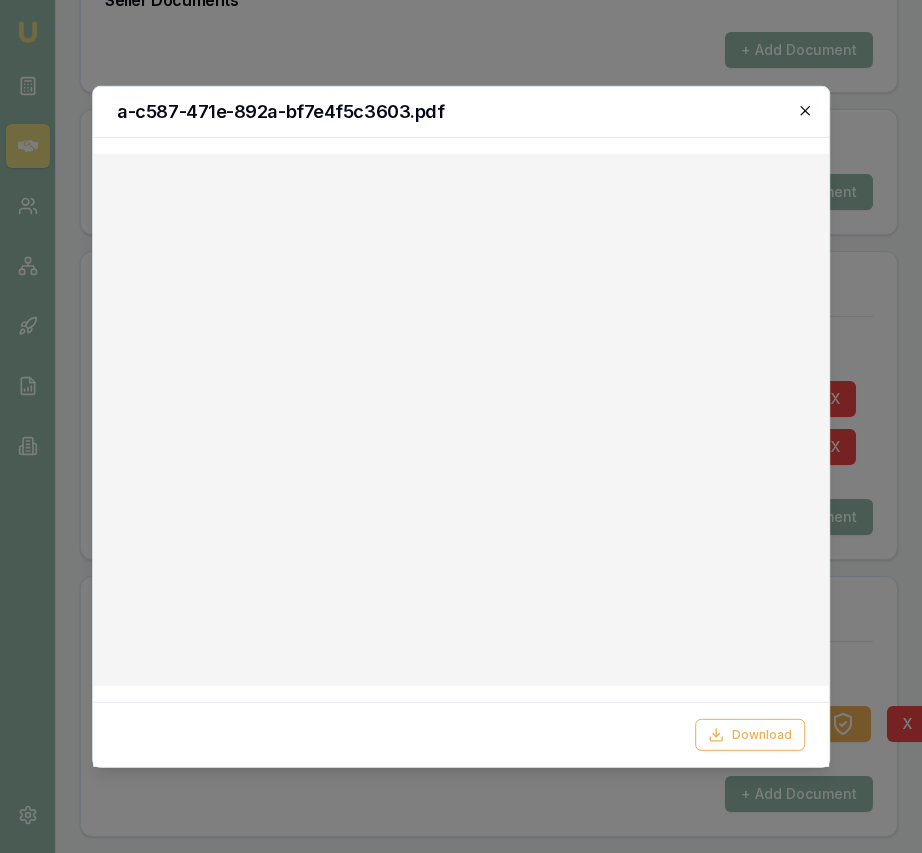 click 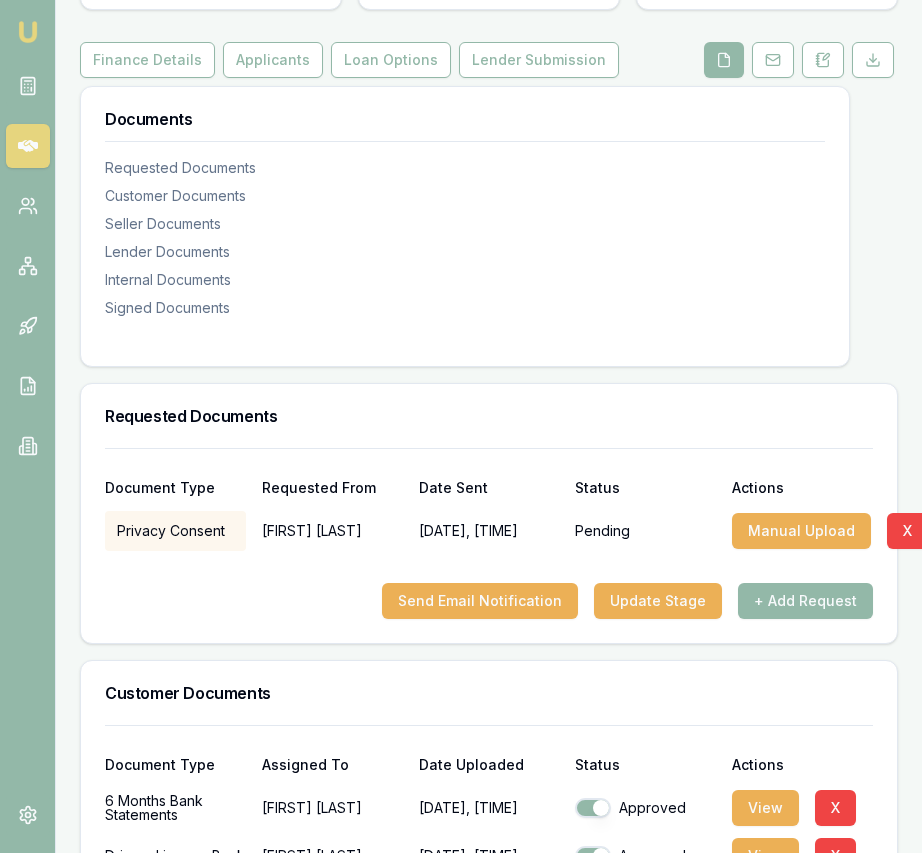 scroll, scrollTop: 263, scrollLeft: 0, axis: vertical 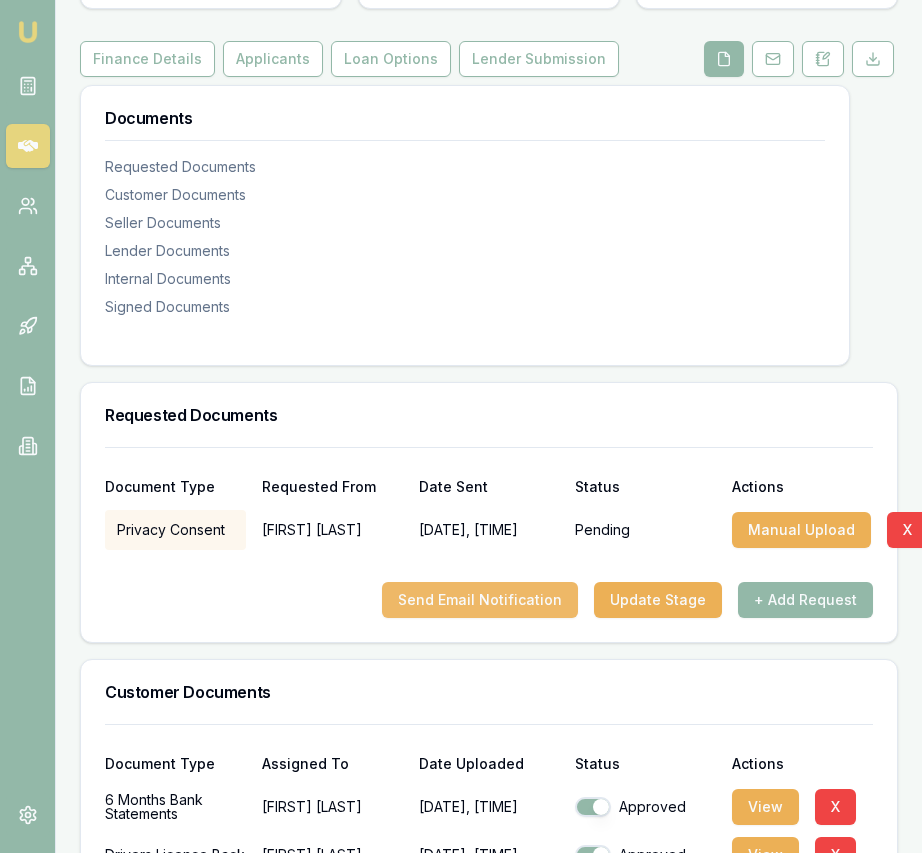 click on "Send Email Notification" at bounding box center [480, 600] 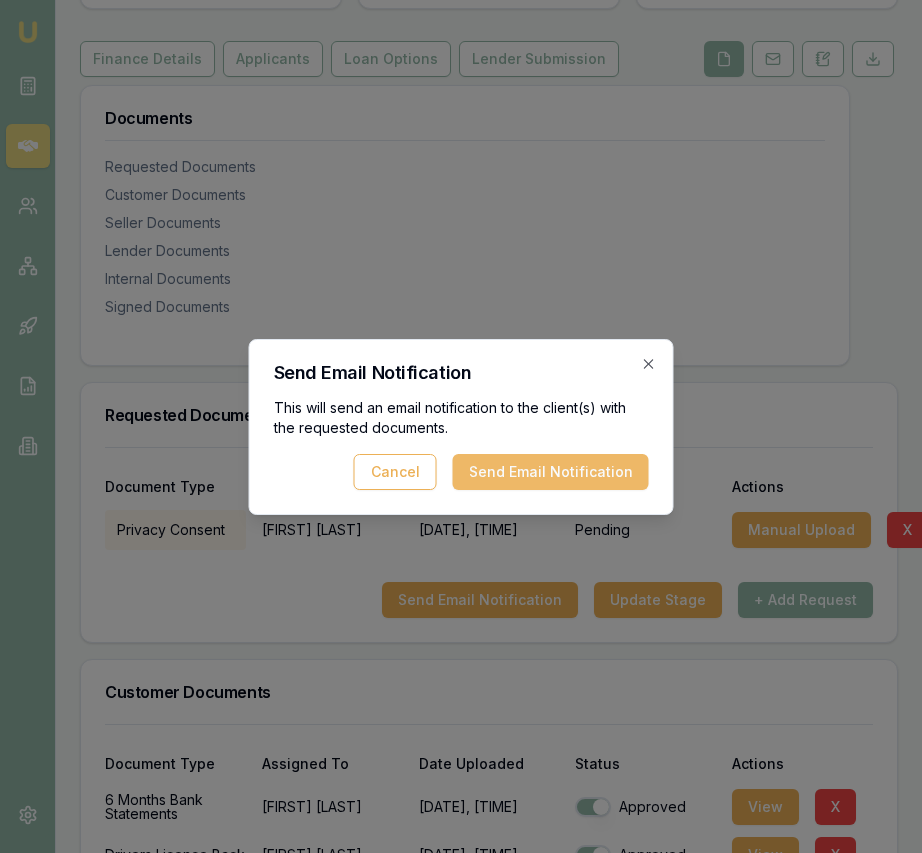 click on "Send Email Notification" at bounding box center [551, 472] 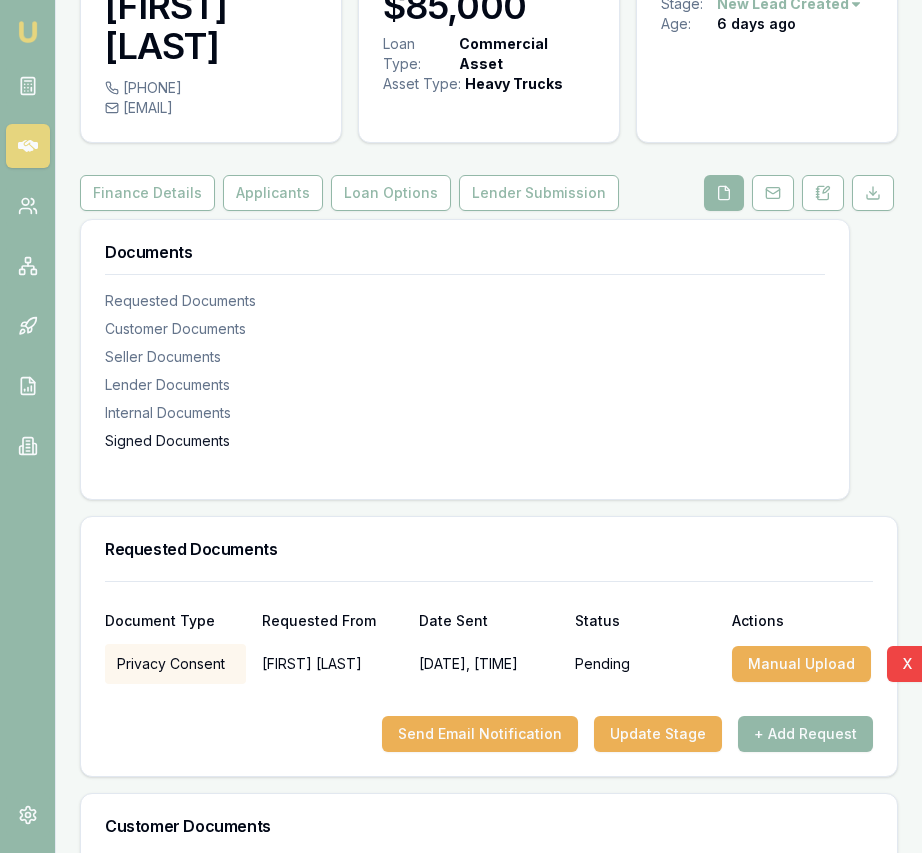 scroll, scrollTop: 140, scrollLeft: 0, axis: vertical 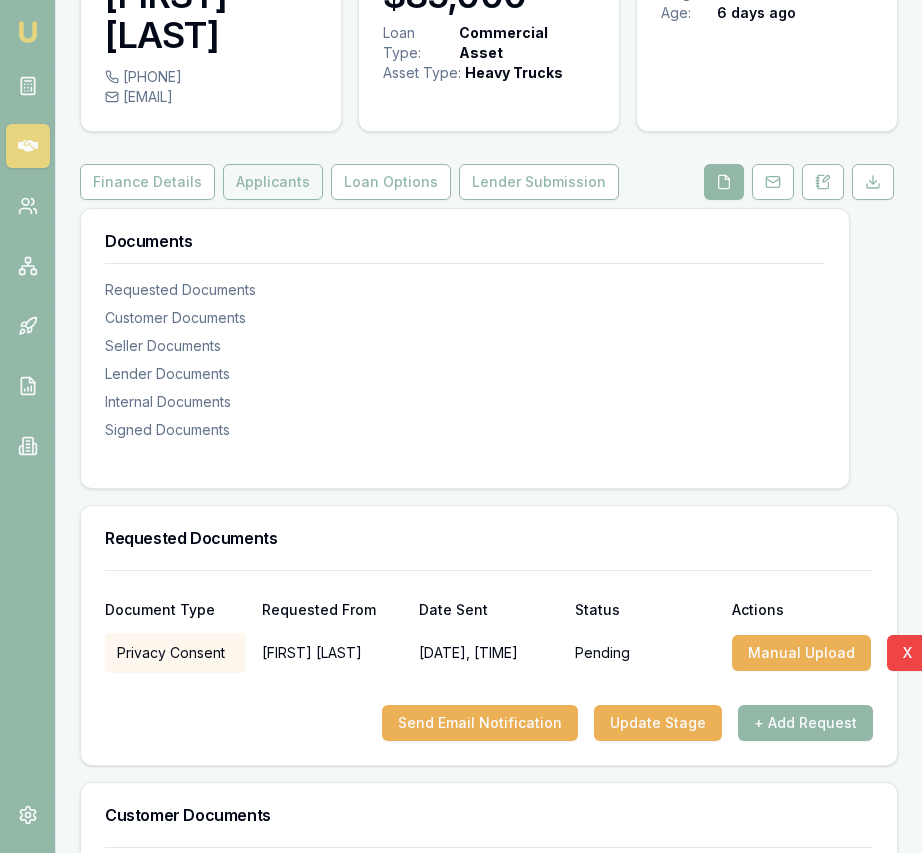 click on "Applicants" at bounding box center (273, 182) 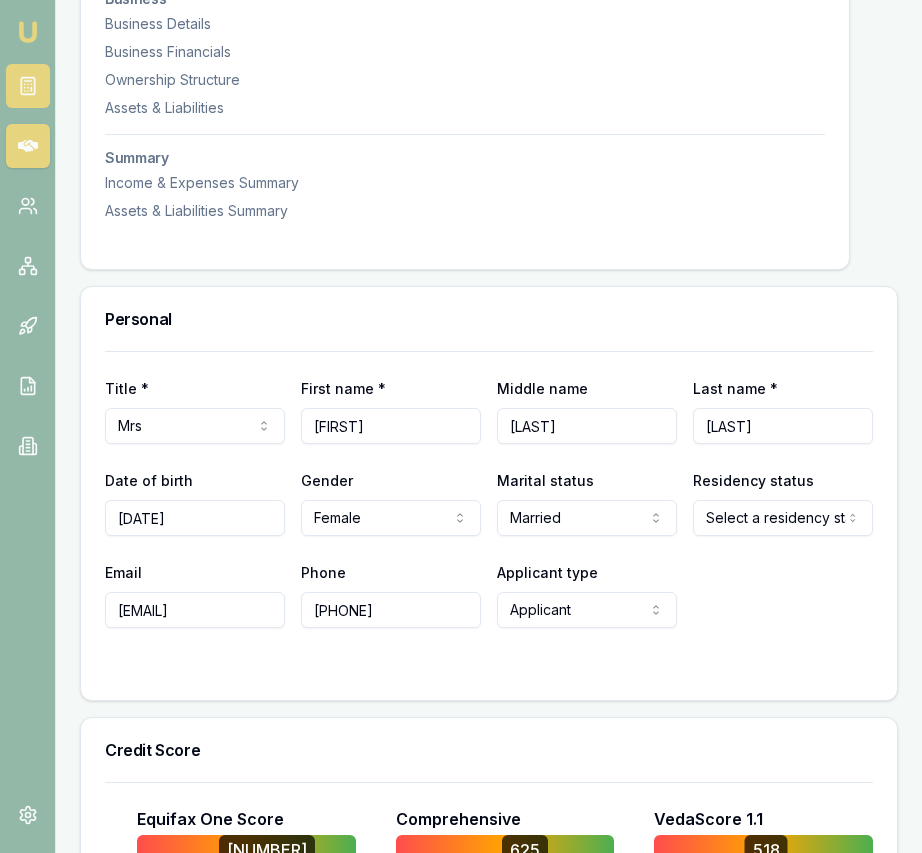 scroll, scrollTop: 717, scrollLeft: 0, axis: vertical 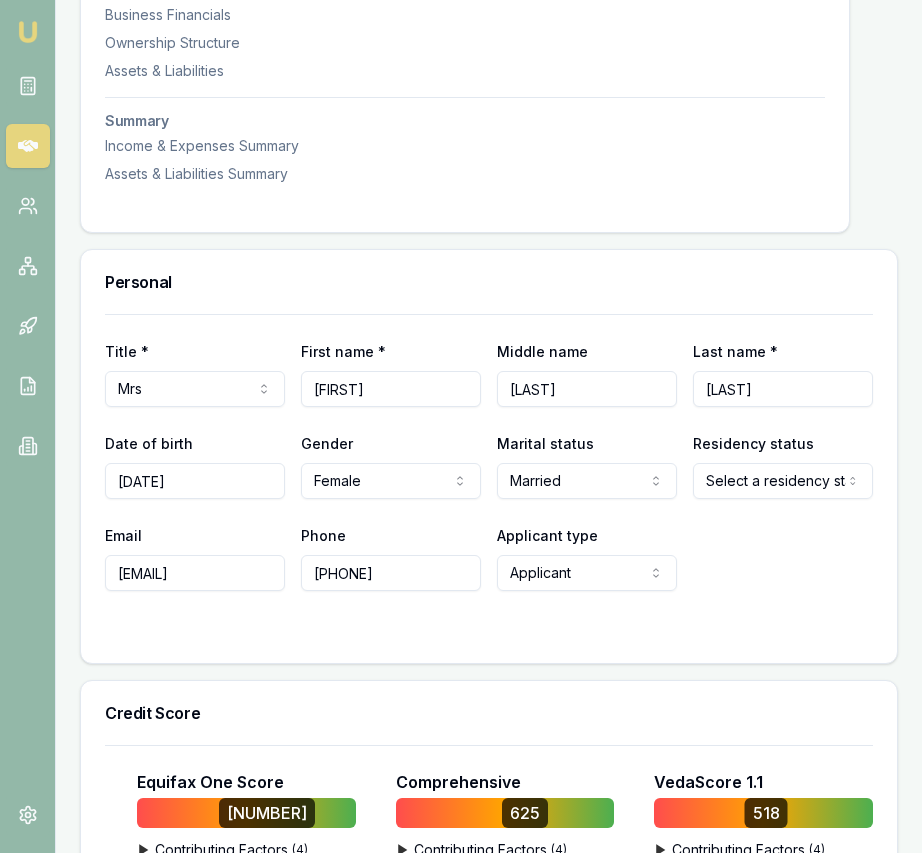 click on "Emu Broker Deals View D-WPRNISIP77 Eujin Ooi Toggle Menu Customer Gurpreet  Jawandha  0429271505 jftrucking05@gmail.com Finance Summary $85,000 Loan Type: Commercial Asset Asset Type : Heavy Trucks Deal Dynamics Stage: New Lead Created Age: 6 days ago Finance Details Applicants Loan Options Lender Submission Applicant Information Gurpreet  Jawandha  switch Personal Personal Details Credit Score Identification Bank Details Residential Assets & Liabilities Business Business Details Business Financials Ownership Structure Assets & Liabilities Summary Income & Expenses Summary Assets & Liabilities Summary Personal Title * Mrs Mr Mrs Miss Ms Dr Prof First name * Gurpreet Middle name  Kaur Last name * Jawandha Date of birth 12/09/1994 Gender  Female Male Female Other Not disclosed Marital status  Married Single Married De facto Separated Divorced Widowed Residency status  Select a residency status Australian citizen Permanent resident Visa holder Email jftrucking05@gmail.com Phone 0429271505 Applicant type  632 ▶" at bounding box center [461, -291] 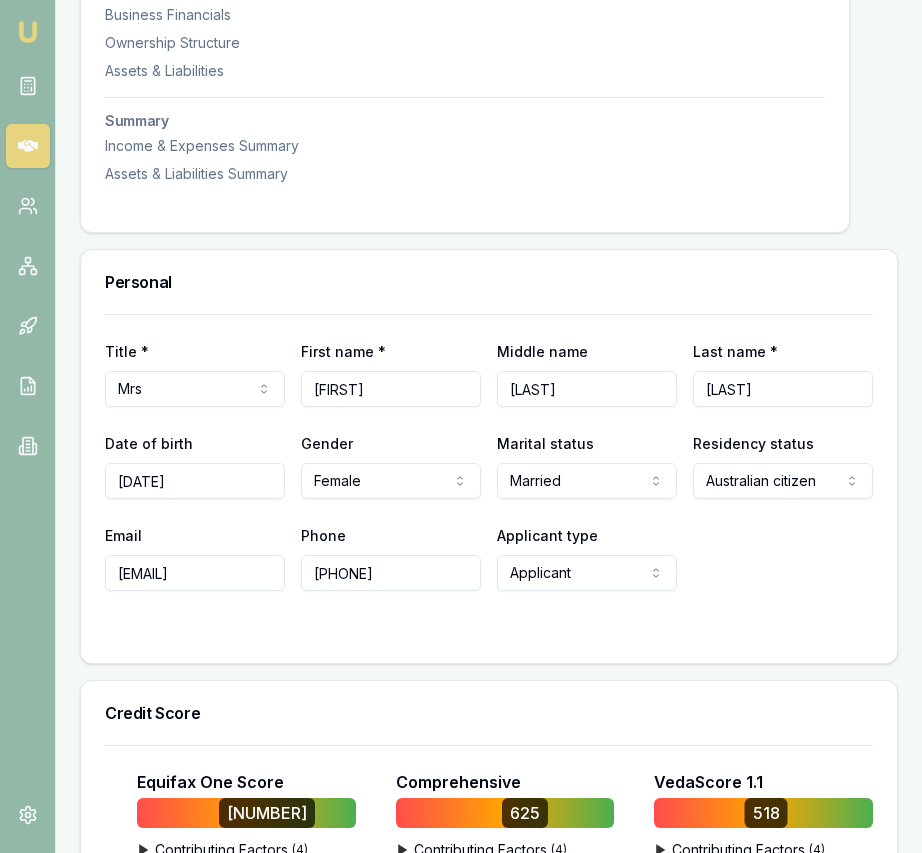 click on "Emu Broker Deals View D-WPRNISIP77 Eujin Ooi Toggle Menu Customer Gurpreet  Jawandha  0429271505 jftrucking05@gmail.com Finance Summary $85,000 Loan Type: Commercial Asset Asset Type : Heavy Trucks Deal Dynamics Stage: New Lead Created Age: 6 days ago Finance Details Applicants Loan Options Lender Submission Applicant Information Gurpreet  Jawandha  switch Personal Personal Details Credit Score Identification Bank Details Residential Assets & Liabilities Business Business Details Business Financials Ownership Structure Assets & Liabilities Summary Income & Expenses Summary Assets & Liabilities Summary Personal Title * Mrs Mr Mrs Miss Ms Dr Prof First name * Gurpreet Middle name  Kaur Last name * Jawandha Date of birth 12/09/1994 Gender  Female Male Female Other Not disclosed Marital status  Married Single Married De facto Separated Divorced Widowed Residency status  Australian citizen Australian citizen Permanent resident Visa holder Email jftrucking05@gmail.com Phone 0429271505 Applicant type  Applicant 632" at bounding box center (461, -291) 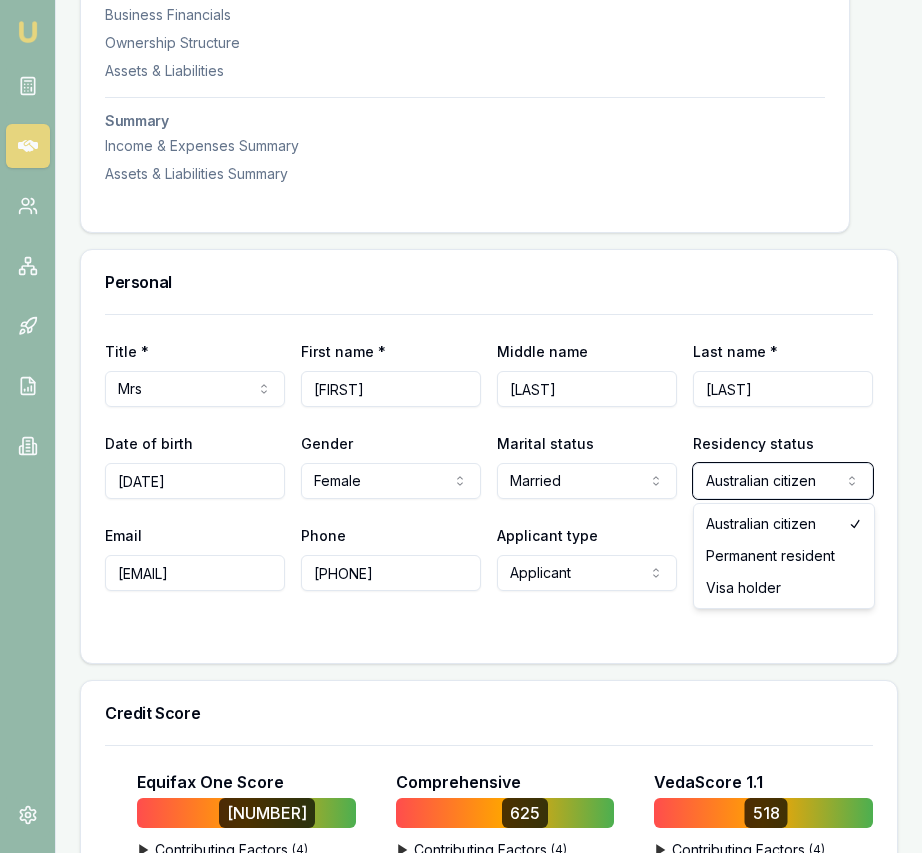 click on "Emu Broker Deals View D-WPRNISIP77 Eujin Ooi Toggle Menu Customer Gurpreet  Jawandha  0429271505 jftrucking05@gmail.com Finance Summary $85,000 Loan Type: Commercial Asset Asset Type : Heavy Trucks Deal Dynamics Stage: New Lead Created Age: 6 days ago Finance Details Applicants Loan Options Lender Submission Applicant Information Gurpreet  Jawandha  switch Personal Personal Details Credit Score Identification Bank Details Residential Assets & Liabilities Business Business Details Business Financials Ownership Structure Assets & Liabilities Summary Income & Expenses Summary Assets & Liabilities Summary Personal Title * Mrs Mr Mrs Miss Ms Dr Prof First name * Gurpreet Middle name  Kaur Last name * Jawandha Date of birth 12/09/1994 Gender  Female Male Female Other Not disclosed Marital status  Married Single Married De facto Separated Divorced Widowed Residency status  Australian citizen Australian citizen Permanent resident Visa holder Email jftrucking05@gmail.com Phone 0429271505 Applicant type  Applicant 632" at bounding box center [461, -291] 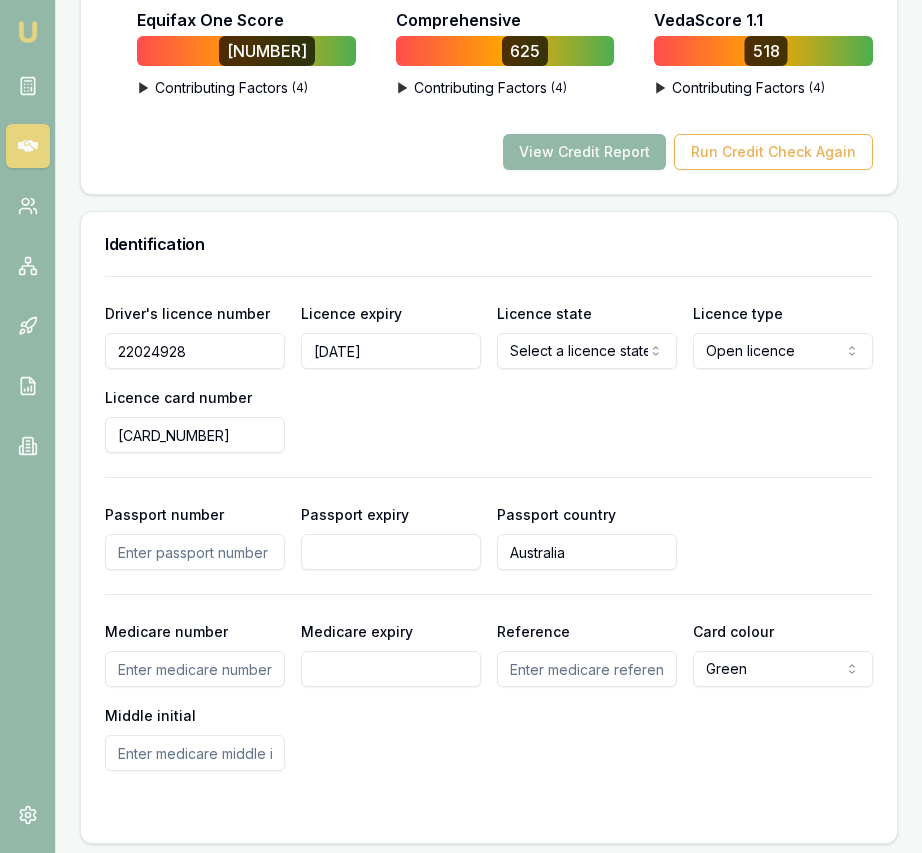 scroll, scrollTop: 1481, scrollLeft: 0, axis: vertical 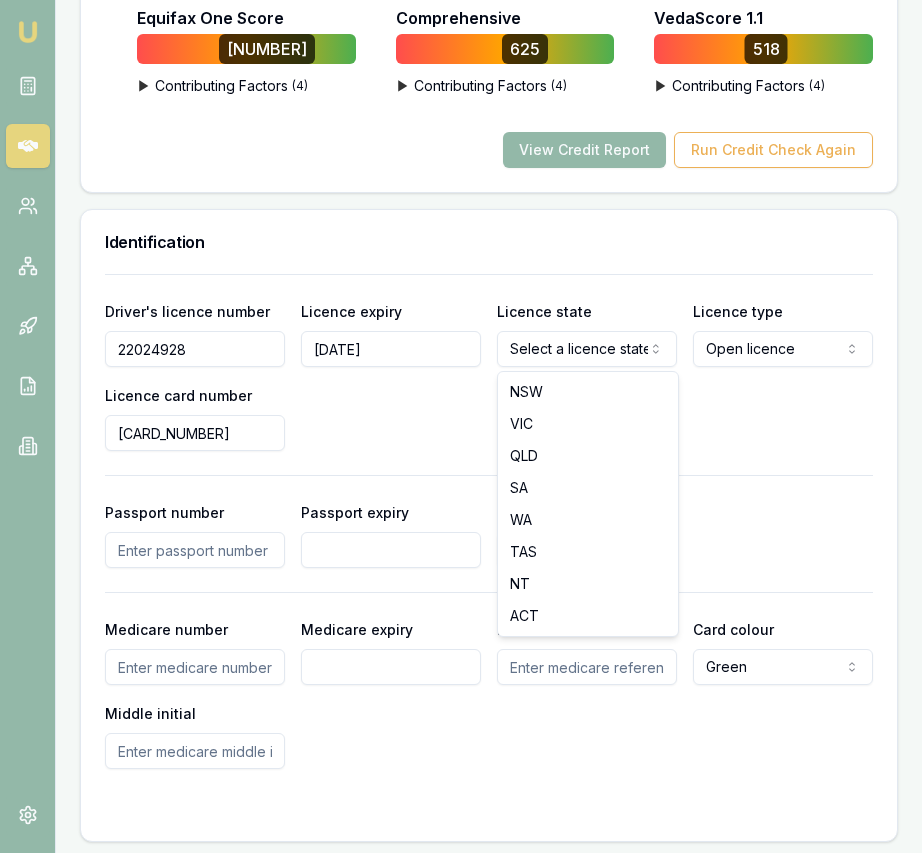 click on "Emu Broker Deals View D-WPRNISIP77 Eujin Ooi Toggle Menu Customer Gurpreet  Jawandha  0429271505 jftrucking05@gmail.com Finance Summary $85,000 Loan Type: Commercial Asset Asset Type : Heavy Trucks Deal Dynamics Stage: New Lead Created Age: 6 days ago Finance Details Applicants Loan Options Lender Submission Applicant Information Gurpreet  Jawandha  switch Personal Personal Details Credit Score Identification Bank Details Residential Assets & Liabilities Business Business Details Business Financials Ownership Structure Assets & Liabilities Summary Income & Expenses Summary Assets & Liabilities Summary Personal Title * Mrs Mr Mrs Miss Ms Dr Prof First name * Gurpreet Middle name  Kaur Last name * Jawandha Date of birth 12/09/1994 Gender  Female Male Female Other Not disclosed Marital status  Married Single Married De facto Separated Divorced Widowed Residency status  Australian citizen Australian citizen Permanent resident Visa holder Email jftrucking05@gmail.com Phone 0429271505 Applicant type  Applicant 632" at bounding box center (461, -1055) 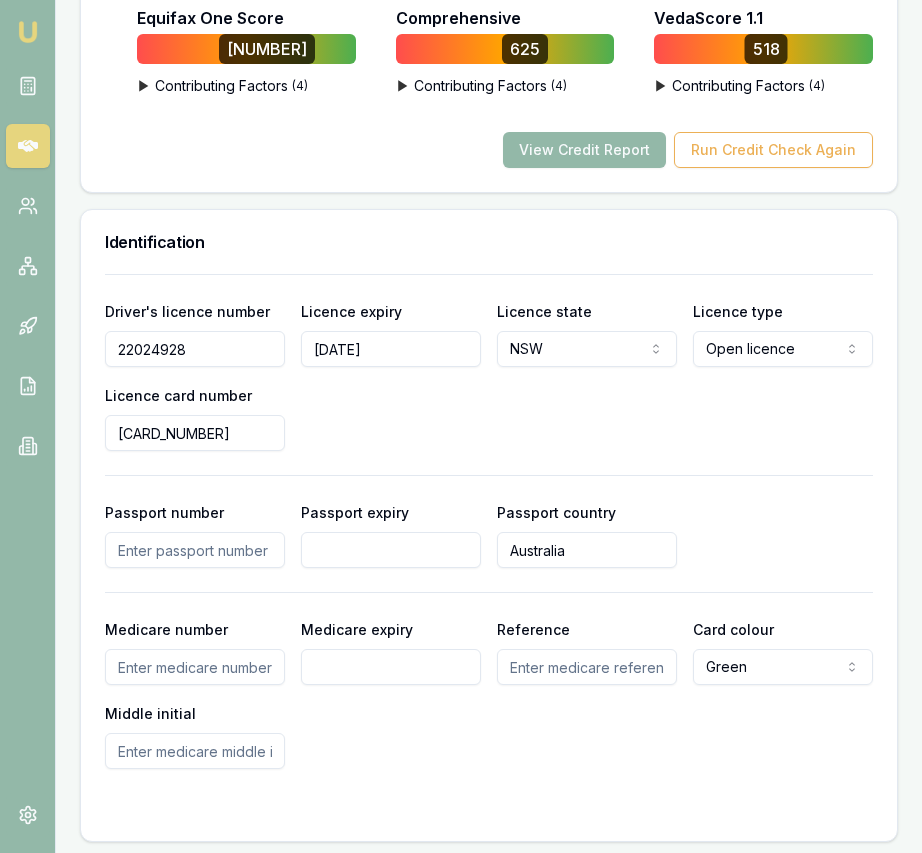 click on "Driver's licence number  22024928 Licence expiry  03/01/2028 Licence state  NSW NSW VIC QLD SA WA TAS NT ACT Licence type  Open licence Learner Open licence Provisional one Provisional two Unlicenced Licence card number  2060184500" at bounding box center (489, 375) 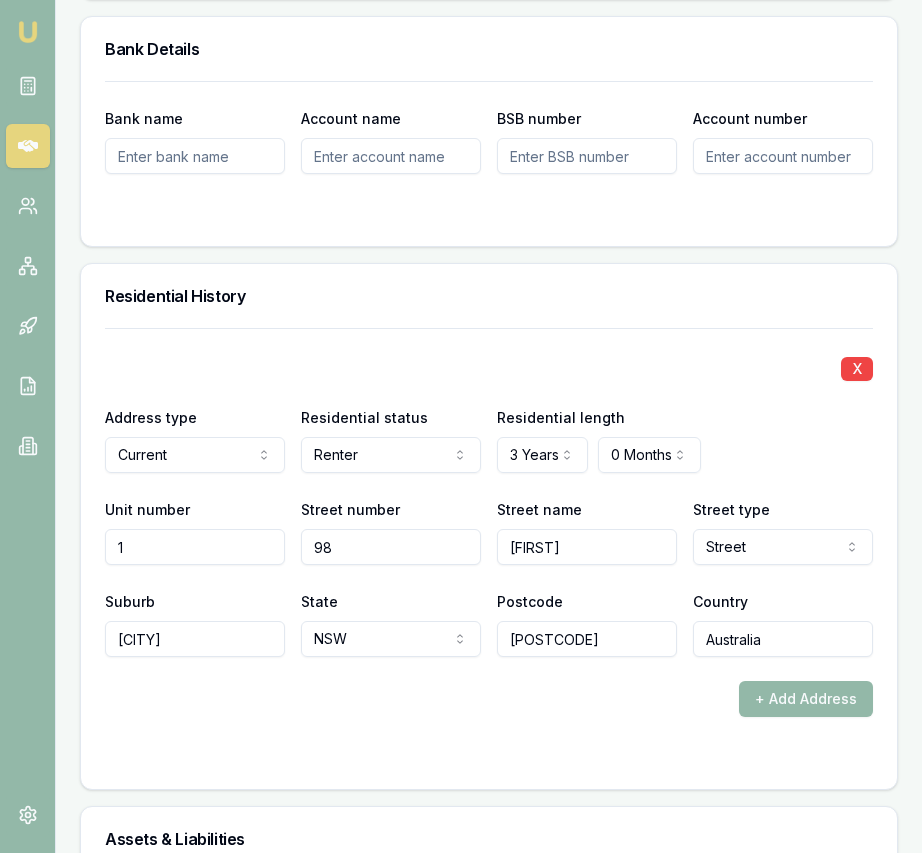 scroll, scrollTop: 2321, scrollLeft: 0, axis: vertical 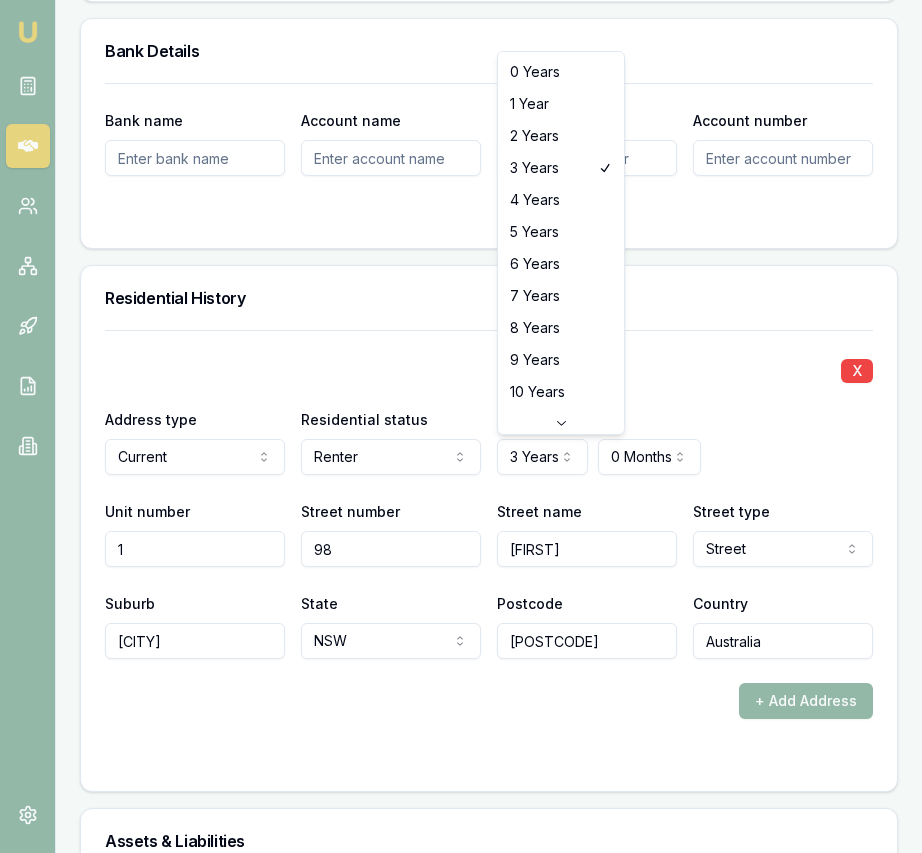 click on "Emu Broker Deals View D-WPRNISIP77 Eujin Ooi Toggle Menu Customer Gurpreet  Jawandha  0429271505 jftrucking05@gmail.com Finance Summary $85,000 Loan Type: Commercial Asset Asset Type : Heavy Trucks Deal Dynamics Stage: New Lead Created Age: 6 days ago Finance Details Applicants Loan Options Lender Submission Applicant Information Gurpreet  Jawandha  switch Personal Personal Details Credit Score Identification Bank Details Residential Assets & Liabilities Business Business Details Business Financials Ownership Structure Assets & Liabilities Summary Income & Expenses Summary Assets & Liabilities Summary Personal Title * Mrs Mr Mrs Miss Ms Dr Prof First name * Gurpreet Middle name  Kaur Last name * Jawandha Date of birth 12/09/1994 Gender  Female Male Female Other Not disclosed Marital status  Married Single Married De facto Separated Divorced Widowed Residency status  Australian citizen Australian citizen Permanent resident Visa holder Email jftrucking05@gmail.com Phone 0429271505 Applicant type  Applicant 632" at bounding box center (461, -1895) 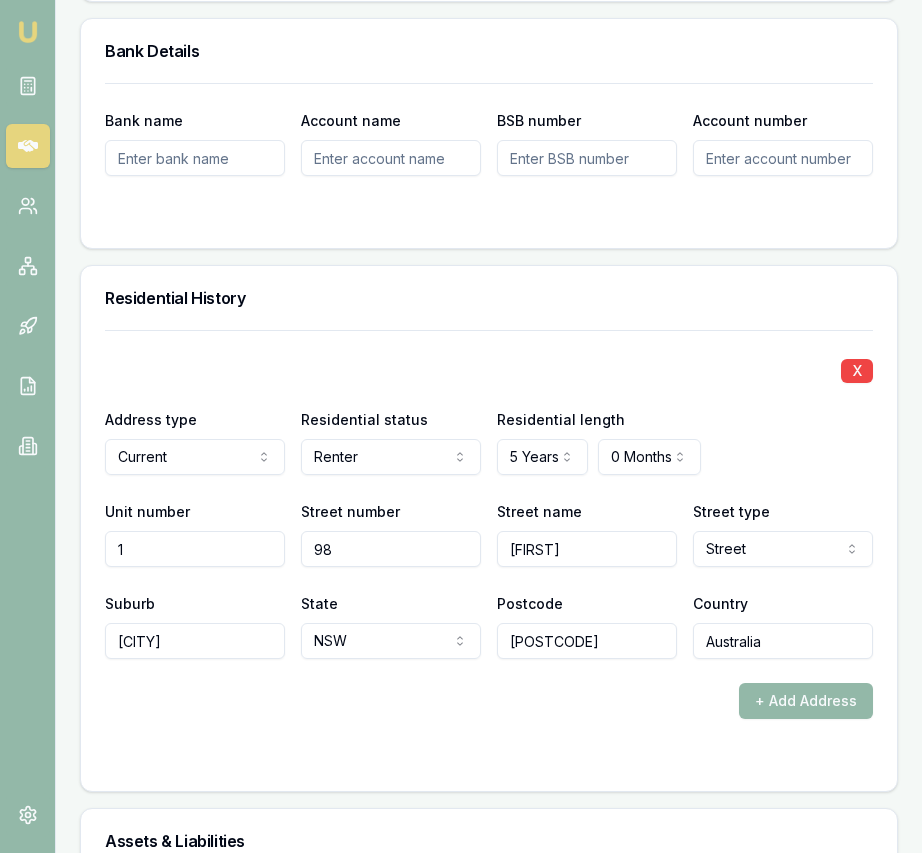 click on "Emu Broker Deals View D-WPRNISIP77 Eujin Ooi Toggle Menu Customer Gurpreet  Jawandha  0429271505 jftrucking05@gmail.com Finance Summary $85,000 Loan Type: Commercial Asset Asset Type : Heavy Trucks Deal Dynamics Stage: New Lead Created Age: 6 days ago Finance Details Applicants Loan Options Lender Submission Applicant Information Gurpreet  Jawandha  switch Personal Personal Details Credit Score Identification Bank Details Residential Assets & Liabilities Business Business Details Business Financials Ownership Structure Assets & Liabilities Summary Income & Expenses Summary Assets & Liabilities Summary Personal Title * Mrs Mr Mrs Miss Ms Dr Prof First name * Gurpreet Middle name  Kaur Last name * Jawandha Date of birth 12/09/1994 Gender  Female Male Female Other Not disclosed Marital status  Married Single Married De facto Separated Divorced Widowed Residency status  Australian citizen Australian citizen Permanent resident Visa holder Email jftrucking05@gmail.com Phone 0429271505 Applicant type  Applicant 632" at bounding box center (461, -1895) 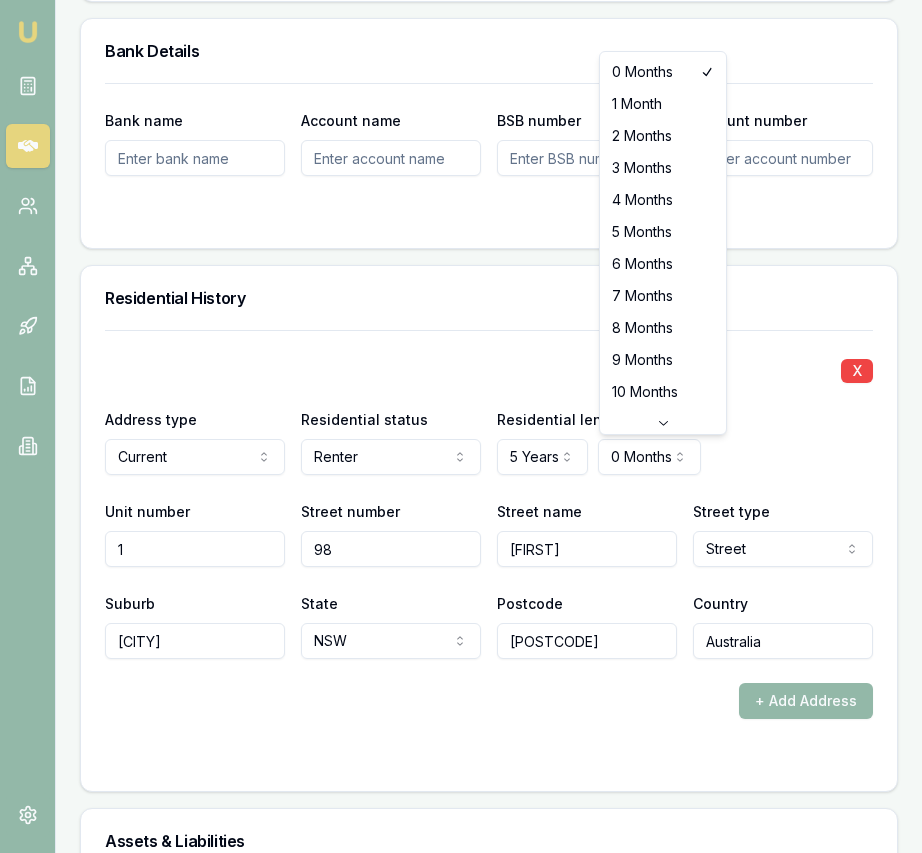 select on "8" 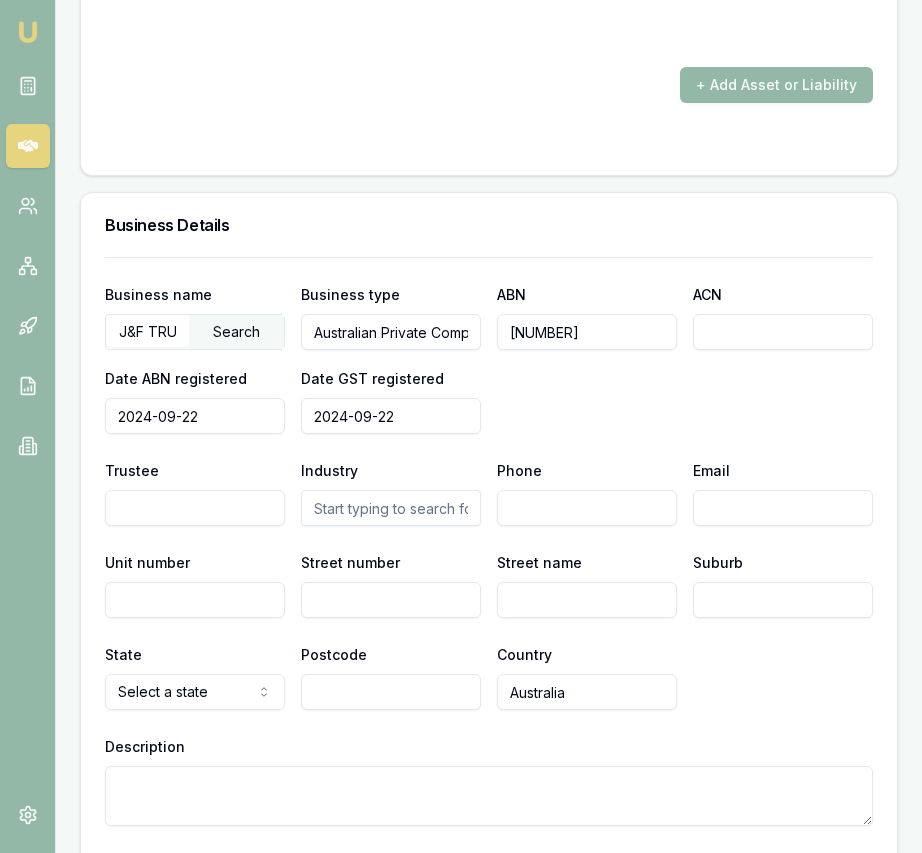 scroll, scrollTop: 3212, scrollLeft: 0, axis: vertical 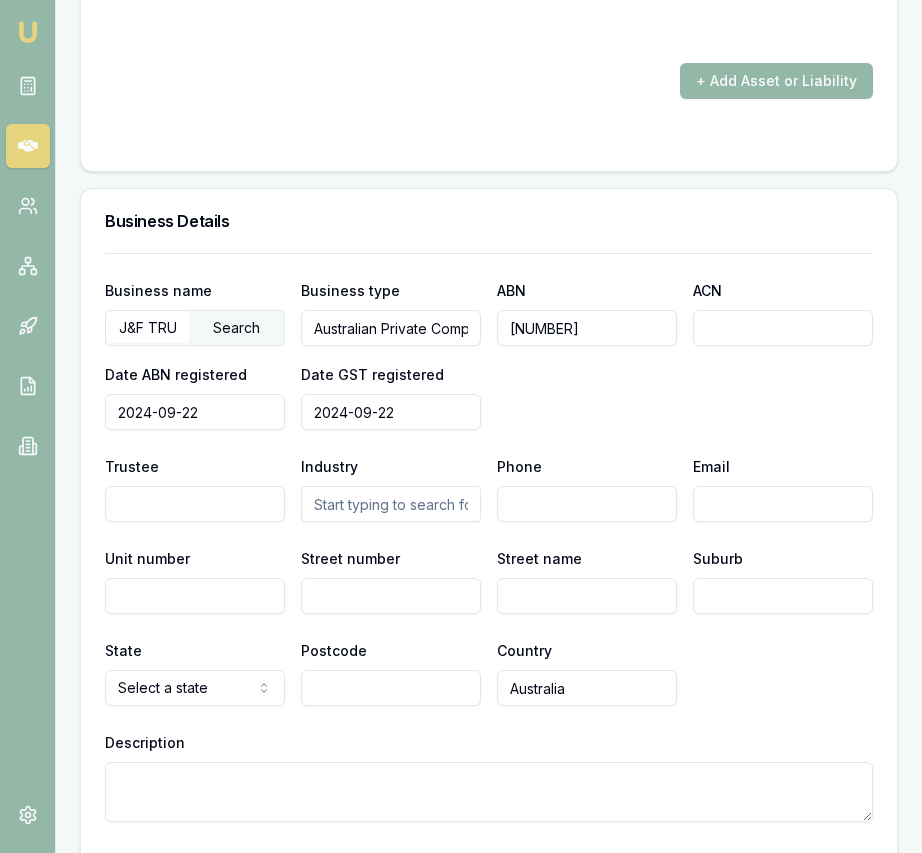click at bounding box center [391, 504] 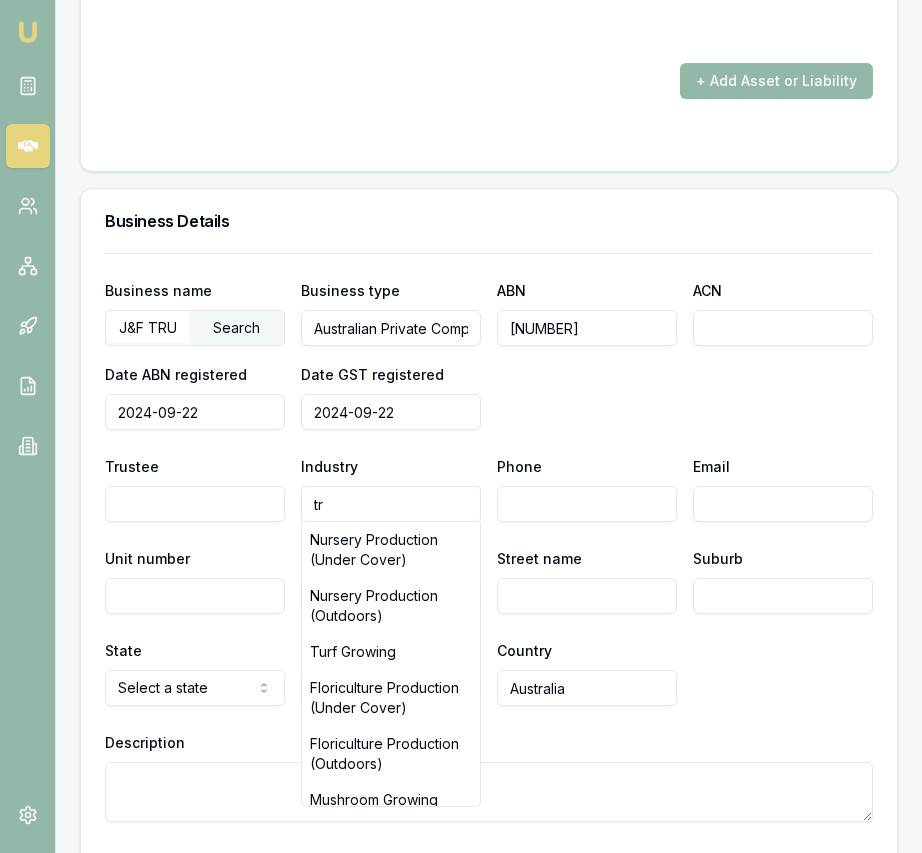 type on "t" 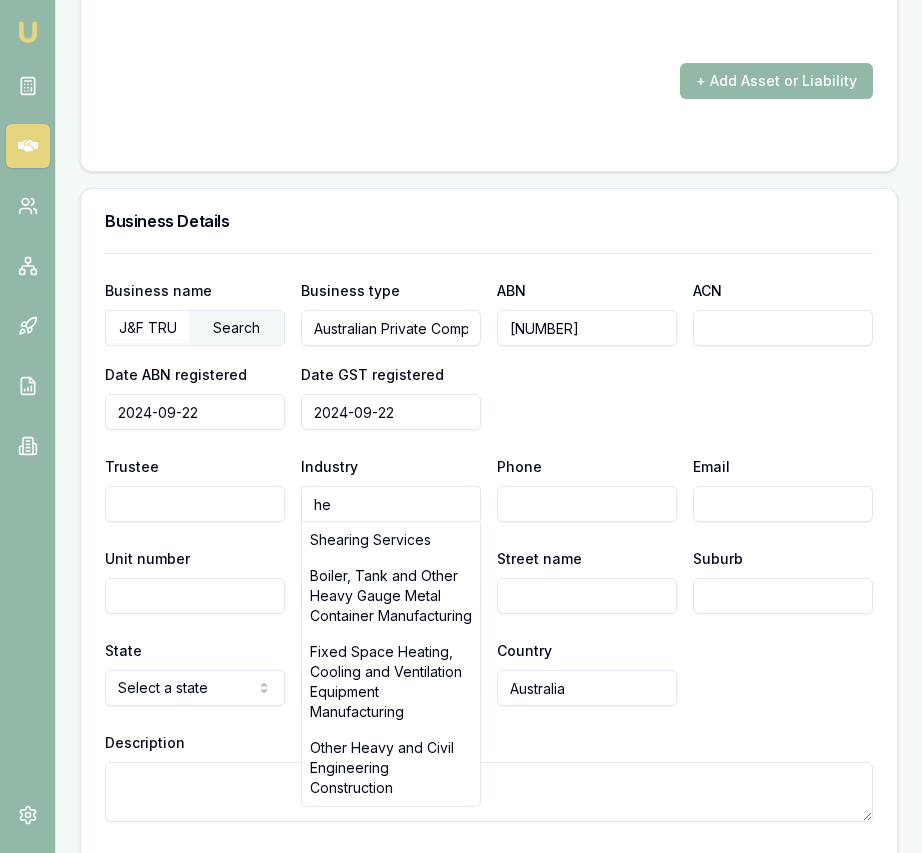 type on "h" 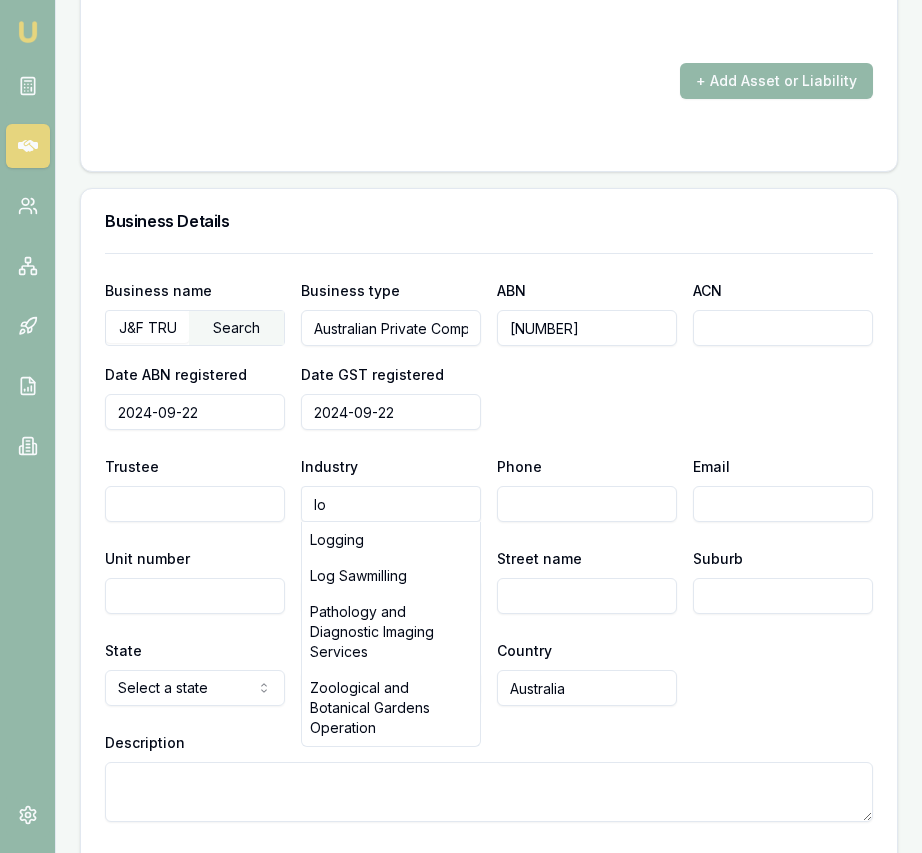 type on "l" 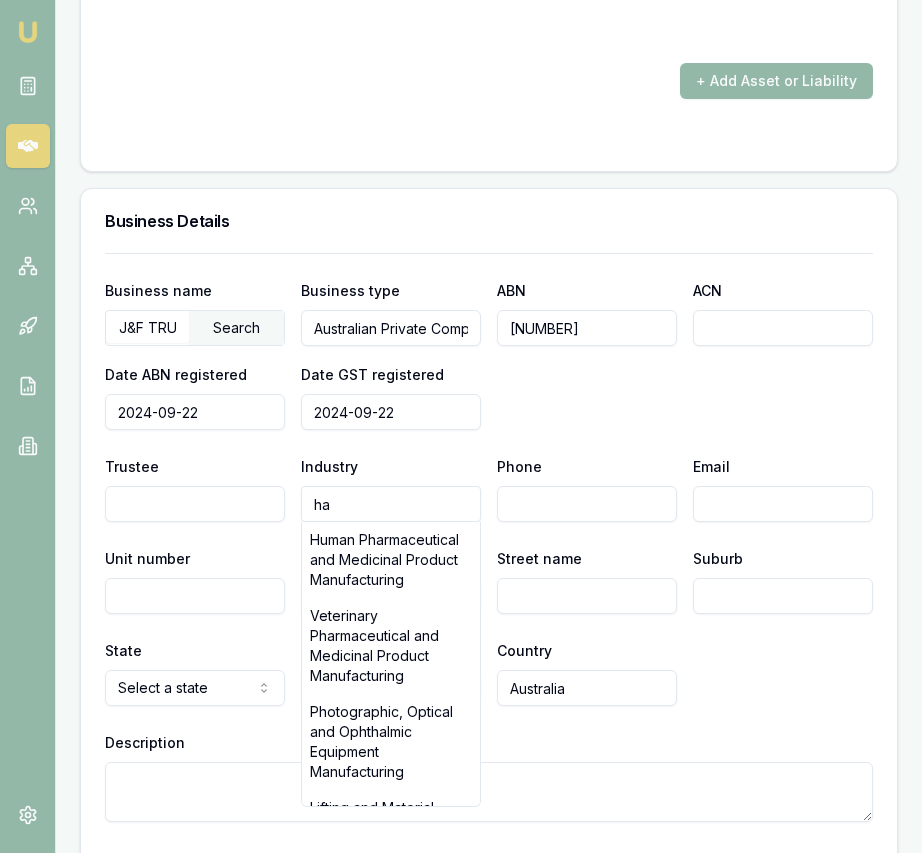 type on "h" 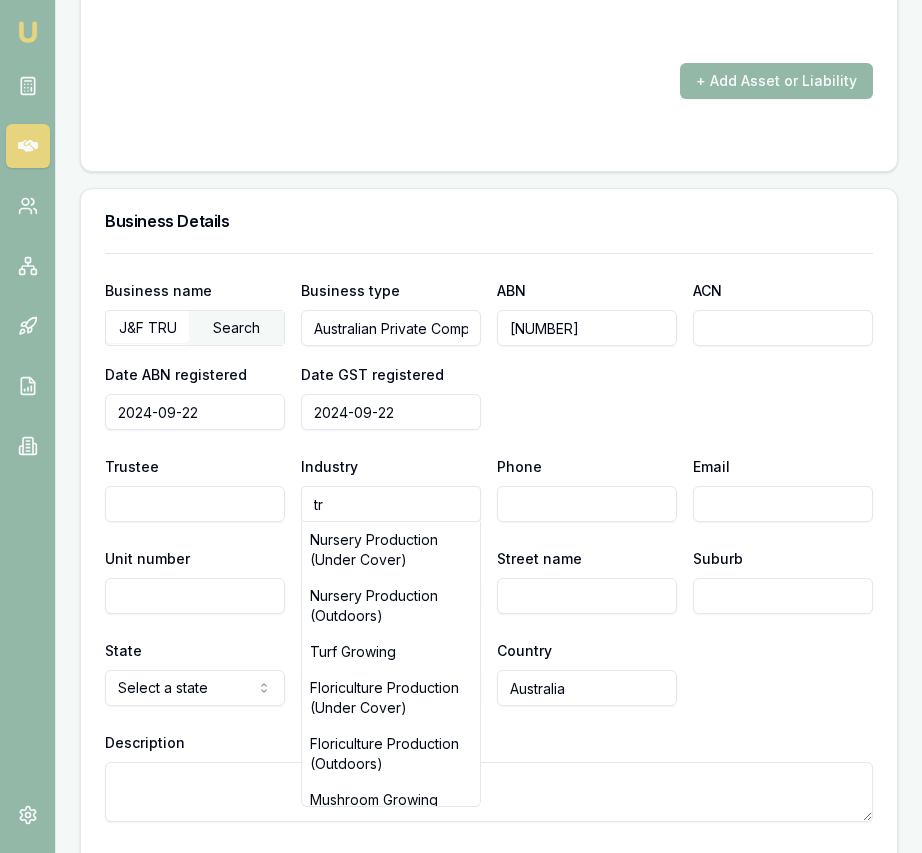 type on "t" 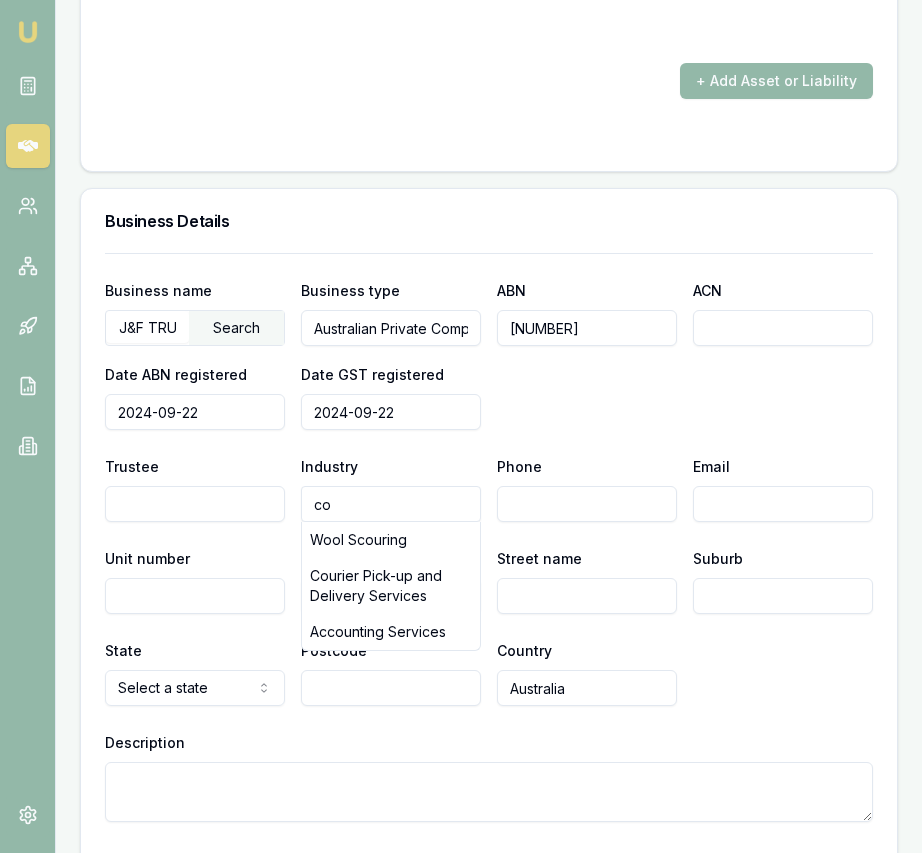 type on "c" 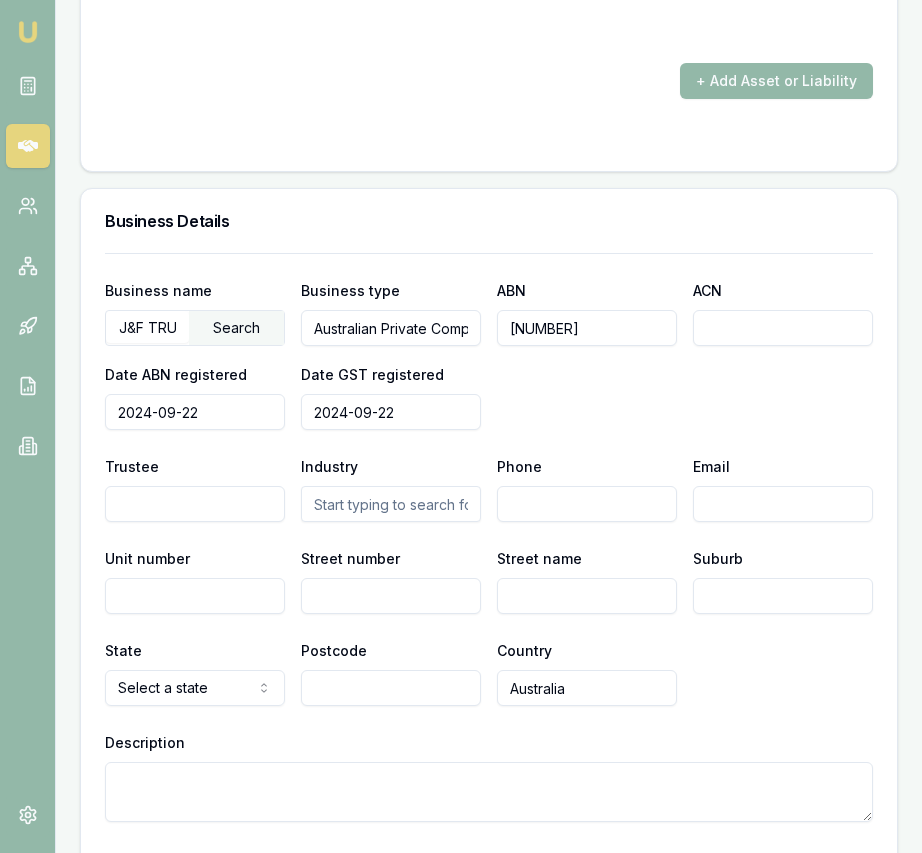type on "l" 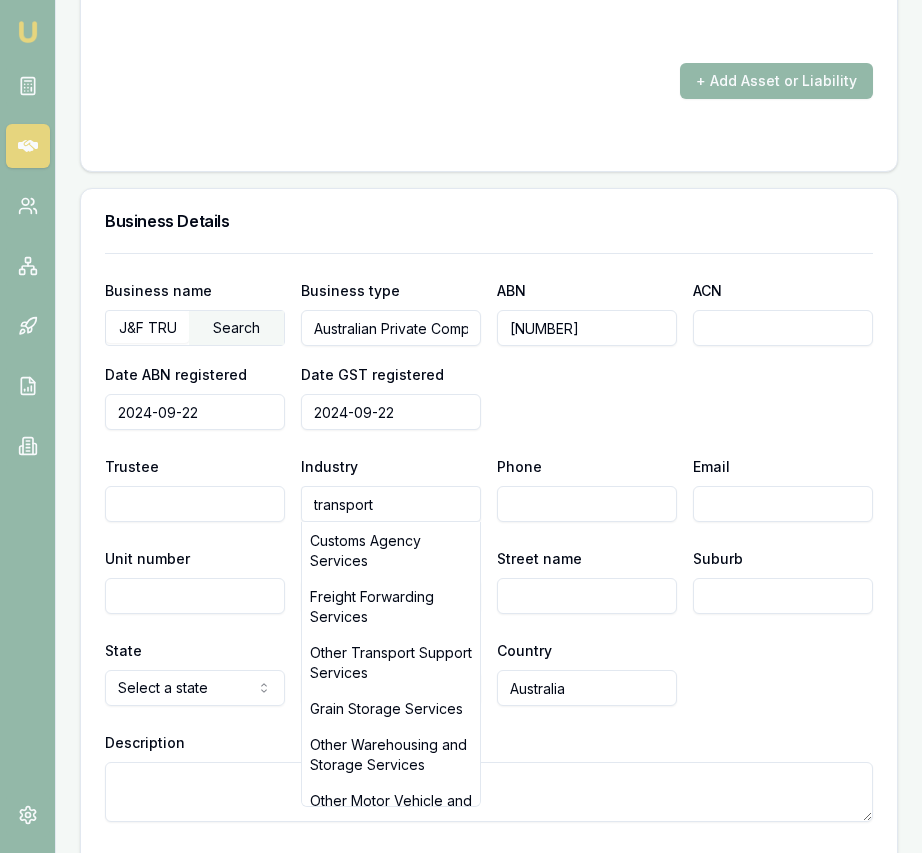scroll, scrollTop: 966, scrollLeft: 0, axis: vertical 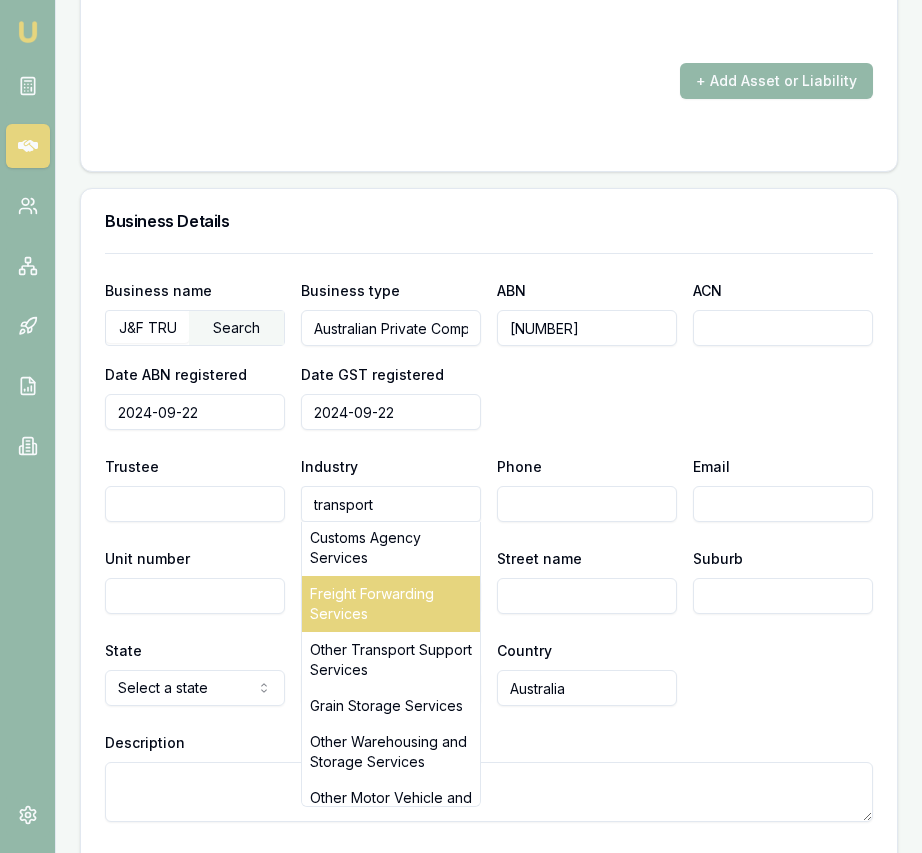 click on "Freight Forwarding Services" at bounding box center [391, 604] 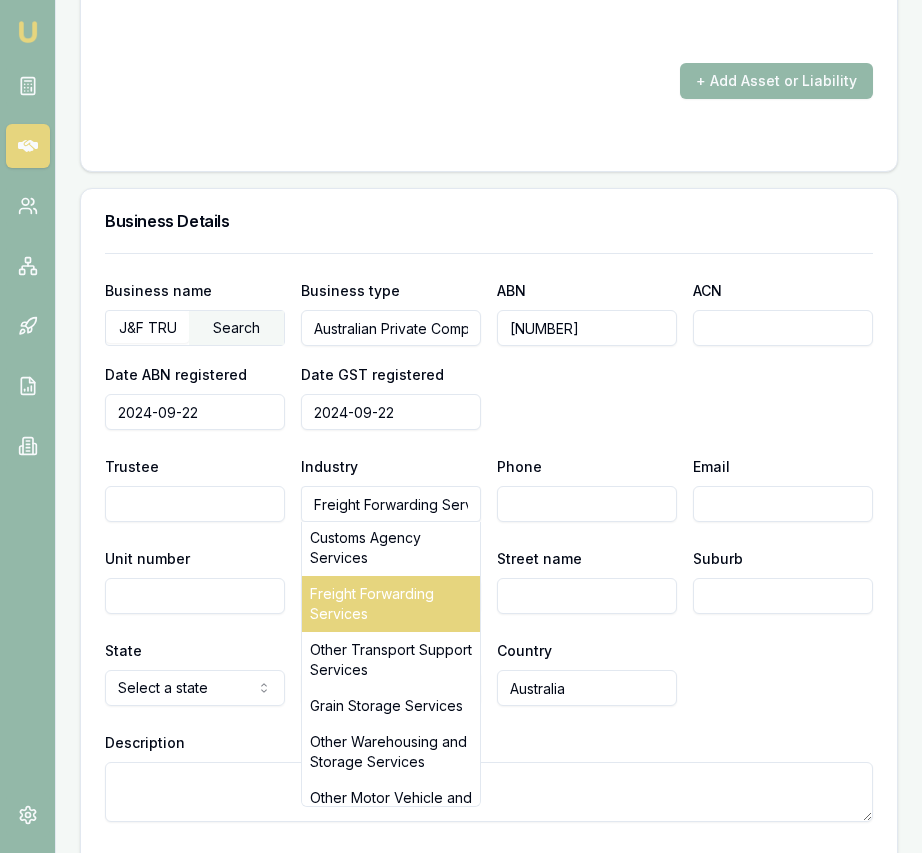 scroll, scrollTop: 0, scrollLeft: 0, axis: both 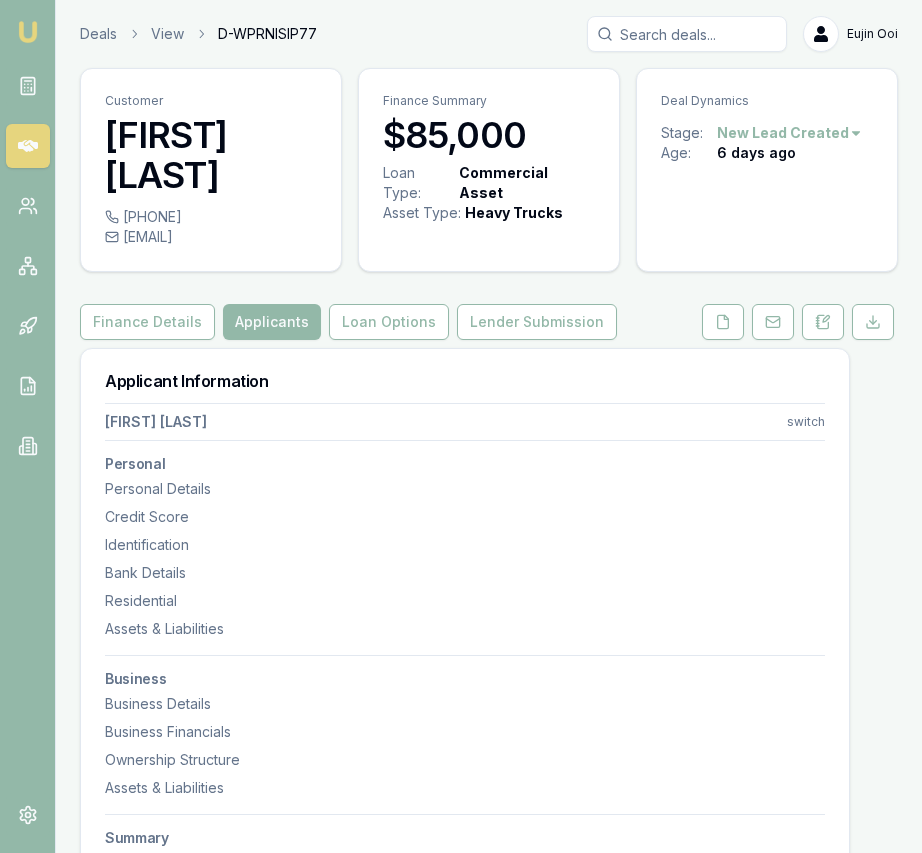click on "[PHONE]" at bounding box center [211, 217] 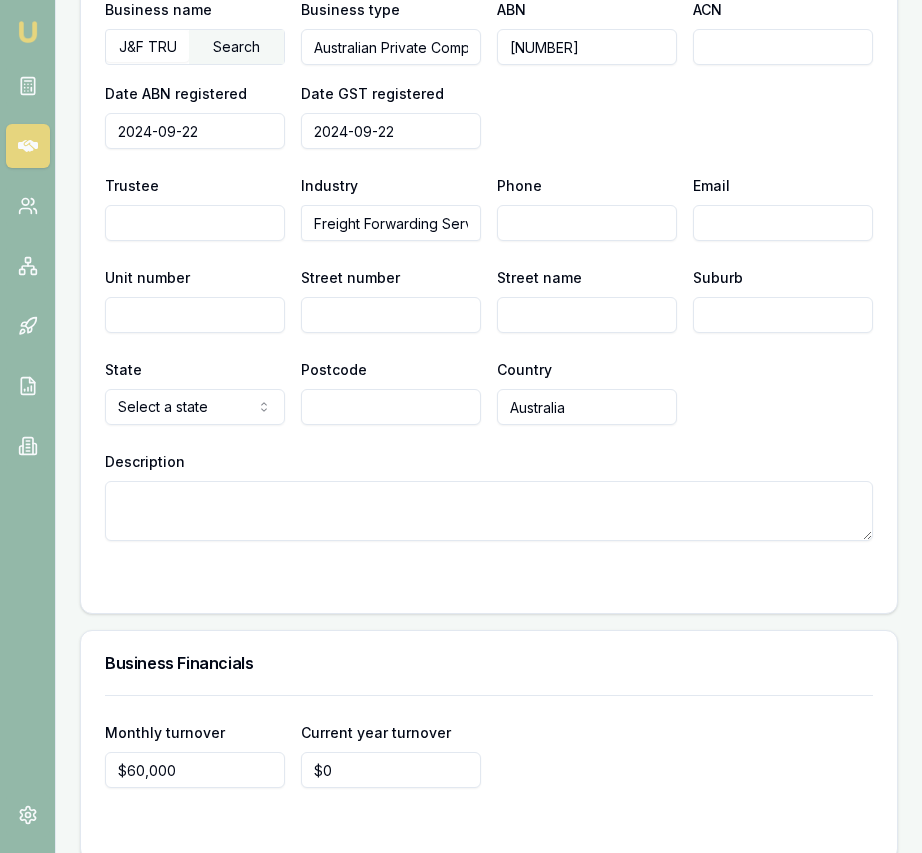 scroll, scrollTop: 3496, scrollLeft: 0, axis: vertical 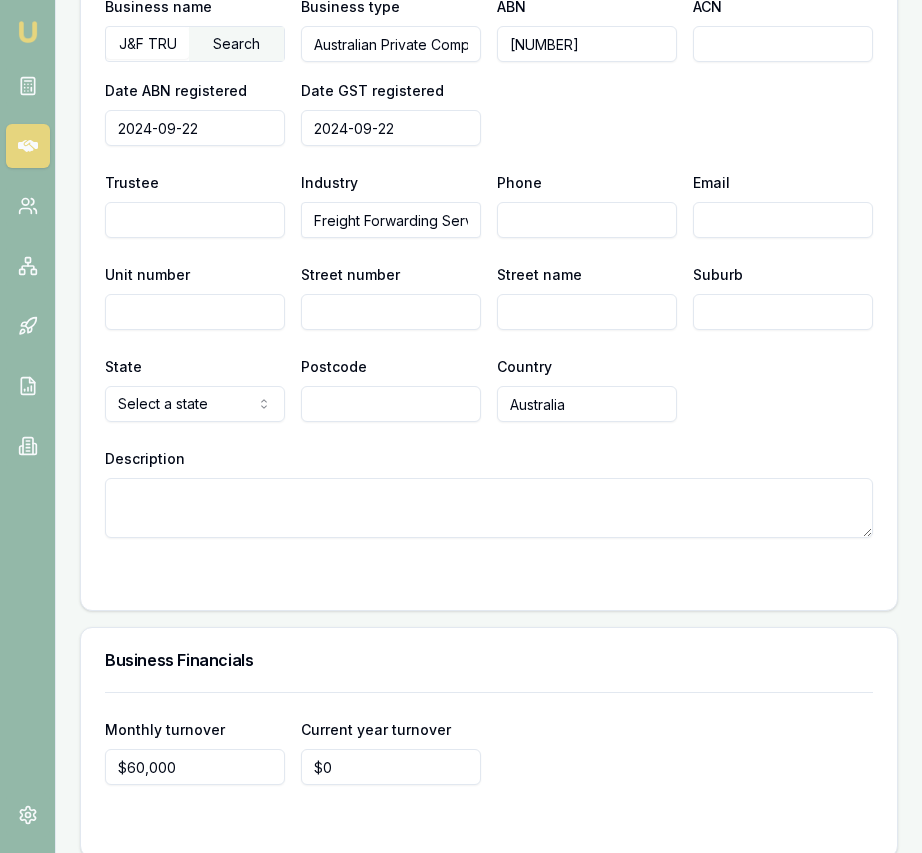click on "Phone" at bounding box center (587, 220) 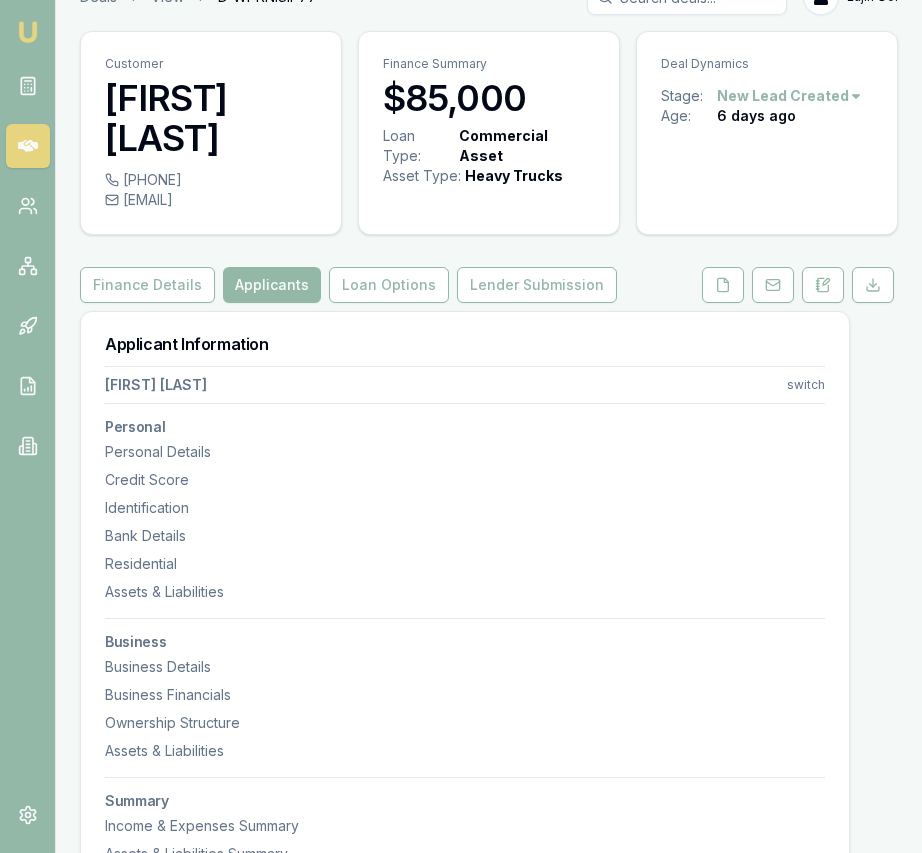 scroll, scrollTop: 0, scrollLeft: 0, axis: both 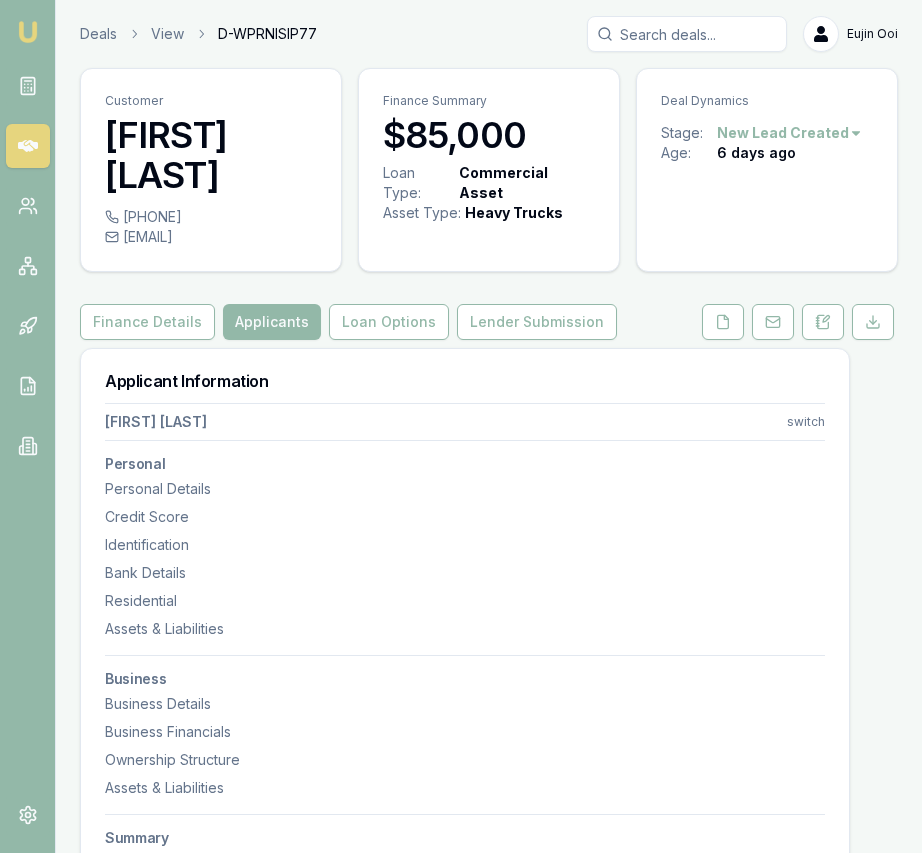 type on "[PHONE]" 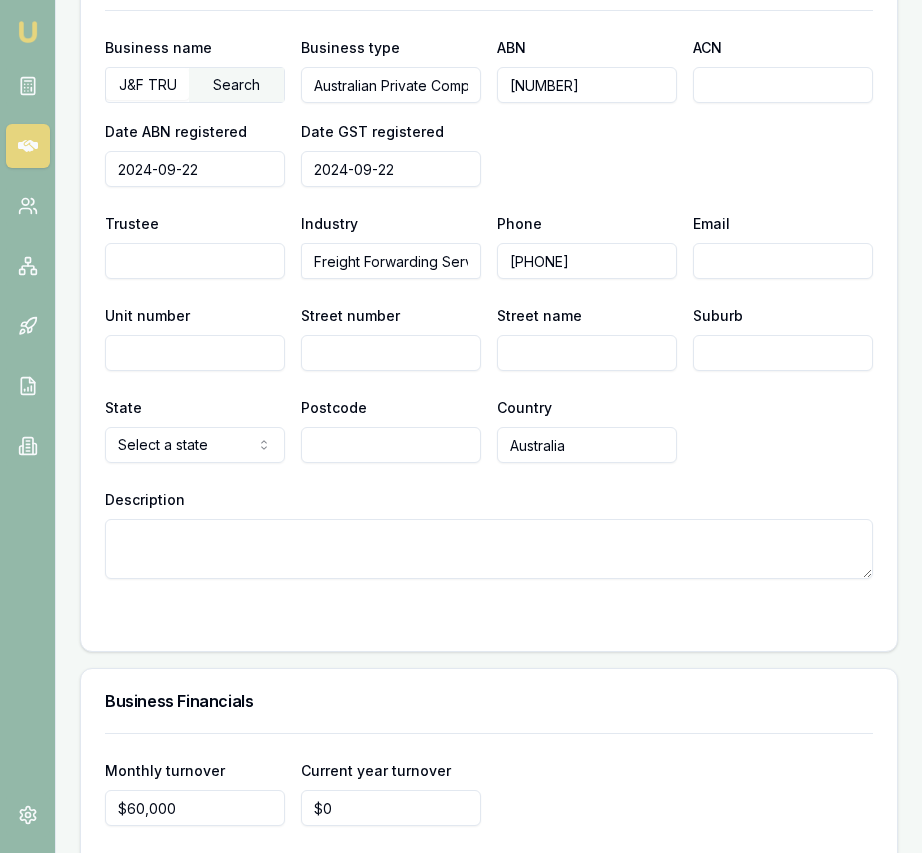click on "Email" at bounding box center [783, 261] 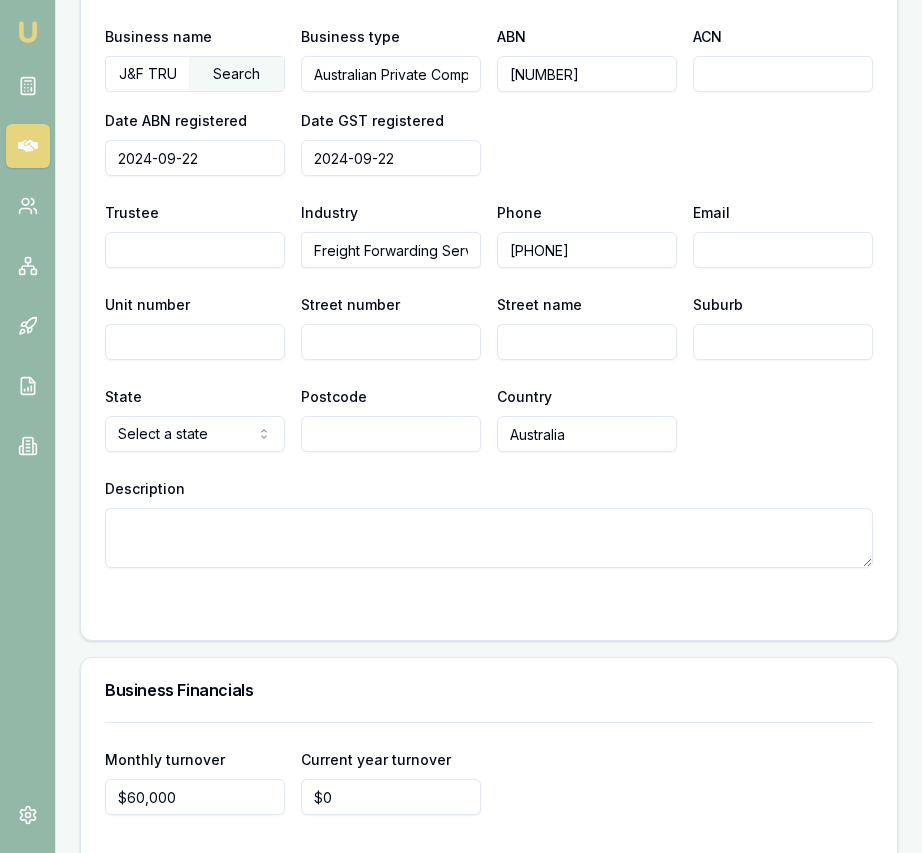 scroll, scrollTop: 3472, scrollLeft: 0, axis: vertical 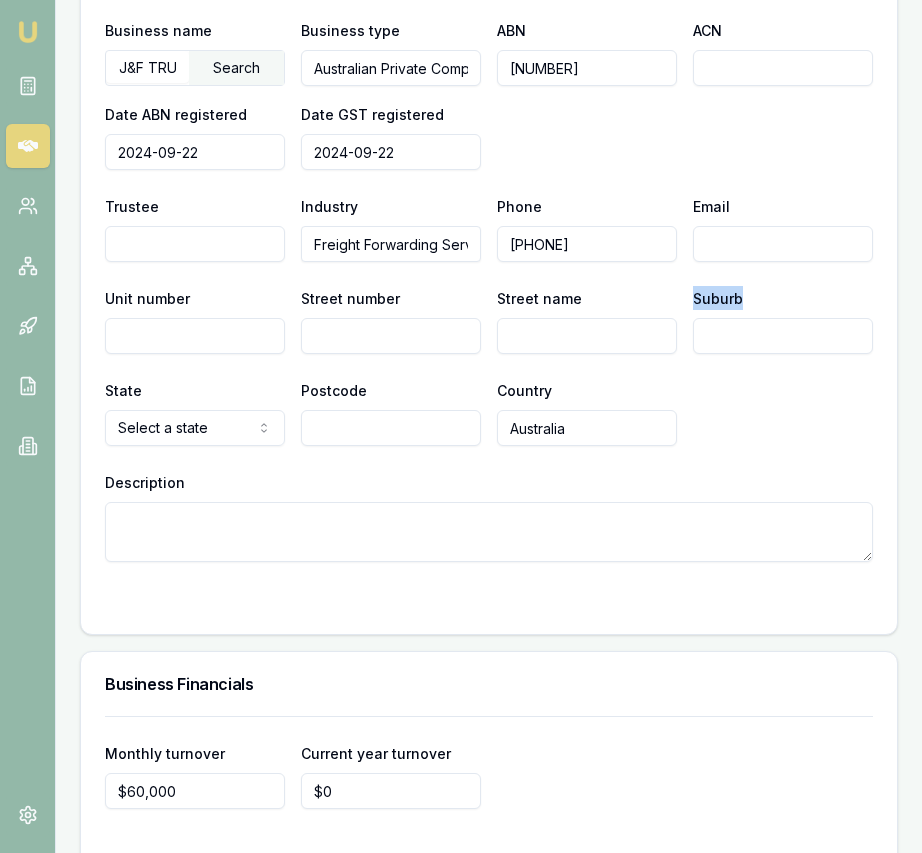 click on "Email" at bounding box center (783, 244) 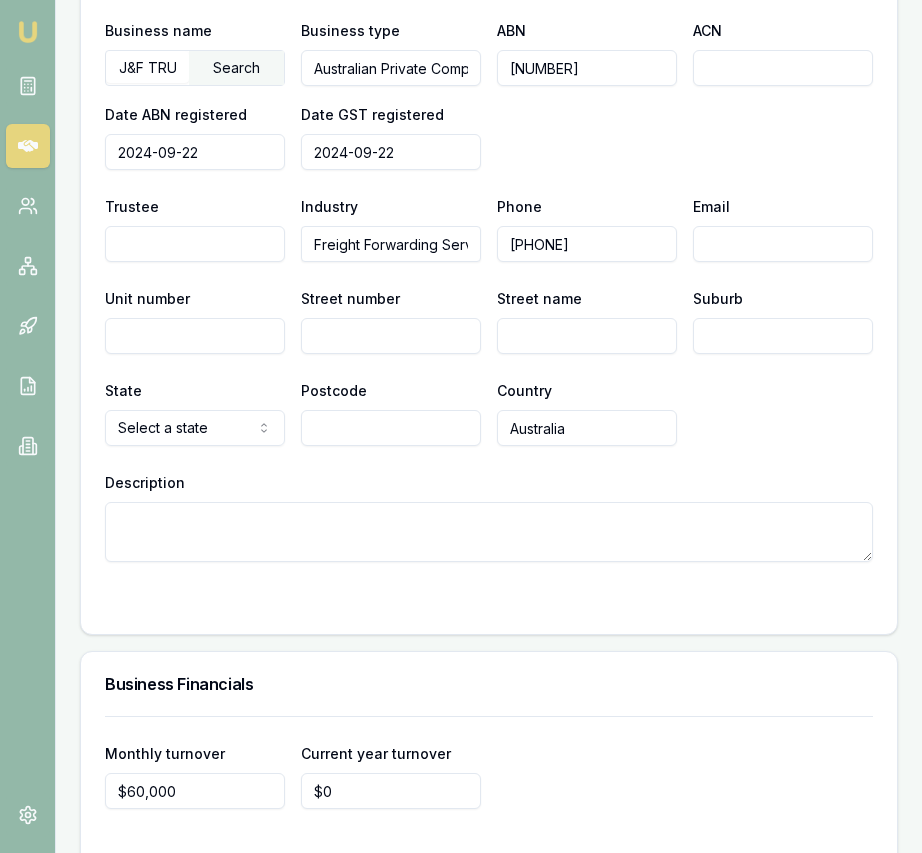 paste on "[EMAIL]" 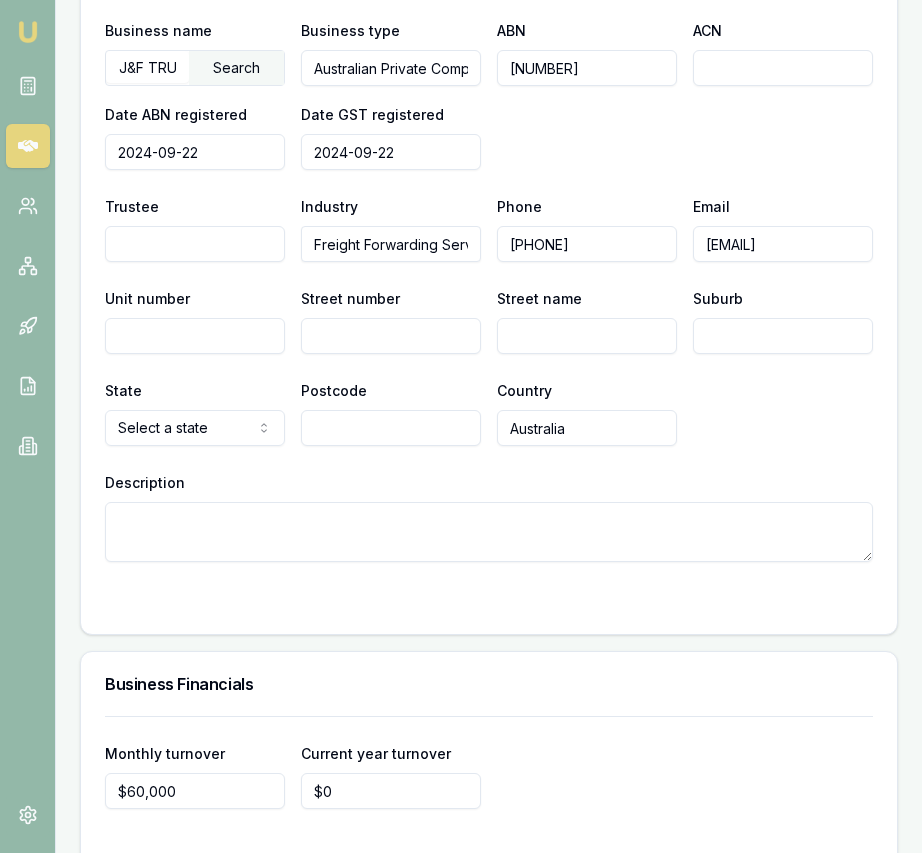 scroll, scrollTop: 0, scrollLeft: 7, axis: horizontal 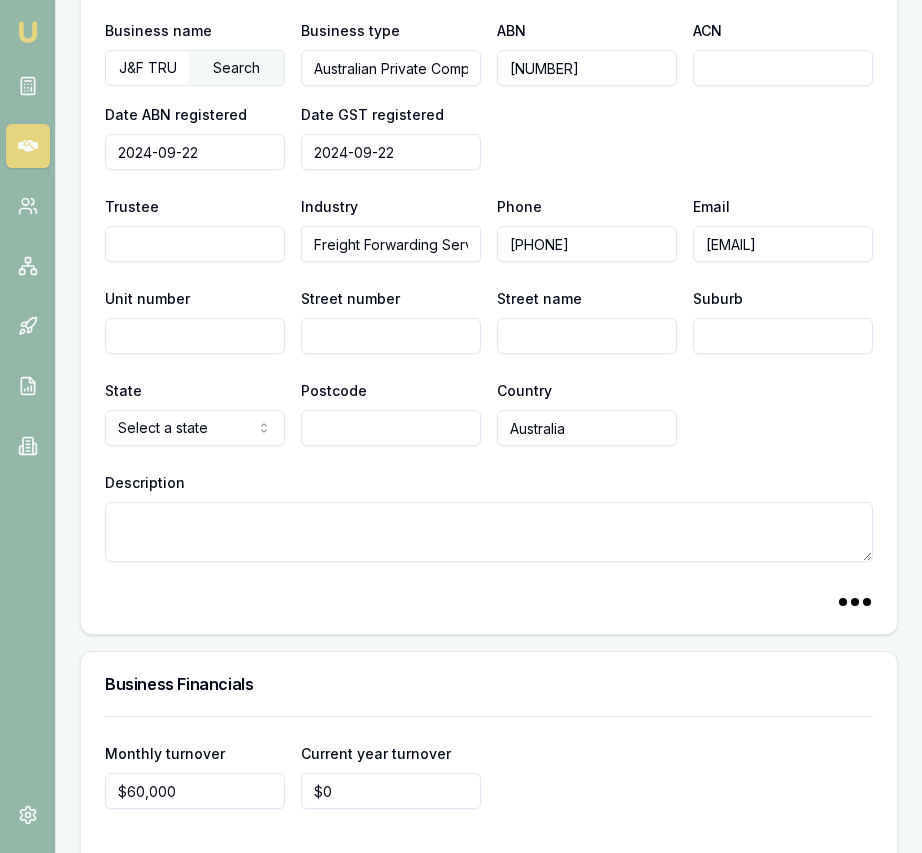 type on "[EMAIL]" 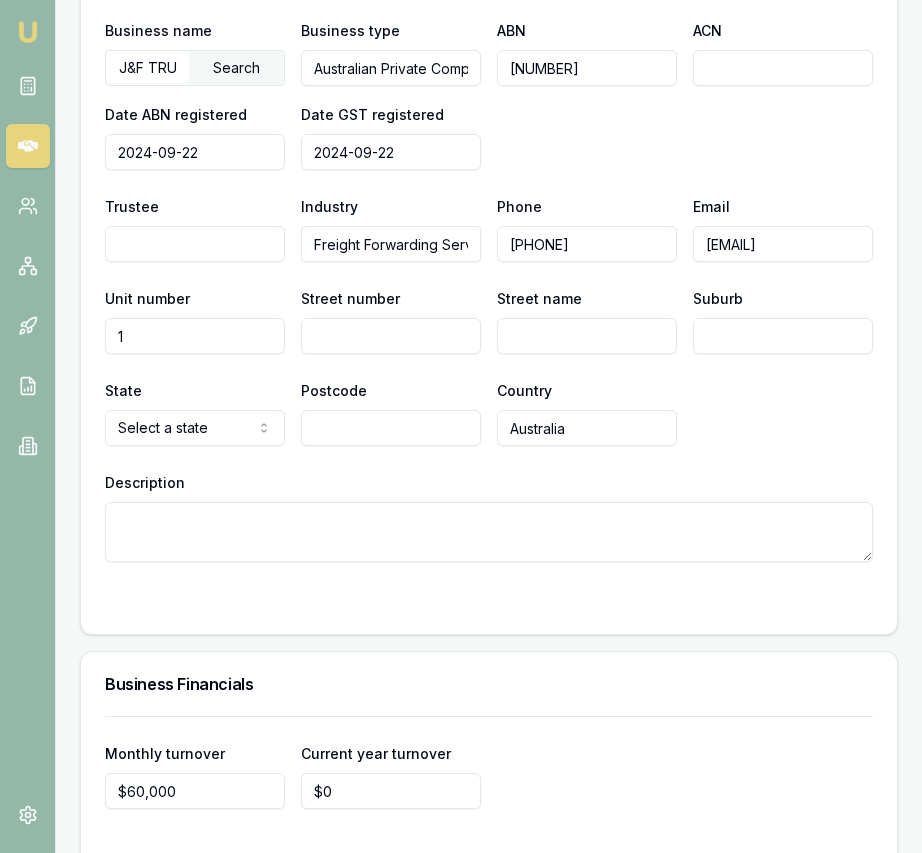 type on "1" 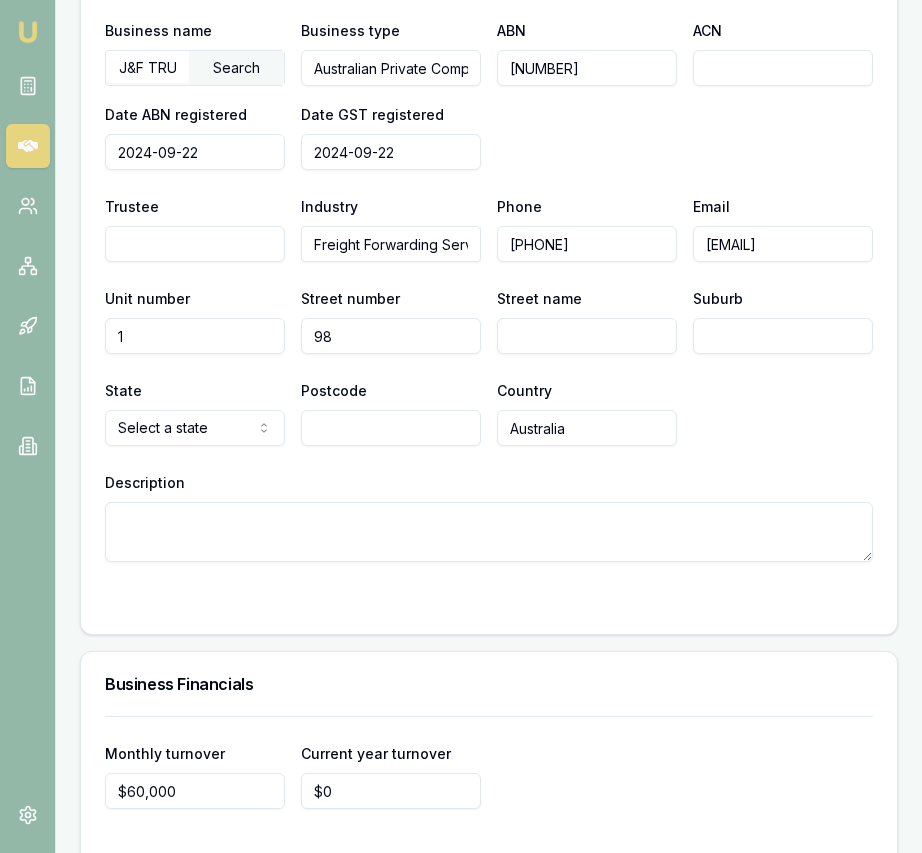 type on "98" 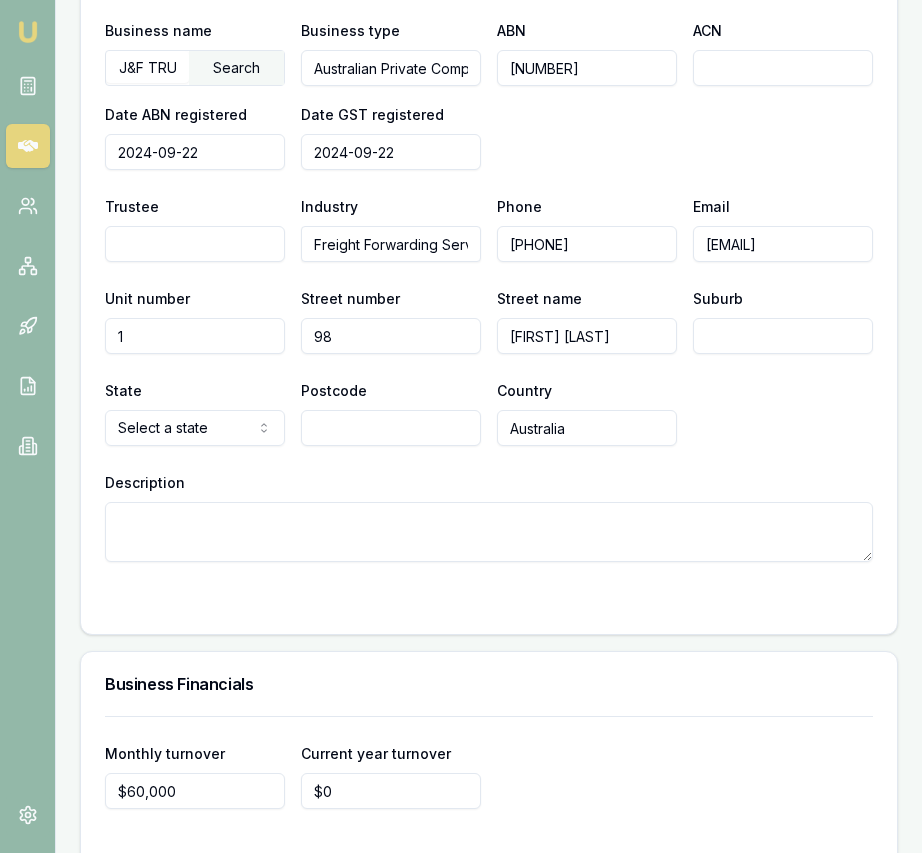 type on "[FIRST] [LAST]" 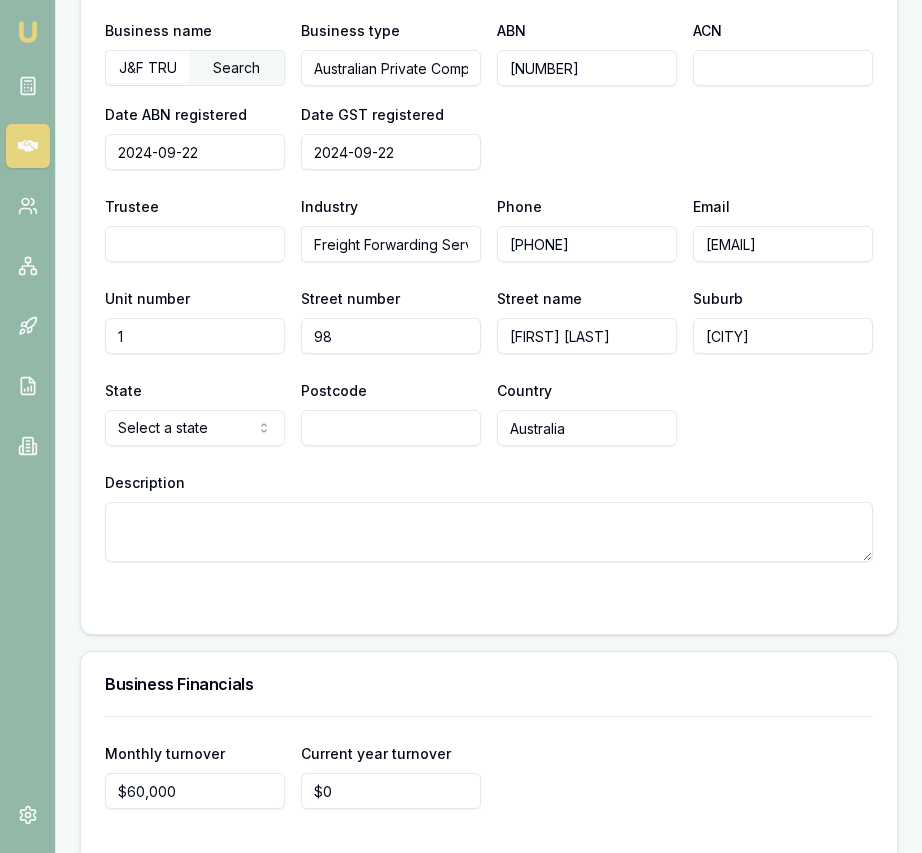 type on "[LAST]" 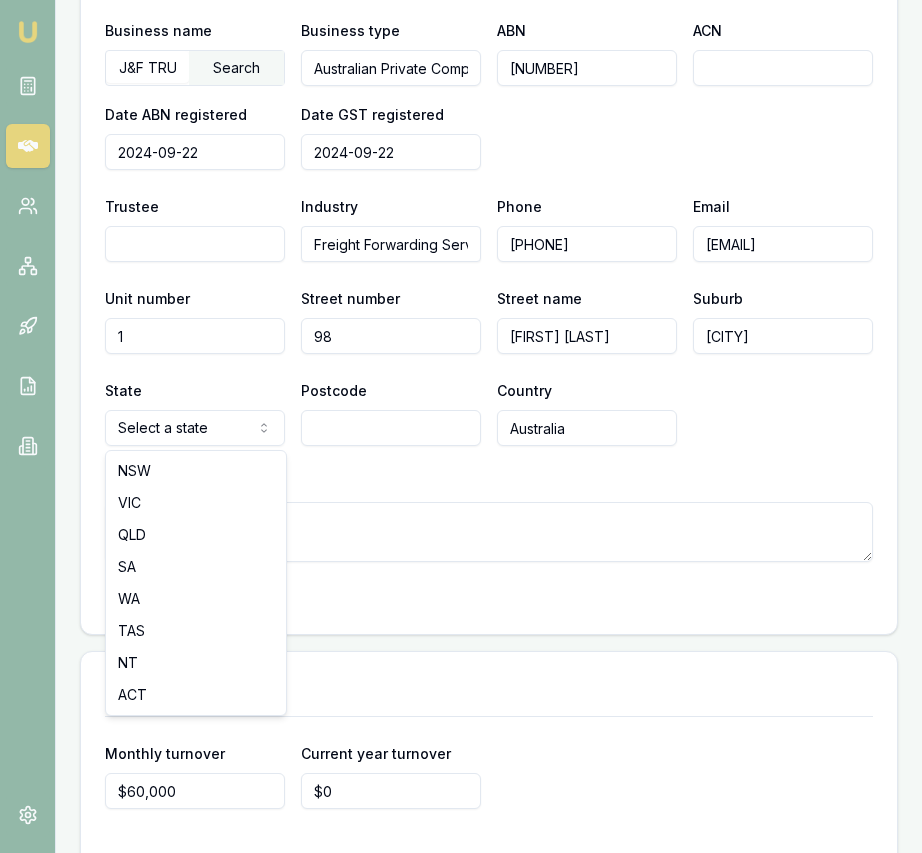 click on "Emu Broker Deals View D-WPRNISIP77 Eujin Ooi Toggle Menu Customer Gurpreet  Jawandha  0429271505 jftrucking05@gmail.com Finance Summary $85,000 Loan Type: Commercial Asset Asset Type : Heavy Trucks Deal Dynamics Stage: New Lead Created Age: 6 days ago Finance Details Applicants Loan Options Lender Submission Applicant Information Gurpreet  Jawandha  switch Personal Personal Details Credit Score Identification Bank Details Residential Assets & Liabilities Business Business Details Business Financials Ownership Structure Assets & Liabilities Summary Income & Expenses Summary Assets & Liabilities Summary Personal Title * Mrs Mr Mrs Miss Ms Dr Prof First name * Gurpreet Middle name  Kaur Last name * Jawandha Date of birth 12/09/1994 Gender  Female Male Female Other Not disclosed Marital status  Married Single Married De facto Separated Divorced Widowed Residency status  Australian citizen Australian citizen Permanent resident Visa holder Email jftrucking05@gmail.com Phone 0429271505 Applicant type  Applicant 632" at bounding box center (461, -3046) 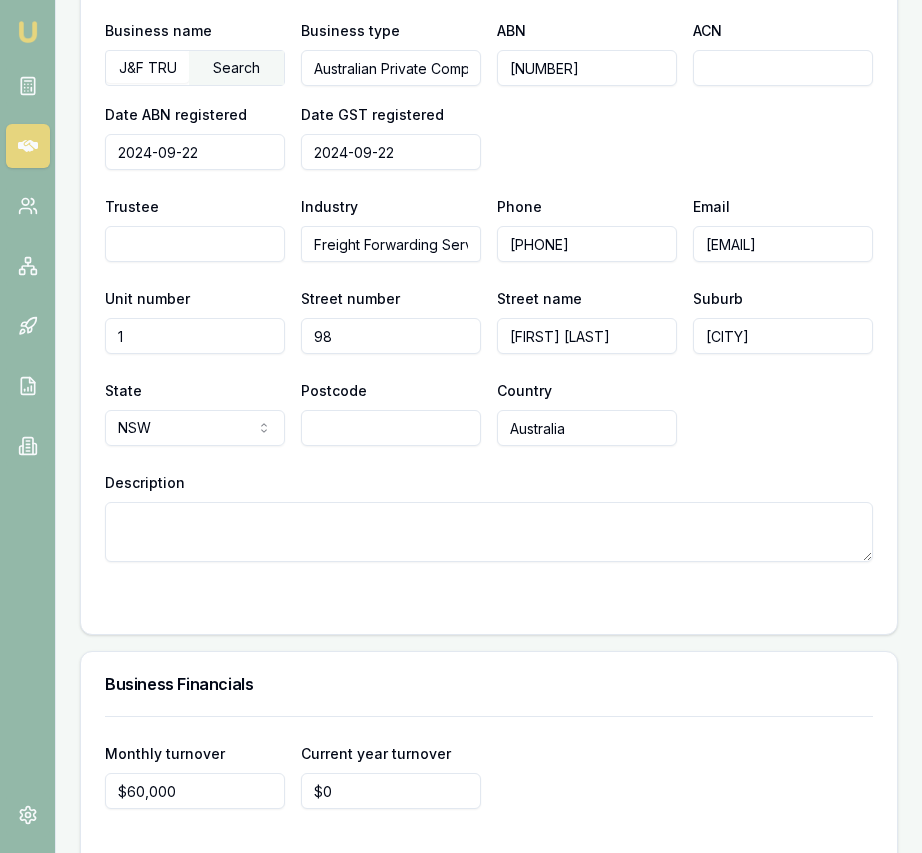 click on "Postcode" at bounding box center [391, 428] 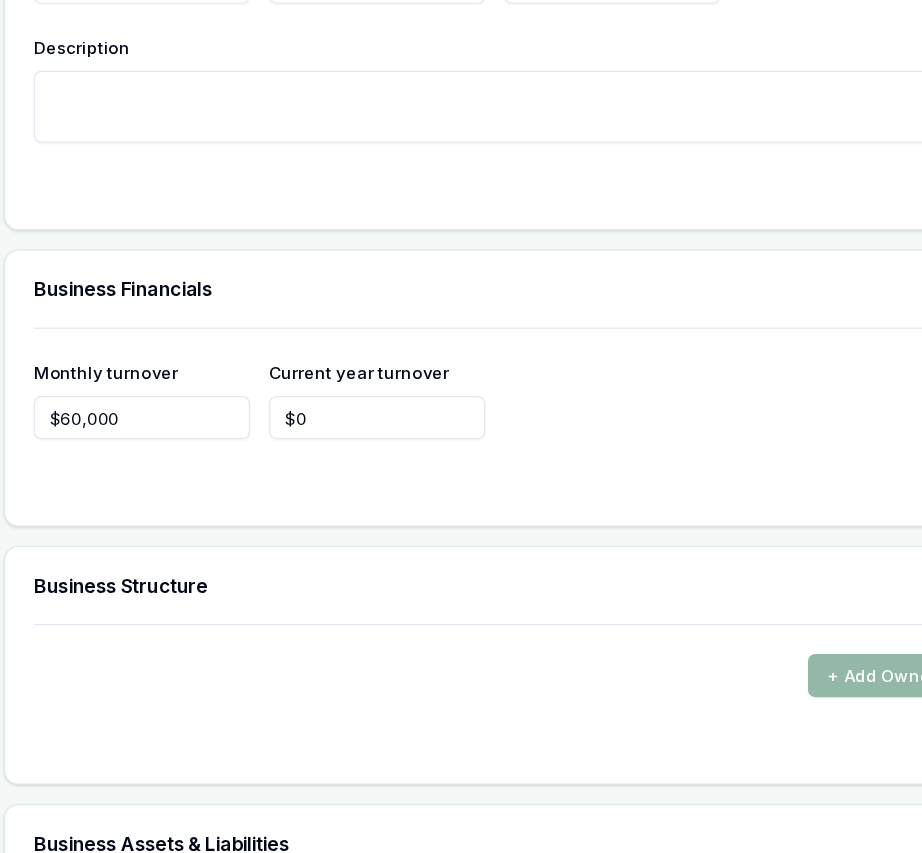 scroll, scrollTop: 3773, scrollLeft: 0, axis: vertical 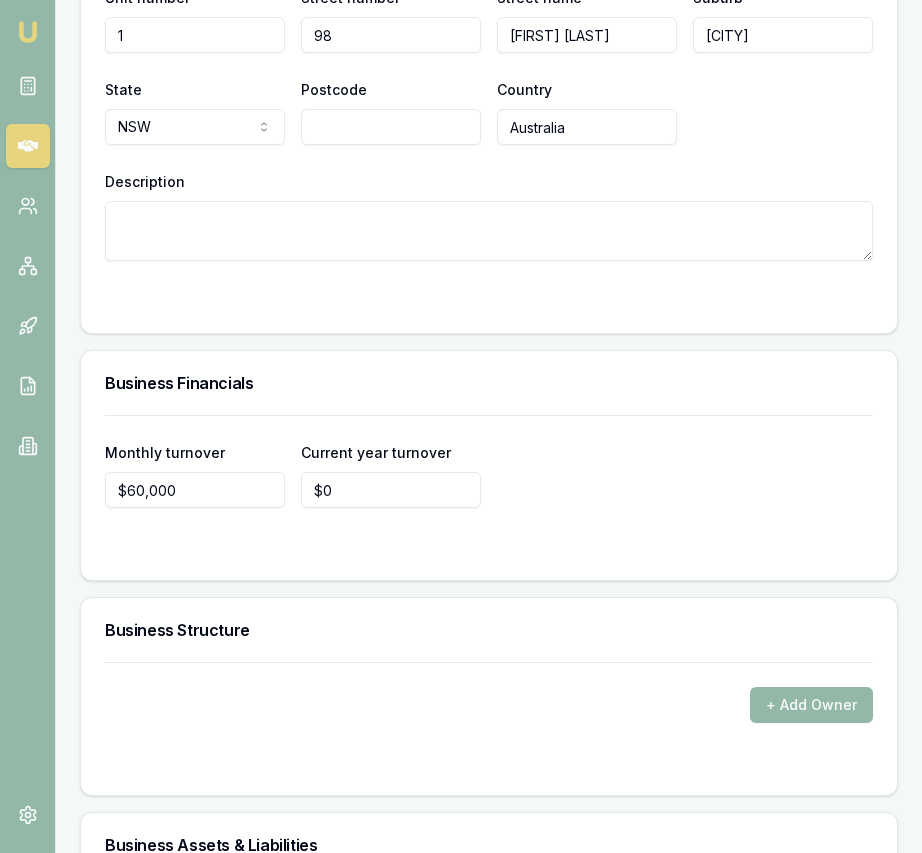 click on "Description" at bounding box center (489, 231) 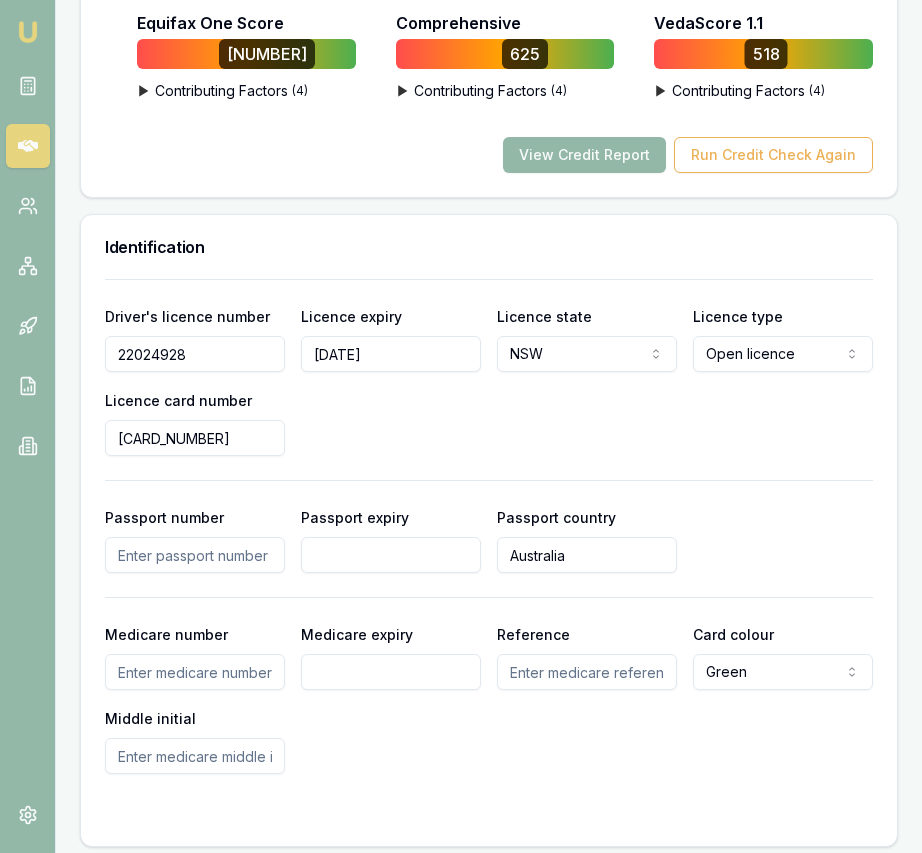 scroll, scrollTop: 0, scrollLeft: 0, axis: both 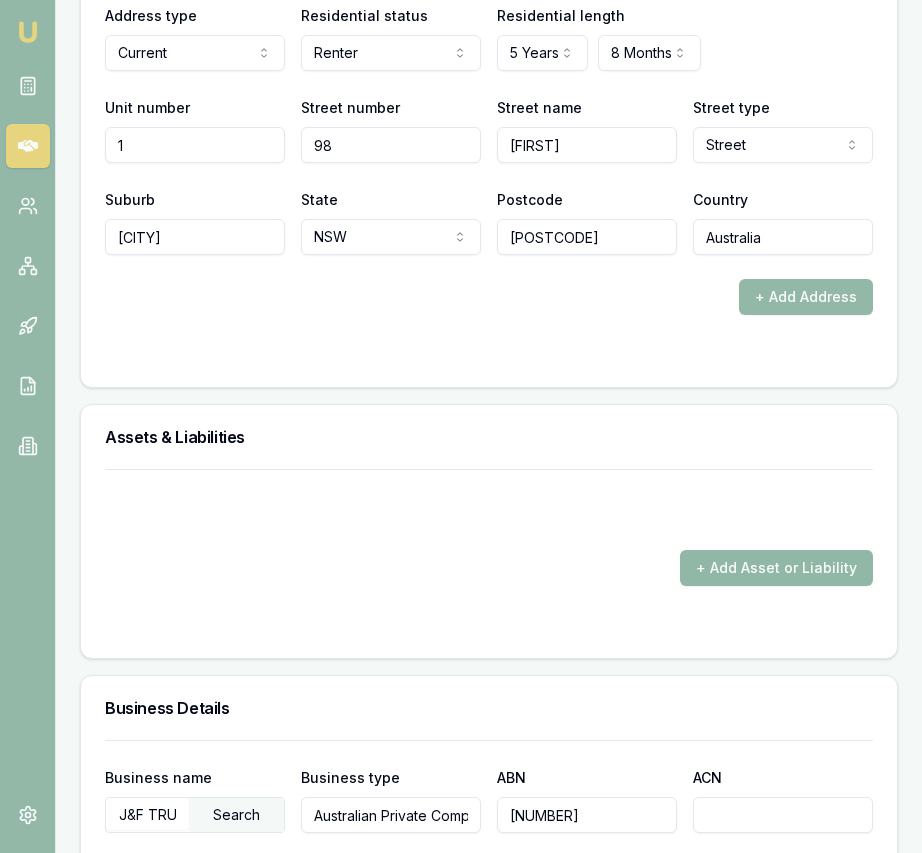 click on "+ Add Asset or Liability" at bounding box center (776, 568) 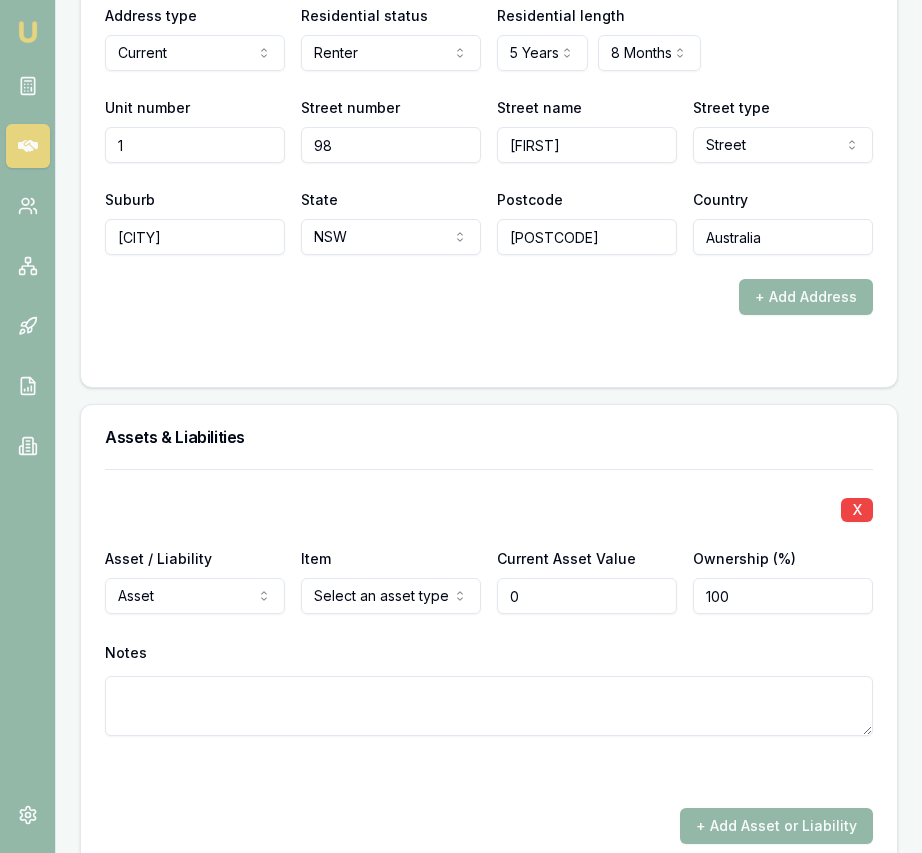 type on "$0" 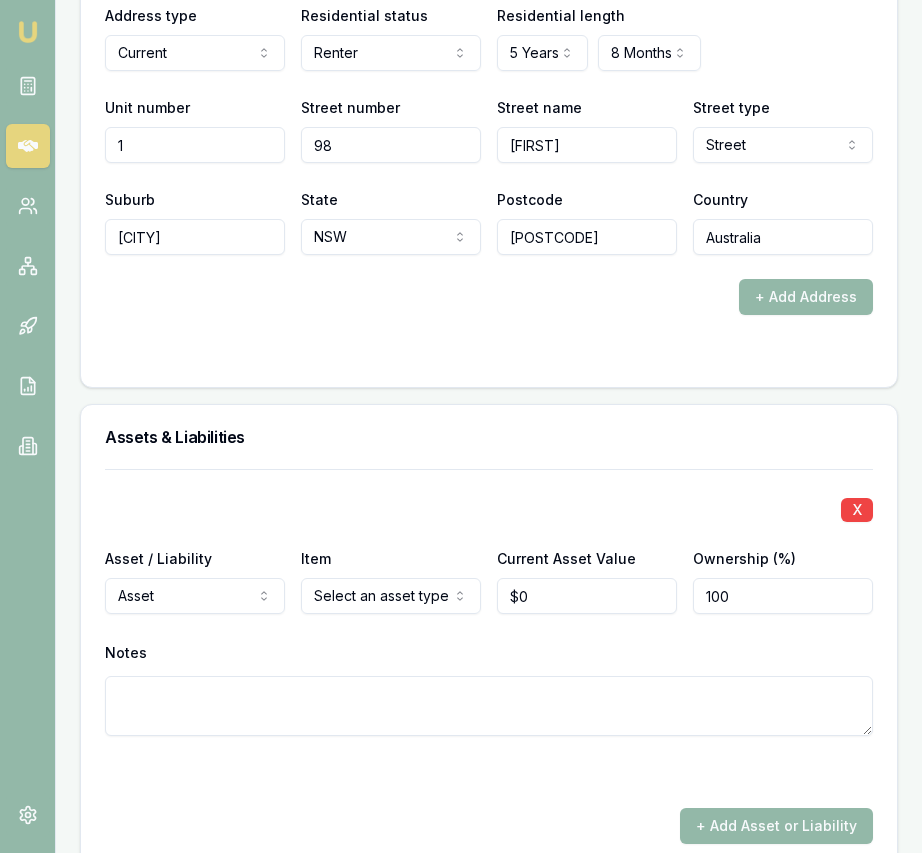 click on "Emu Broker Deals View D-WPRNISIP77 Eujin Ooi Toggle Menu Customer Gurpreet  Jawandha  0429271505 jftrucking05@gmail.com Finance Summary $85,000 Loan Type: Commercial Asset Asset Type : Heavy Trucks Deal Dynamics Stage: New Lead Created Age: 6 days ago Finance Details Applicants Loan Options Lender Submission Applicant Information Gurpreet  Jawandha  switch Personal Personal Details Credit Score Identification Bank Details Residential Assets & Liabilities Business Business Details Business Financials Ownership Structure Assets & Liabilities Summary Income & Expenses Summary Assets & Liabilities Summary Personal Title * Mrs Mr Mrs Miss Ms Dr Prof First name * Gurpreet Middle name  Kaur Last name * Jawandha Date of birth 12/09/1994 Gender  Female Male Female Other Not disclosed Marital status  Married Single Married De facto Separated Divorced Widowed Residency status  Australian citizen Australian citizen Permanent resident Visa holder Email jftrucking05@gmail.com Phone 0429271505 Applicant type  Applicant 632" at bounding box center (461, -2299) 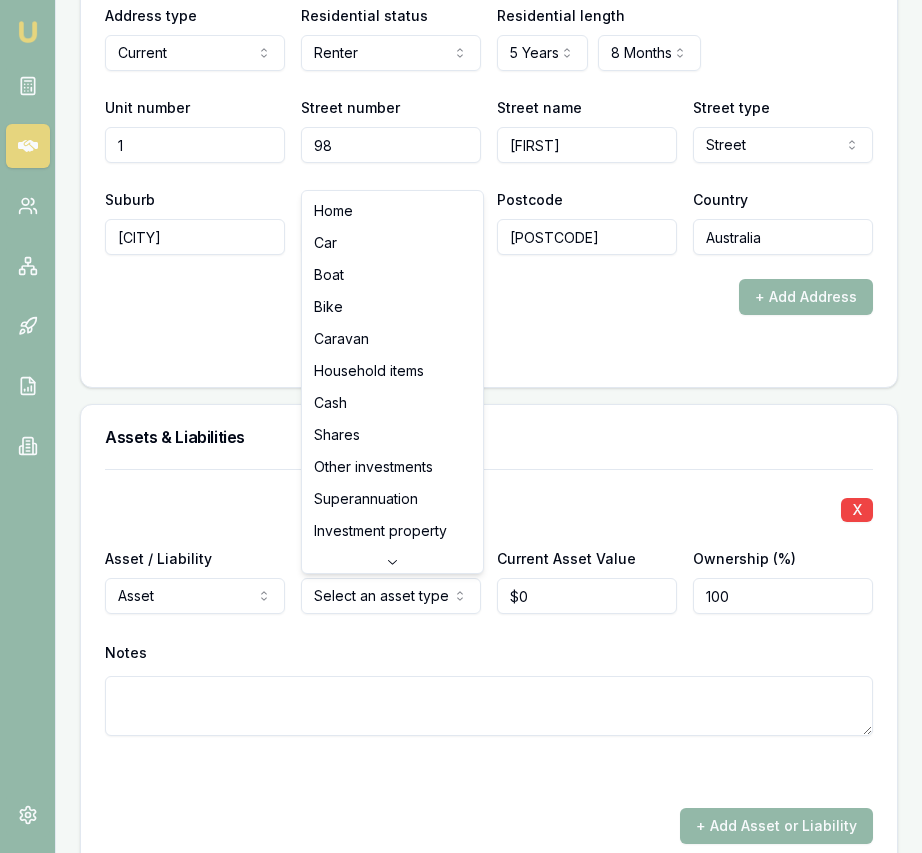 select on "CASH" 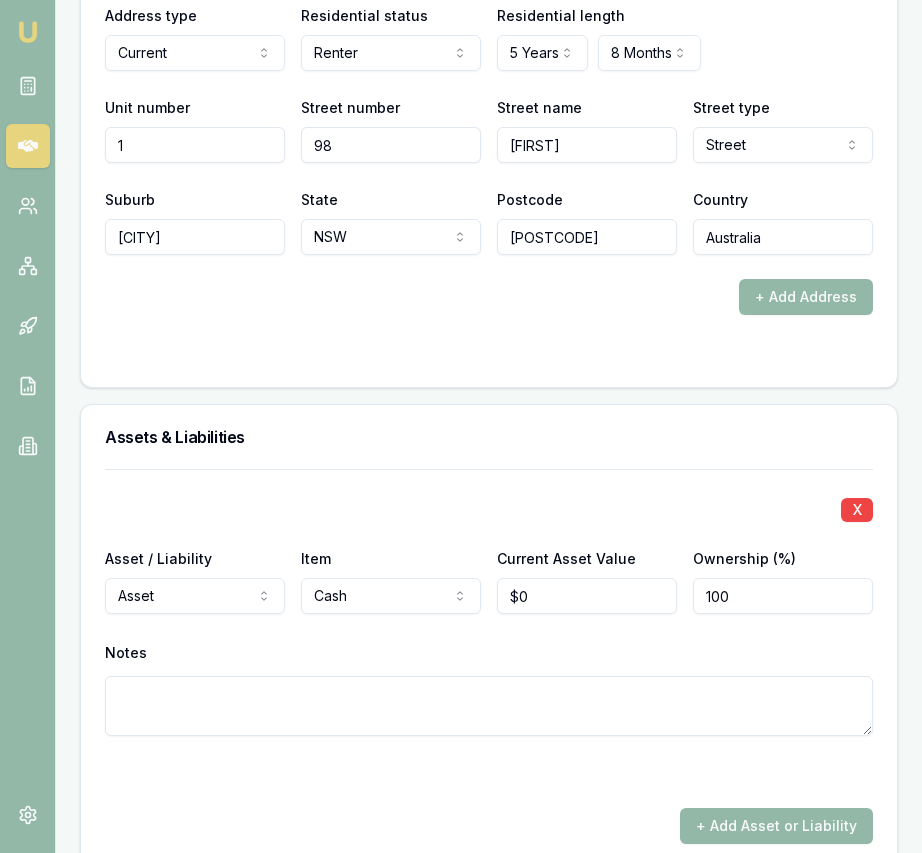 type on "0" 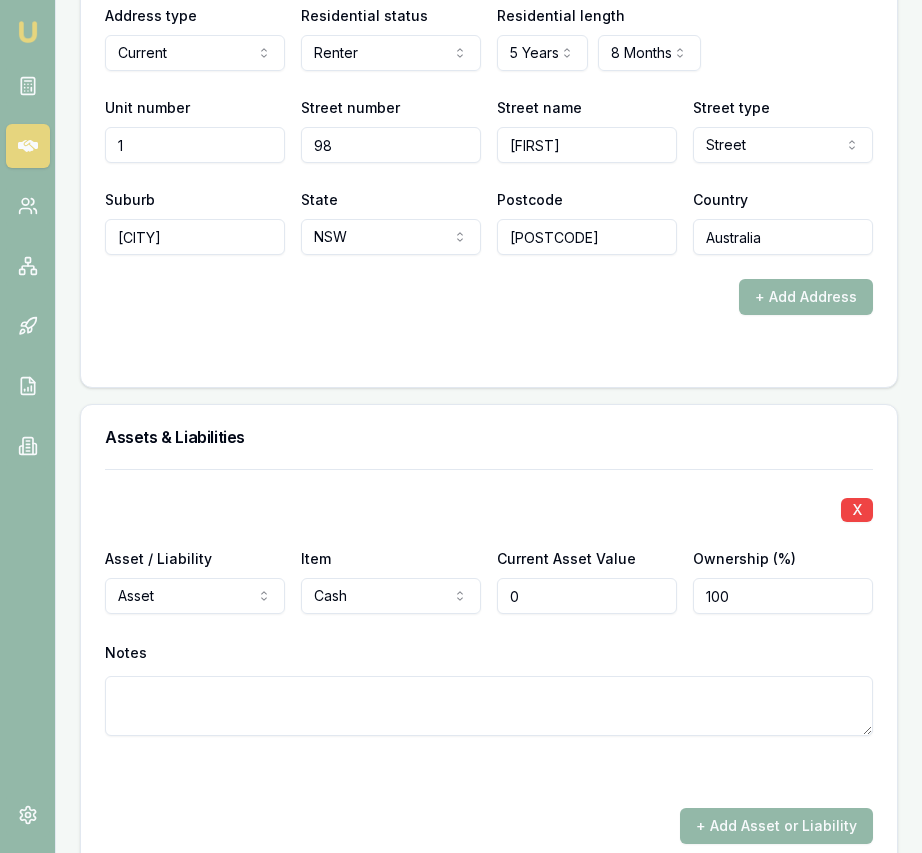 click on "0" at bounding box center (587, 596) 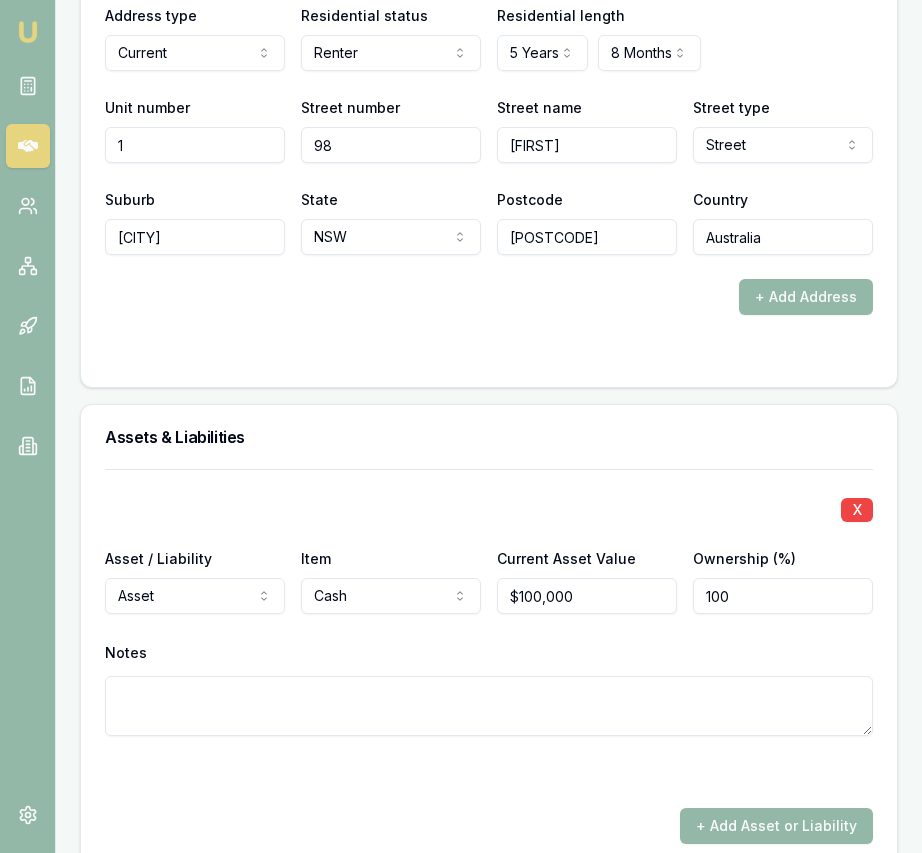 drag, startPoint x: 361, startPoint y: 310, endPoint x: 422, endPoint y: 374, distance: 88.4138 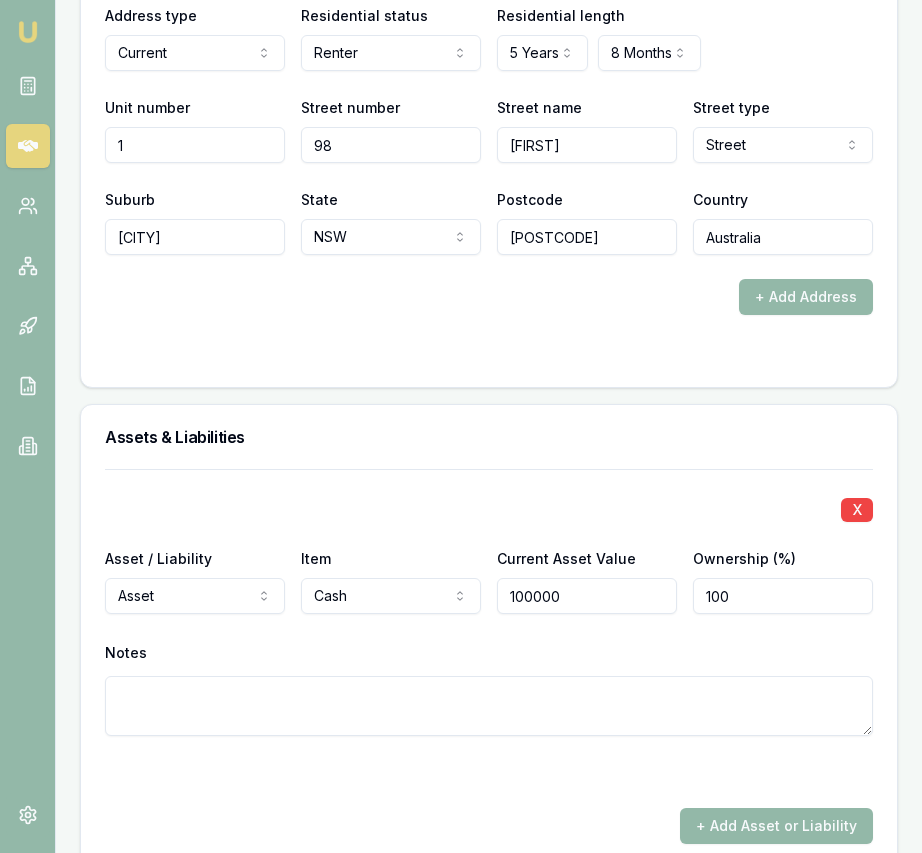 click on "100000" at bounding box center [587, 596] 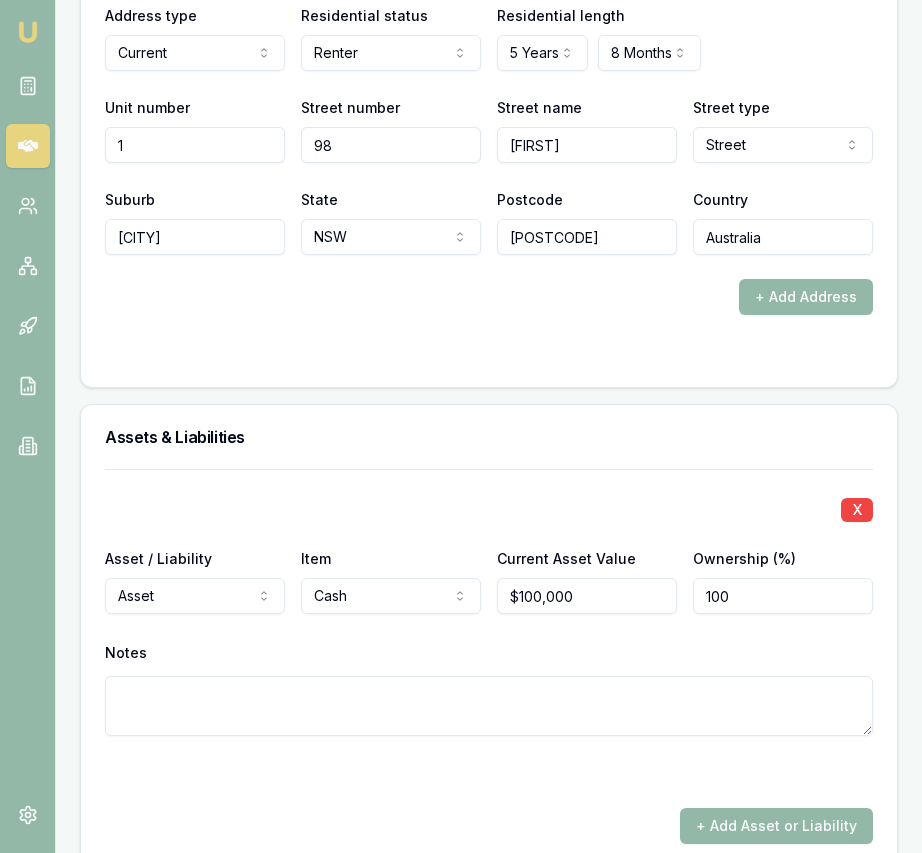 click on "Assets & Liabilities" at bounding box center [489, 437] 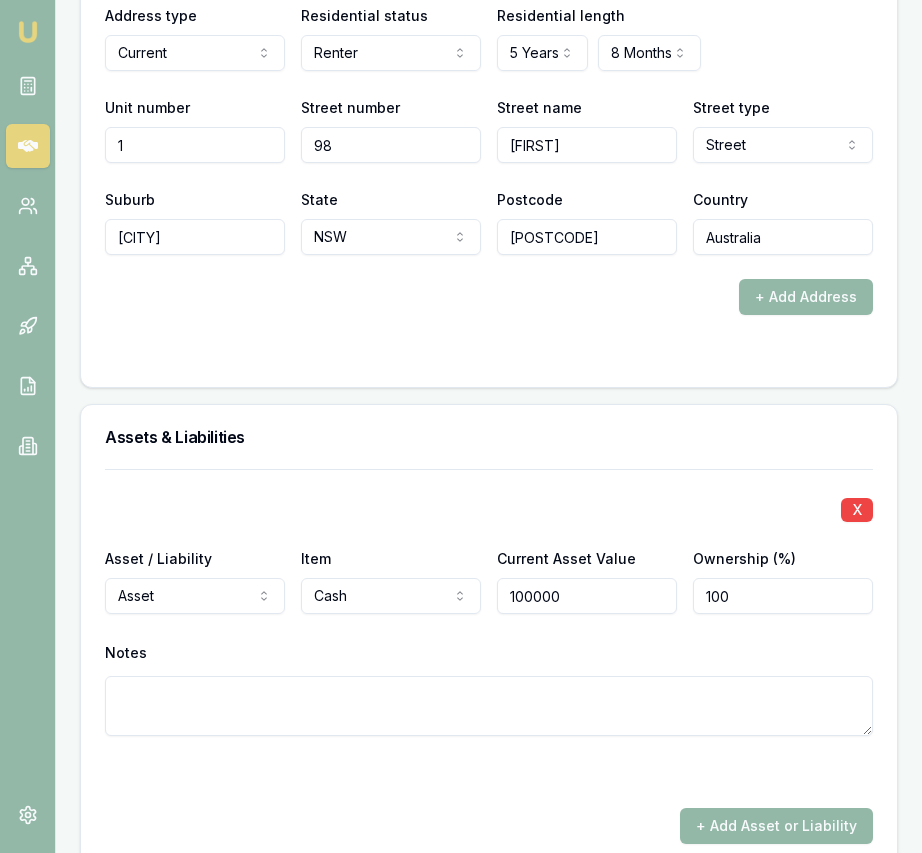 click on "100000" at bounding box center (587, 596) 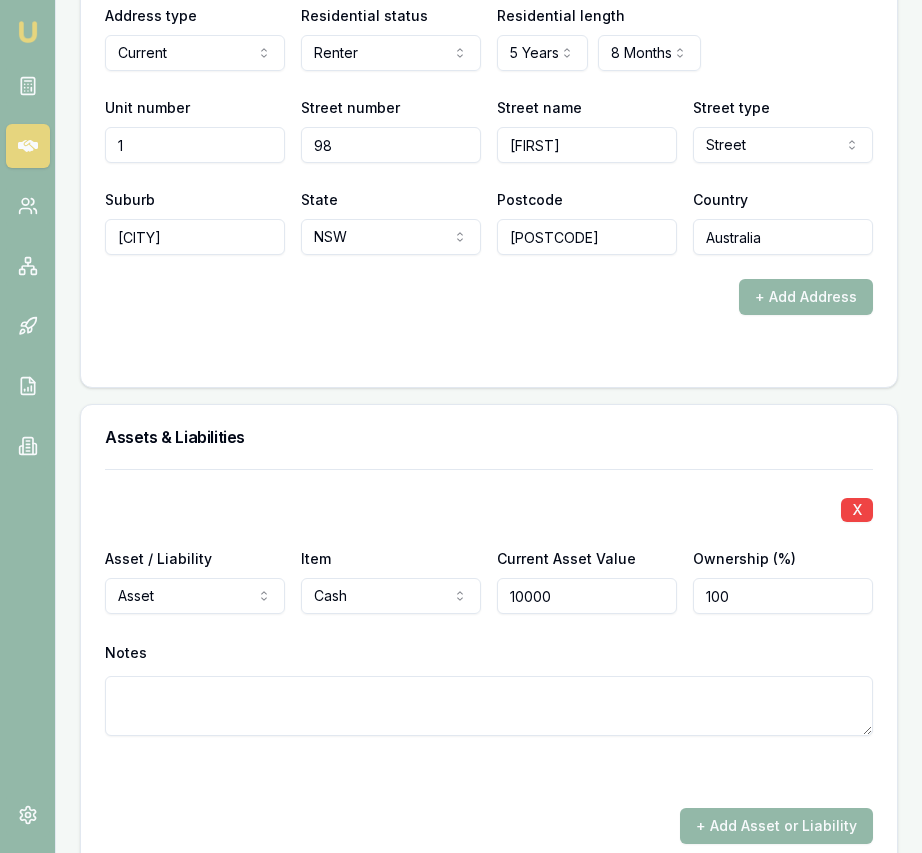 type on "$10,000" 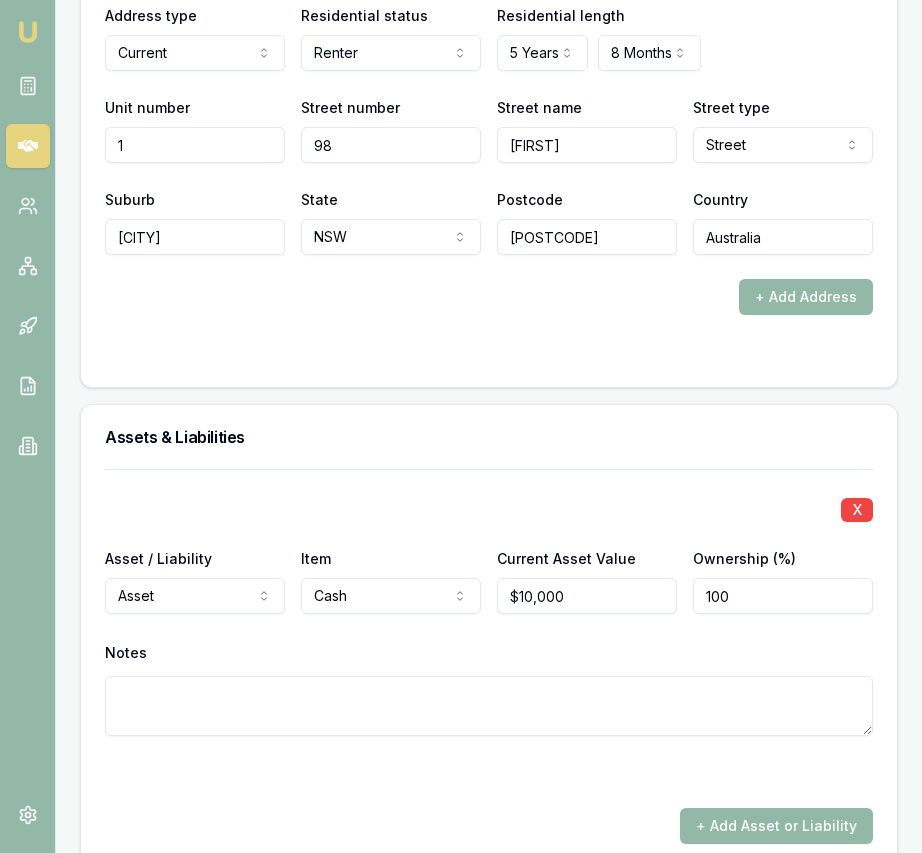 click on "X Asset / Liability  Asset Asset Liability Item  Cash Home Car Boat Bike Caravan Household items Cash Shares Other investments Superannuation Investment property Credit card Personal loan Payday loan Other Current Asset Value  $10,000 Ownership (%)  100 Notes" at bounding box center (489, 626) 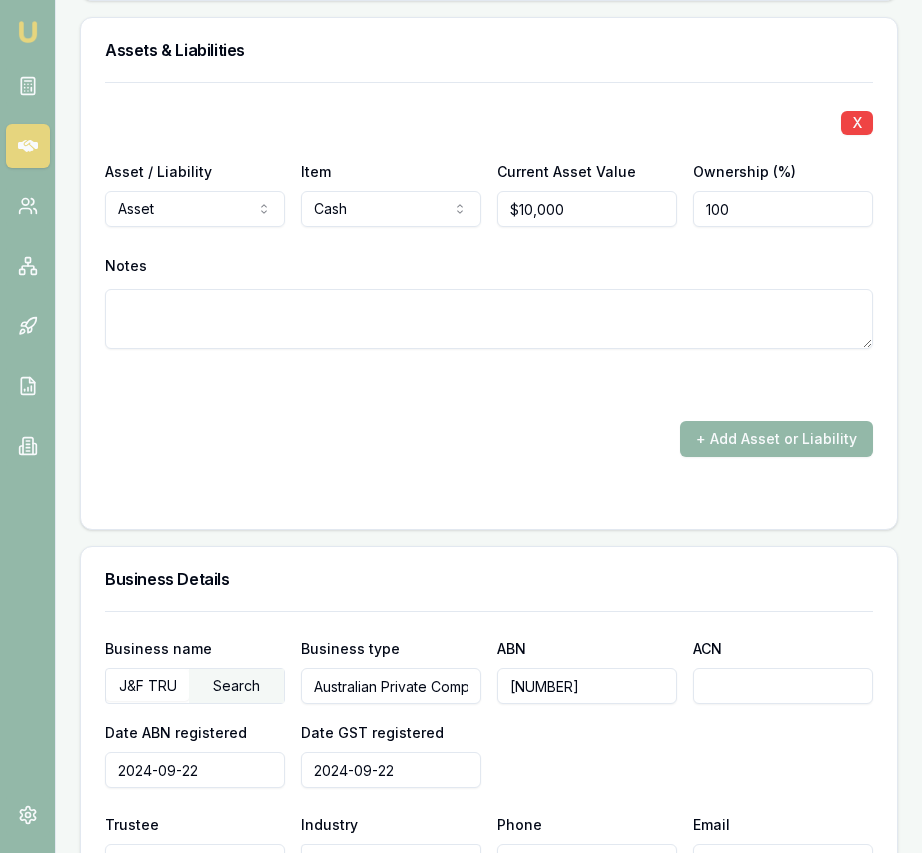 scroll, scrollTop: 3090, scrollLeft: 0, axis: vertical 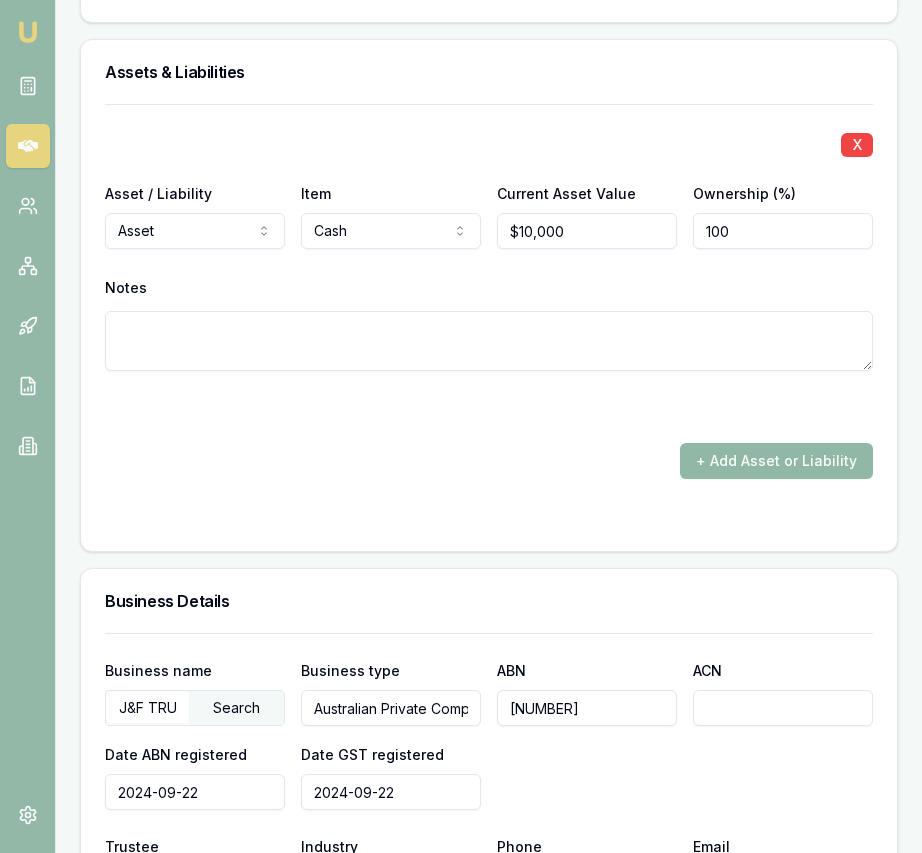 click on "+ Add Asset or Liability" at bounding box center [776, 461] 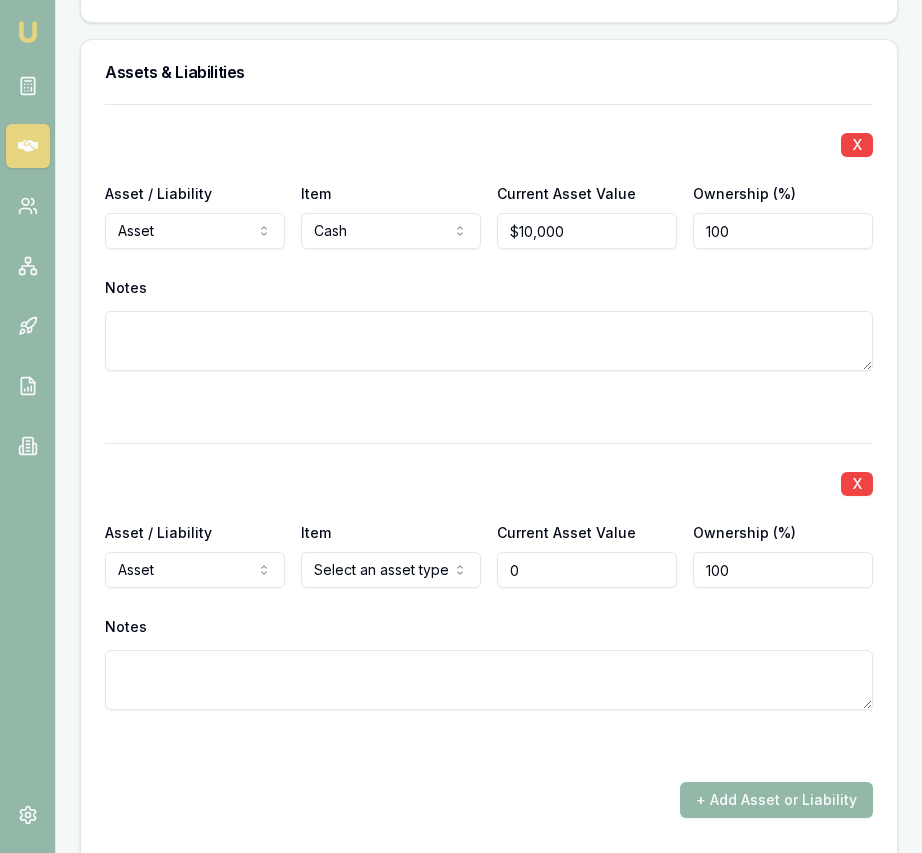 type on "$0" 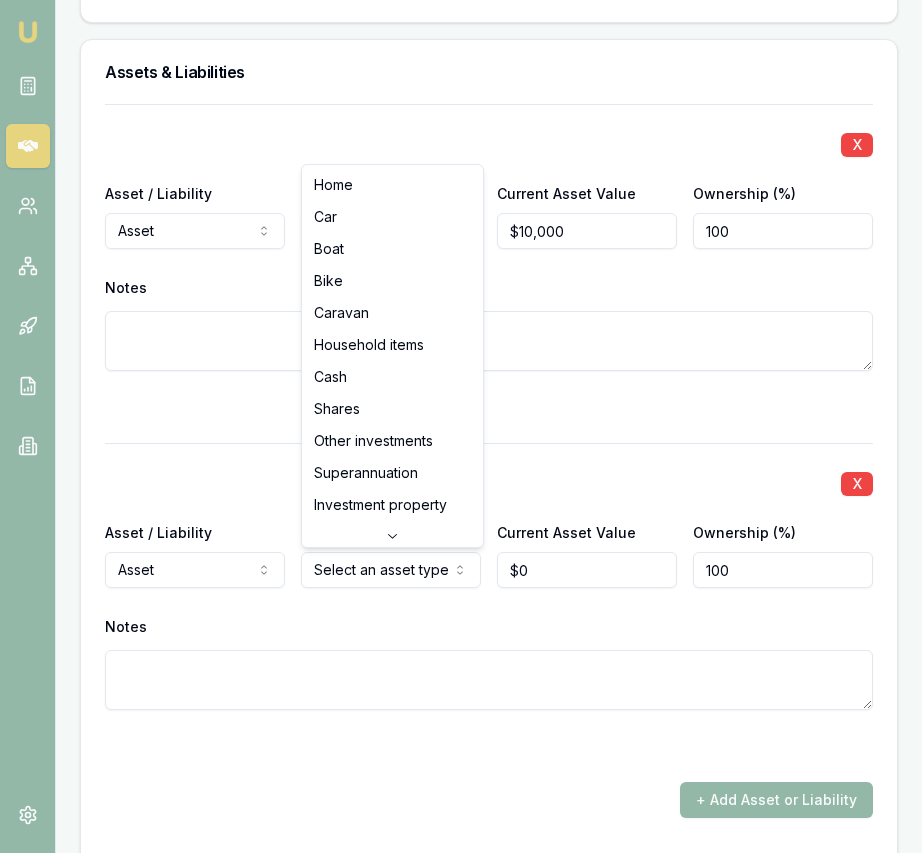 click on "Emu Broker Deals View D-WPRNISIP77 Eujin Ooi Toggle Menu Customer Gurpreet  Jawandha  0429271505 jftrucking05@gmail.com Finance Summary $85,000 Loan Type: Commercial Asset Asset Type : Heavy Trucks Deal Dynamics Stage: New Lead Created Age: 6 days ago Finance Details Applicants Loan Options Lender Submission Applicant Information Gurpreet  Jawandha  switch Personal Personal Details Credit Score Identification Bank Details Residential Assets & Liabilities Business Business Details Business Financials Ownership Structure Assets & Liabilities Summary Income & Expenses Summary Assets & Liabilities Summary Personal Title * Mrs Mr Mrs Miss Ms Dr Prof First name * Gurpreet Middle name  Kaur Last name * Jawandha Date of birth 12/09/1994 Gender  Female Male Female Other Not disclosed Marital status  Married Single Married De facto Separated Divorced Widowed Residency status  Australian citizen Australian citizen Permanent resident Visa holder Email jftrucking05@gmail.com Phone 0429271505 Applicant type  Applicant 632" at bounding box center (461, -2664) 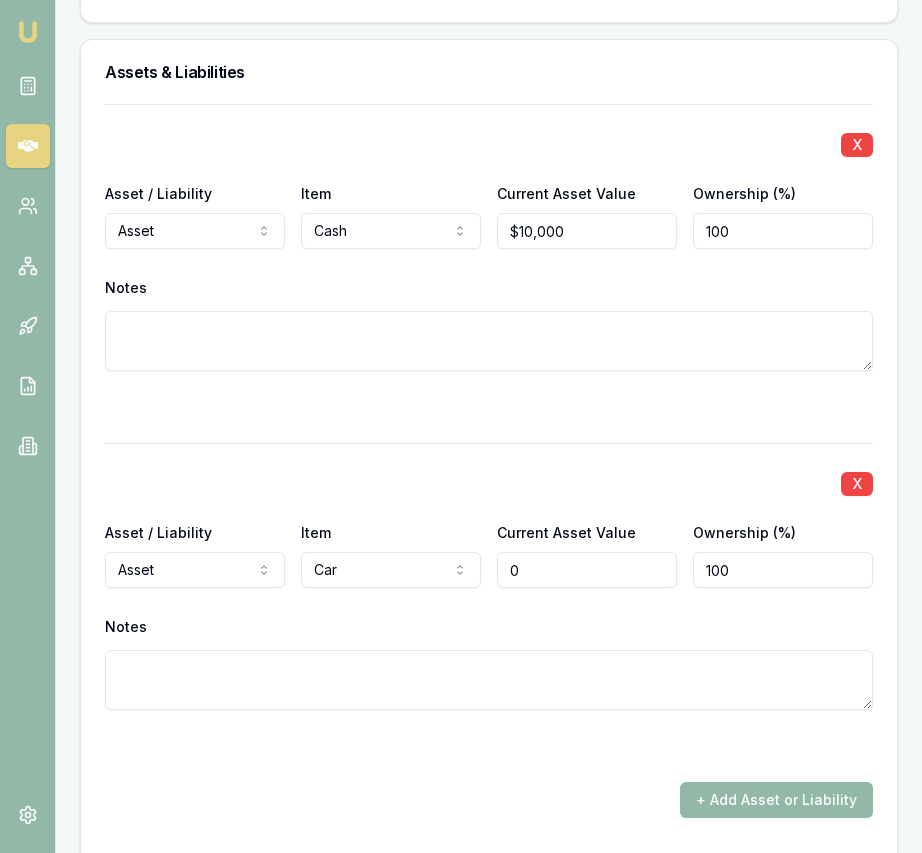 click on "0" at bounding box center (587, 570) 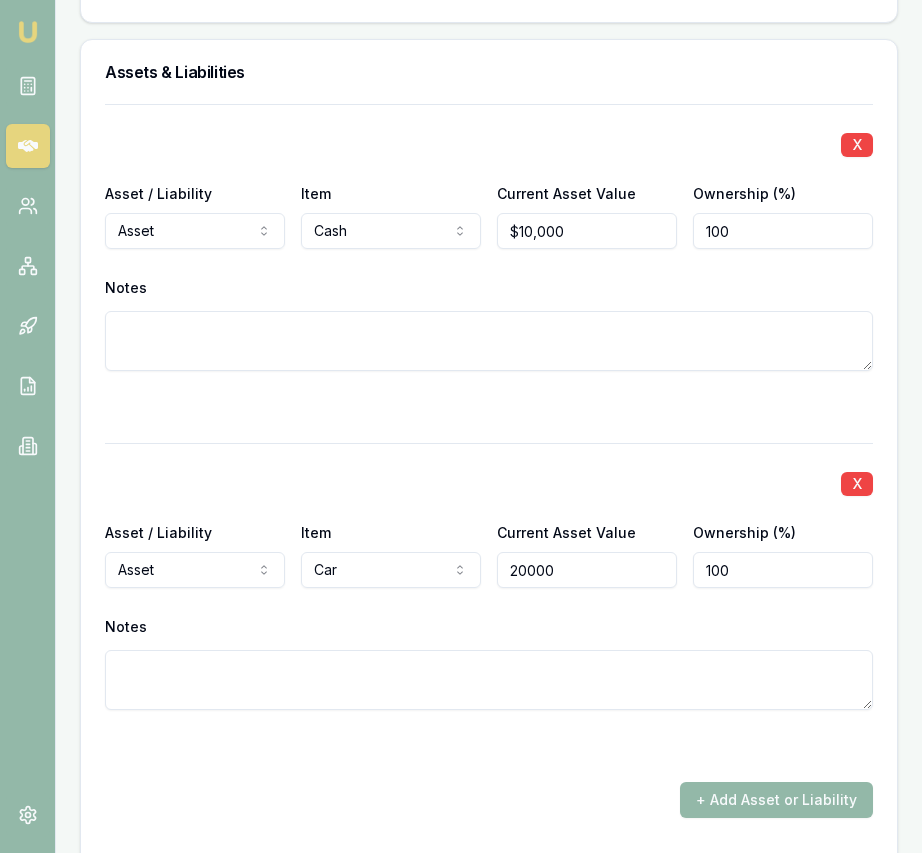 type on "$20,000" 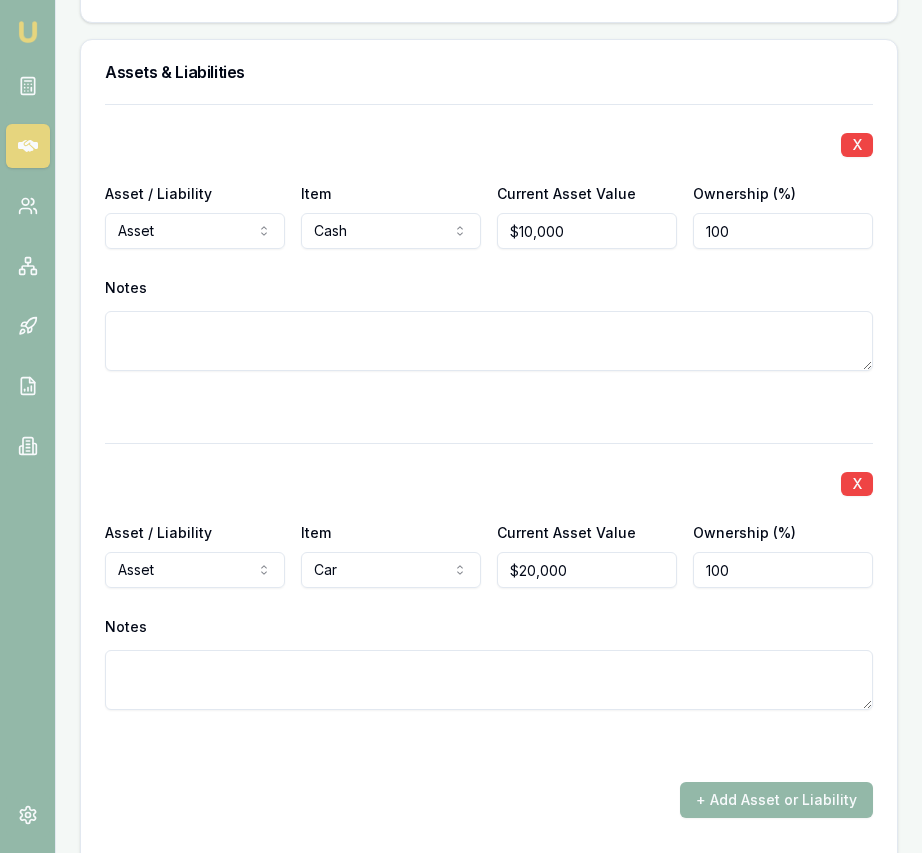 drag, startPoint x: 474, startPoint y: 747, endPoint x: 466, endPoint y: 713, distance: 34.928497 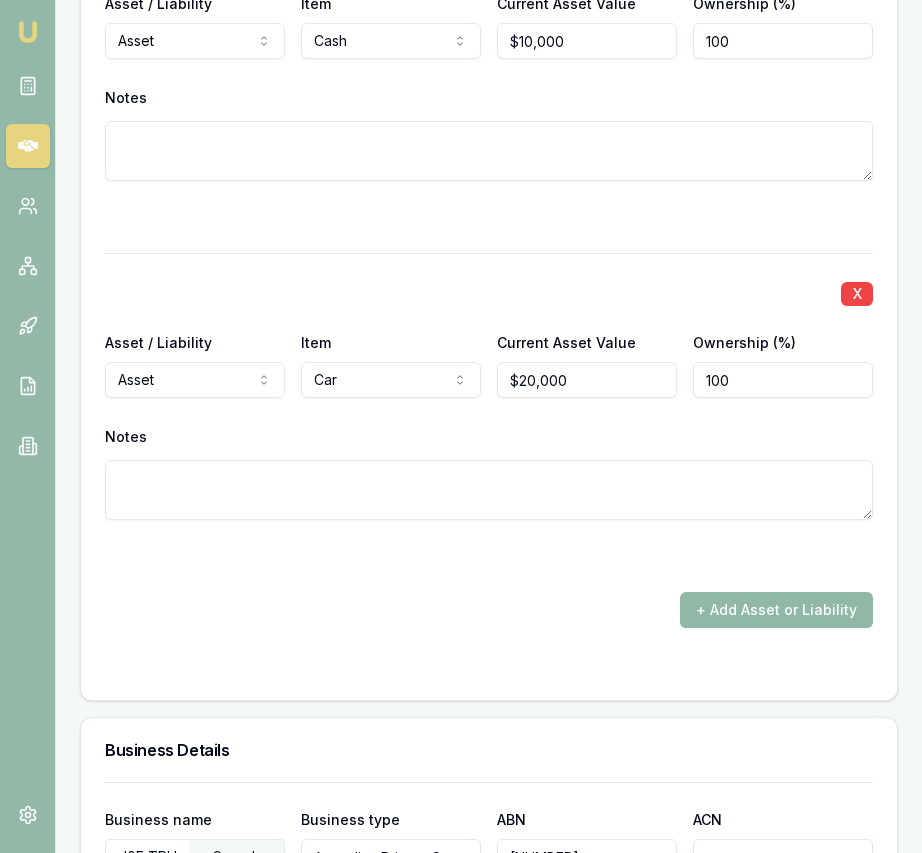 click on "+ Add Asset or Liability" at bounding box center (776, 610) 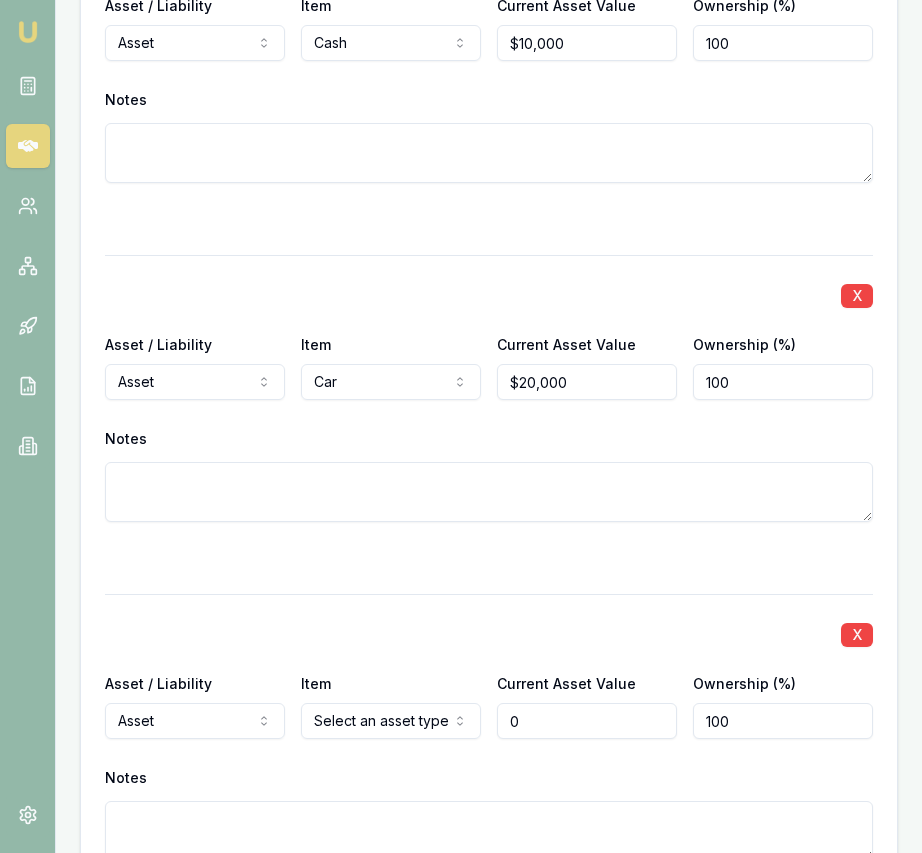 type on "$0" 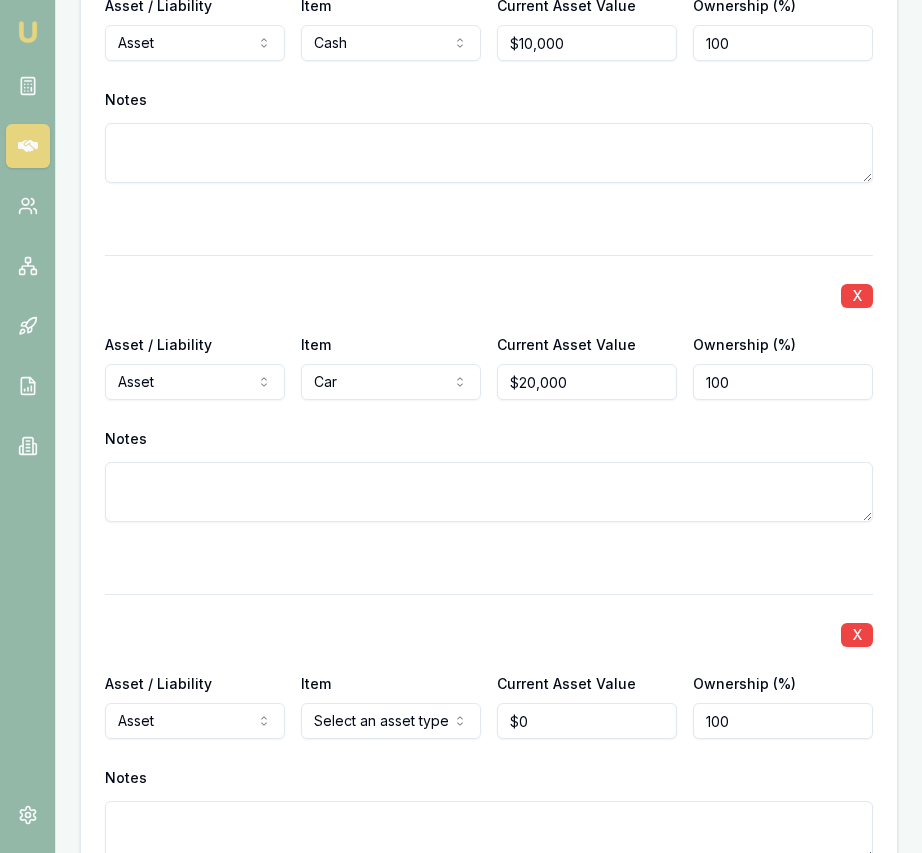 click on "Emu Broker Deals View D-WPRNISIP77 Eujin Ooi Toggle Menu Customer Gurpreet  Jawandha  0429271505 jftrucking05@gmail.com Finance Summary $85,000 Loan Type: Commercial Asset Asset Type : Heavy Trucks Deal Dynamics Stage: New Lead Created Age: 6 days ago Finance Details Applicants Loan Options Lender Submission Applicant Information Gurpreet  Jawandha  switch Personal Personal Details Credit Score Identification Bank Details Residential Assets & Liabilities Business Business Details Business Financials Ownership Structure Assets & Liabilities Summary Income & Expenses Summary Assets & Liabilities Summary Personal Title * Mrs Mr Mrs Miss Ms Dr Prof First name * Gurpreet Middle name  Kaur Last name * Jawandha Date of birth 12/09/1994 Gender  Female Male Female Other Not disclosed Marital status  Married Single Married De facto Separated Divorced Widowed Residency status  Australian citizen Australian citizen Permanent resident Visa holder Email jftrucking05@gmail.com Phone 0429271505 Applicant type  Applicant 632" at bounding box center (461, -2852) 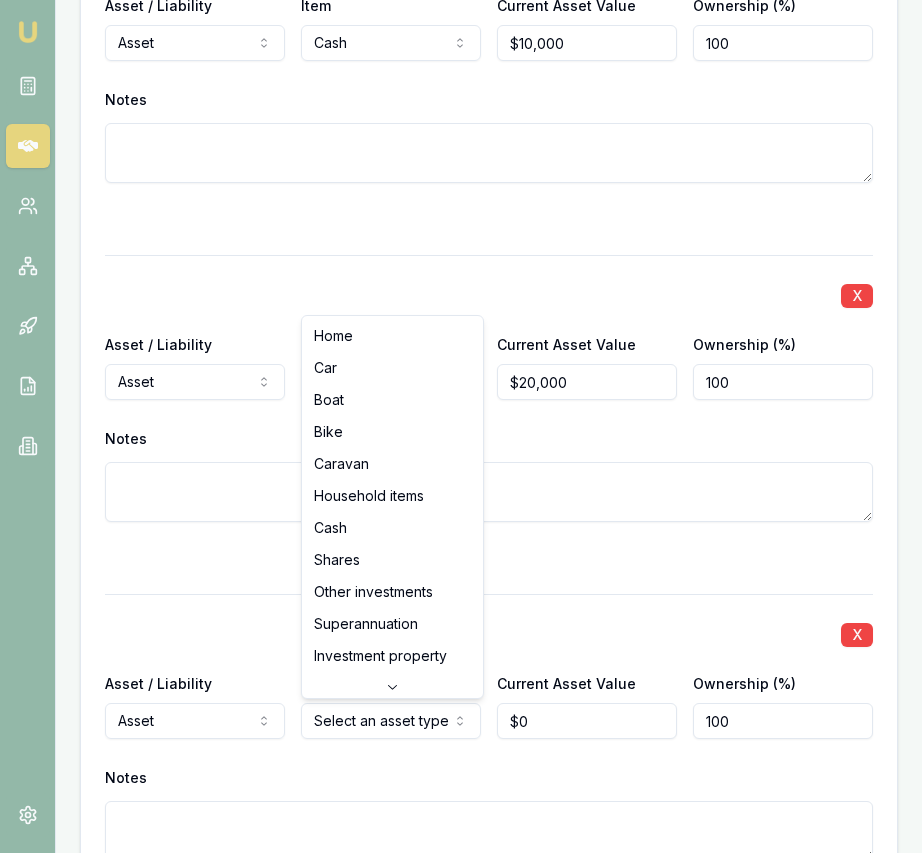 select on "HOUSEHOLD_ITEMS" 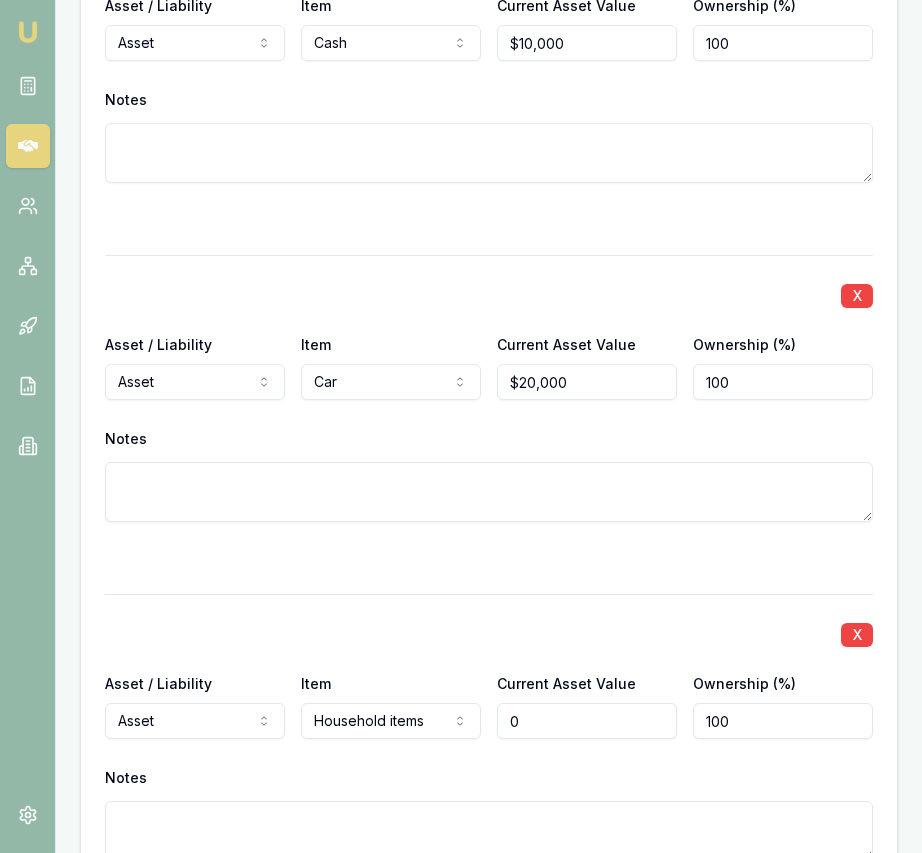click on "0" at bounding box center (587, 721) 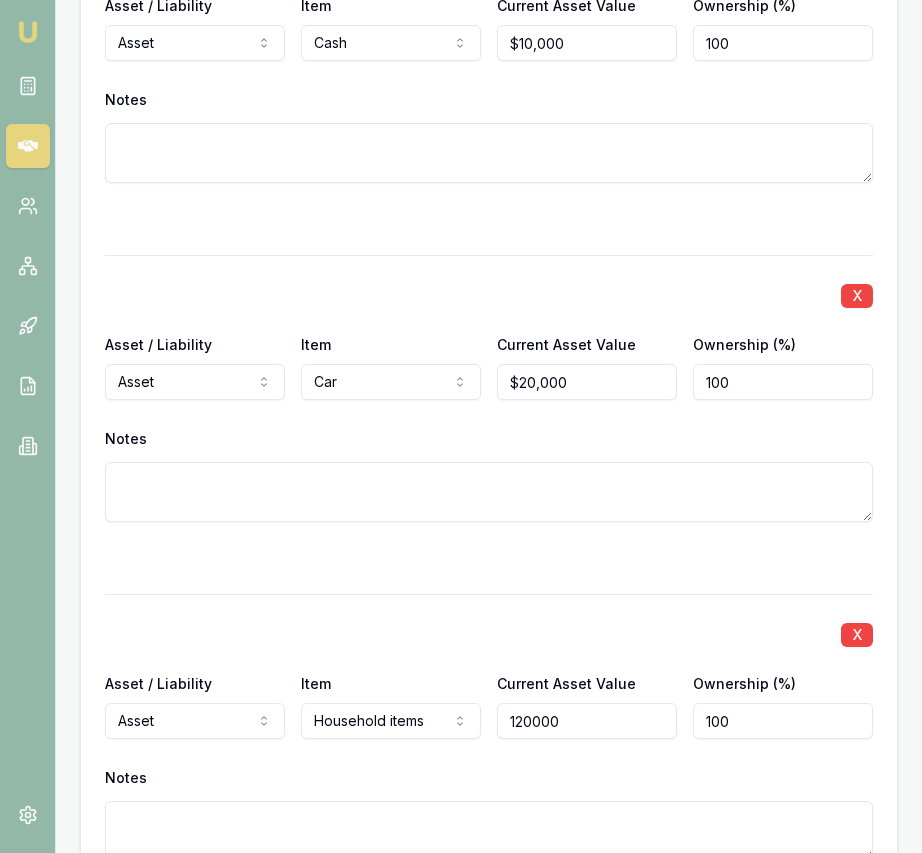 type on "$120,000" 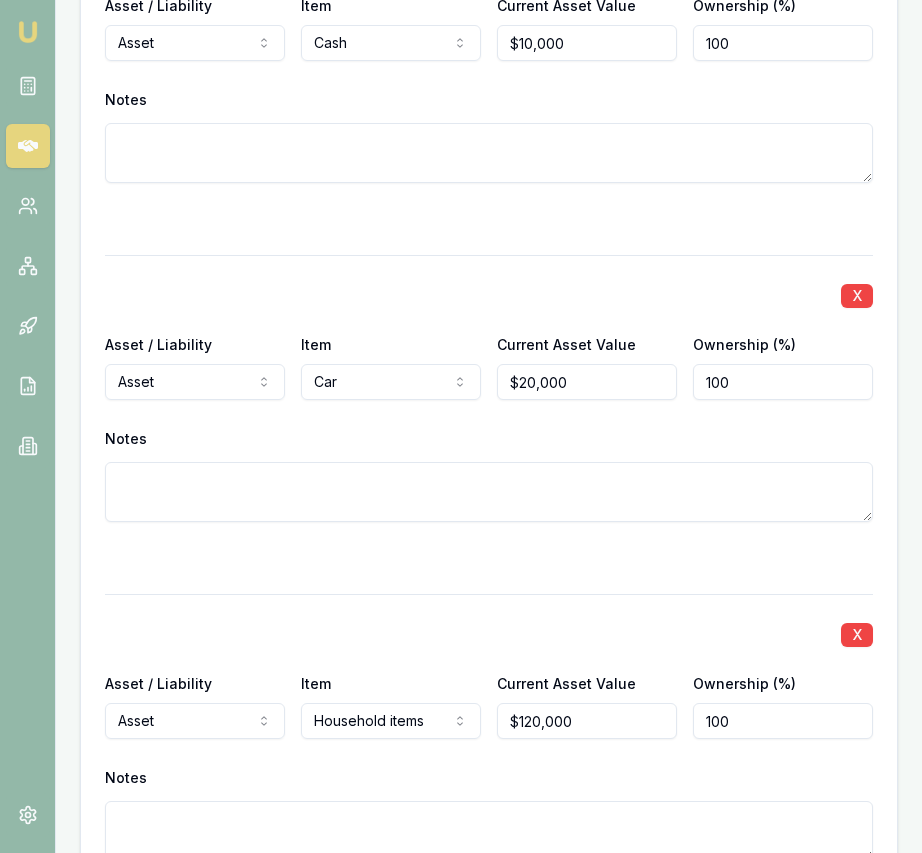 click on "X" at bounding box center (489, 633) 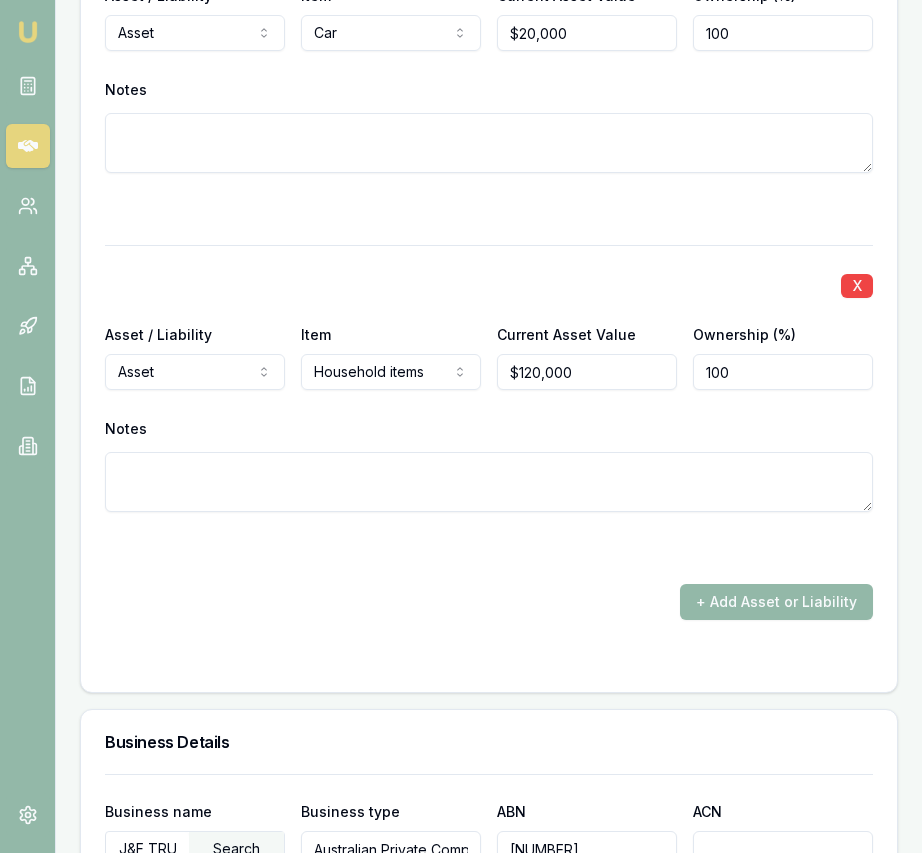 scroll, scrollTop: 3636, scrollLeft: 0, axis: vertical 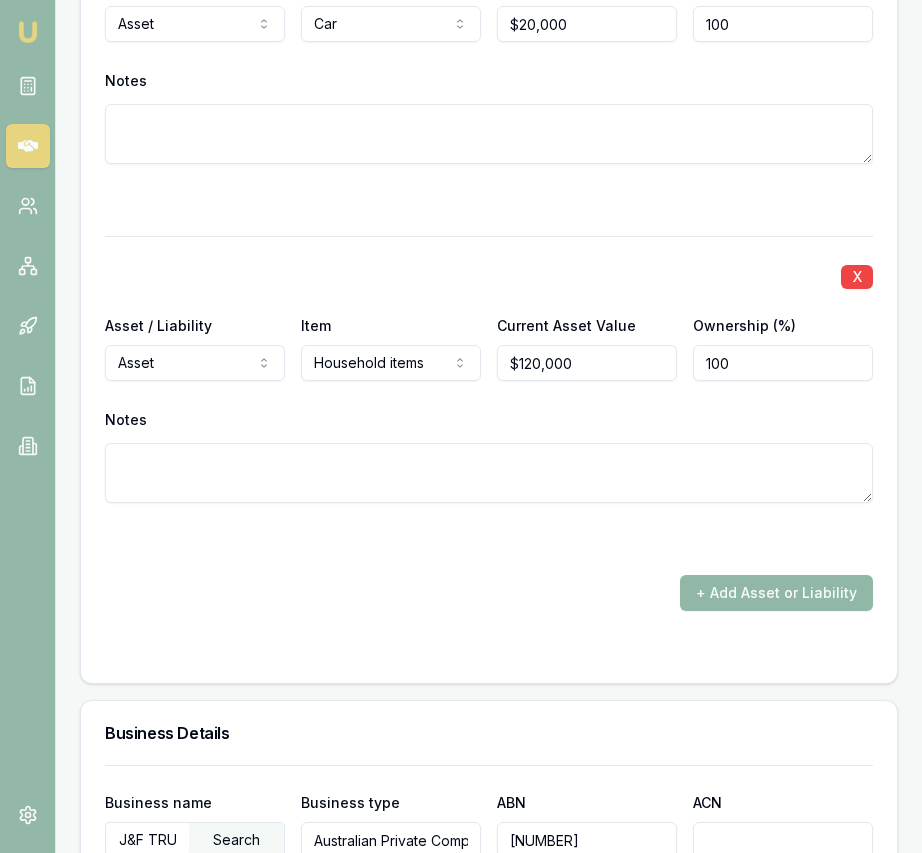 click on "+ Add Asset or Liability" at bounding box center (776, 593) 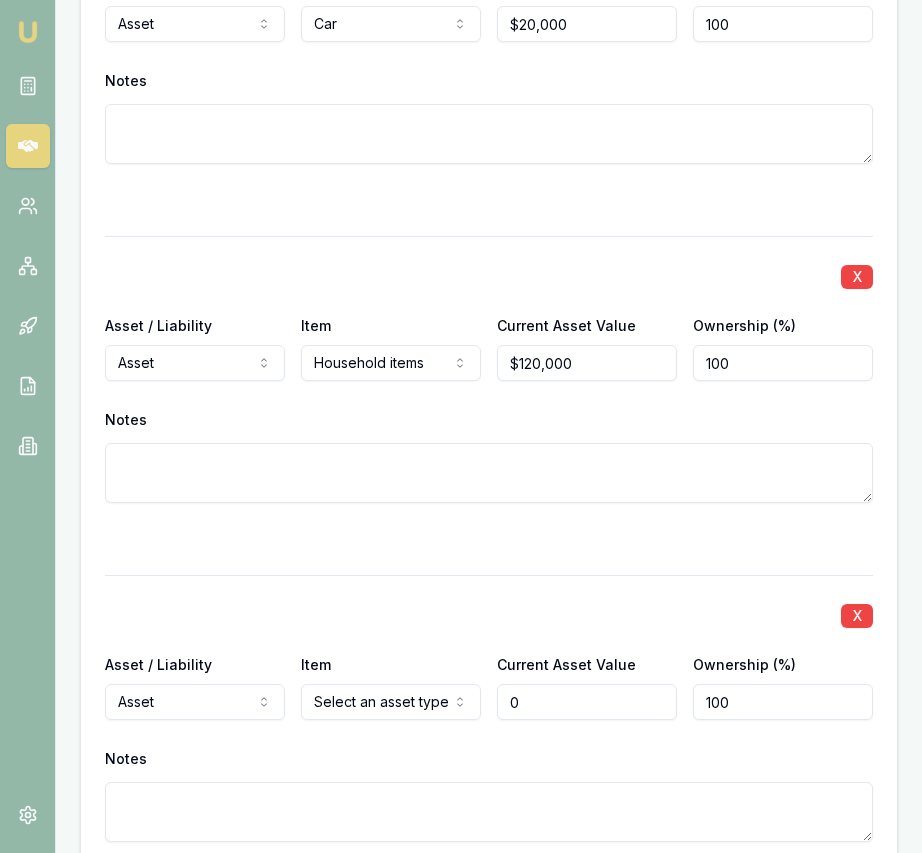 type on "$0" 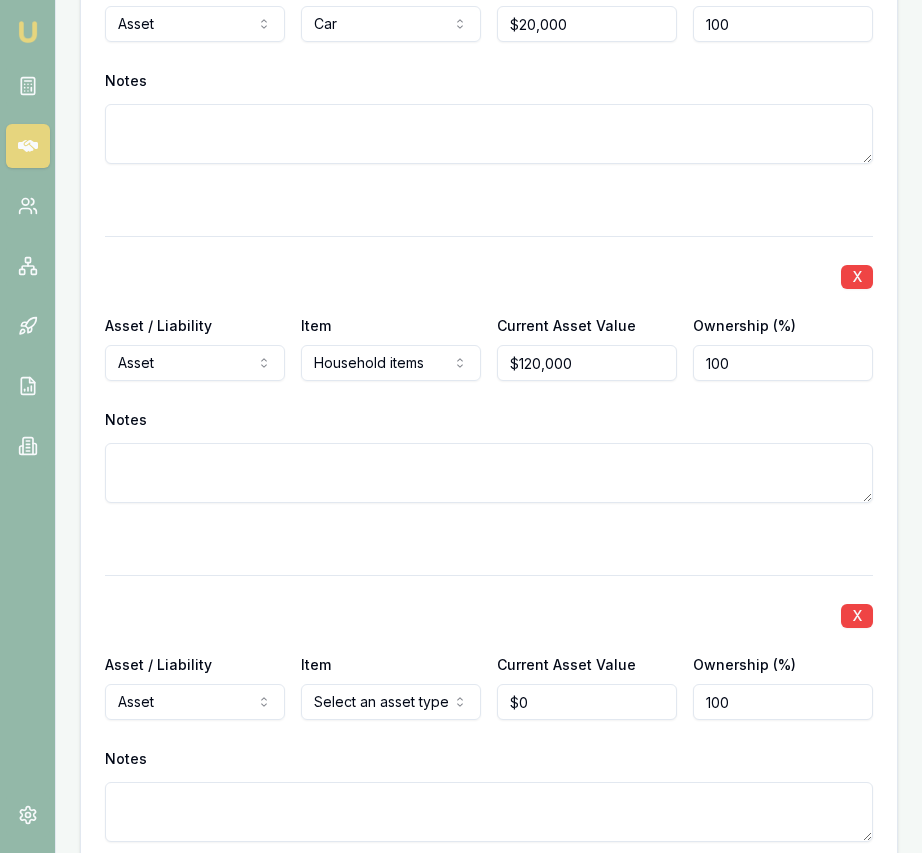 click on "Emu Broker Deals View D-WPRNISIP77 Eujin Ooi Toggle Menu Customer Gurpreet  Jawandha  0429271505 jftrucking05@gmail.com Finance Summary $85,000 Loan Type: Commercial Asset Asset Type : Heavy Trucks Deal Dynamics Stage: New Lead Created Age: 6 days ago Finance Details Applicants Loan Options Lender Submission Applicant Information Gurpreet  Jawandha  switch Personal Personal Details Credit Score Identification Bank Details Residential Assets & Liabilities Business Business Details Business Financials Ownership Structure Assets & Liabilities Summary Income & Expenses Summary Assets & Liabilities Summary Personal Title * Mrs Mr Mrs Miss Ms Dr Prof First name * Gurpreet Middle name  Kaur Last name * Jawandha Date of birth 12/09/1994 Gender  Female Male Female Other Not disclosed Marital status  Married Single Married De facto Separated Divorced Widowed Residency status  Australian citizen Australian citizen Permanent resident Visa holder Email jftrucking05@gmail.com Phone 0429271505 Applicant type  Applicant 632" at bounding box center [461, -3210] 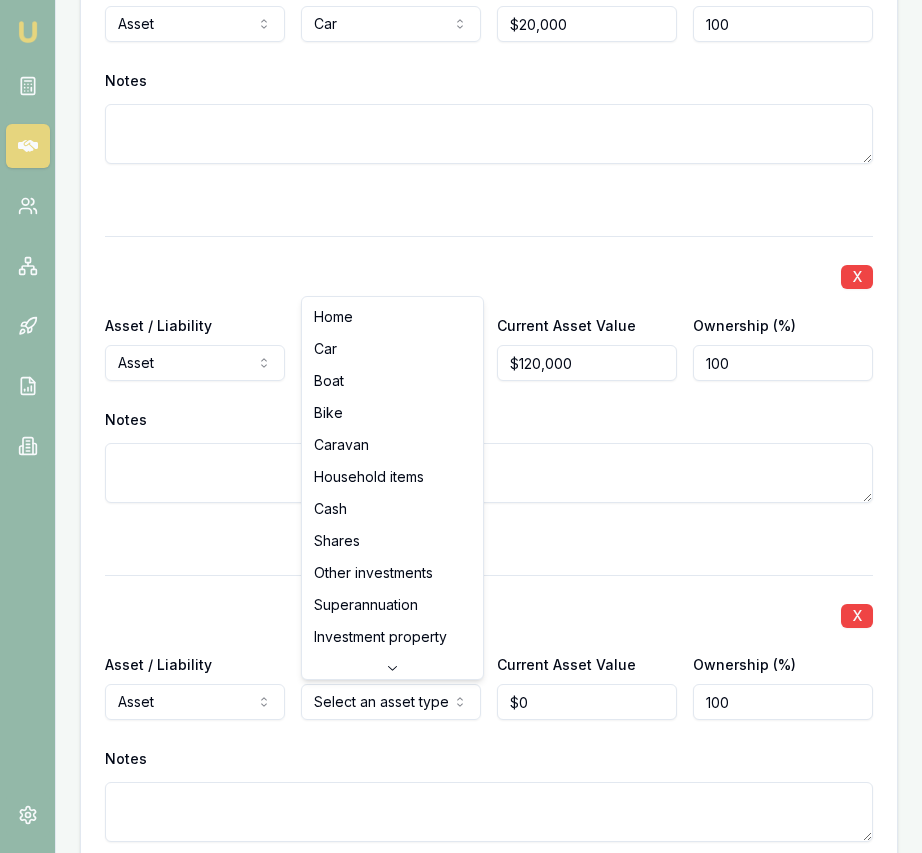 select on "SUPERANNUATION" 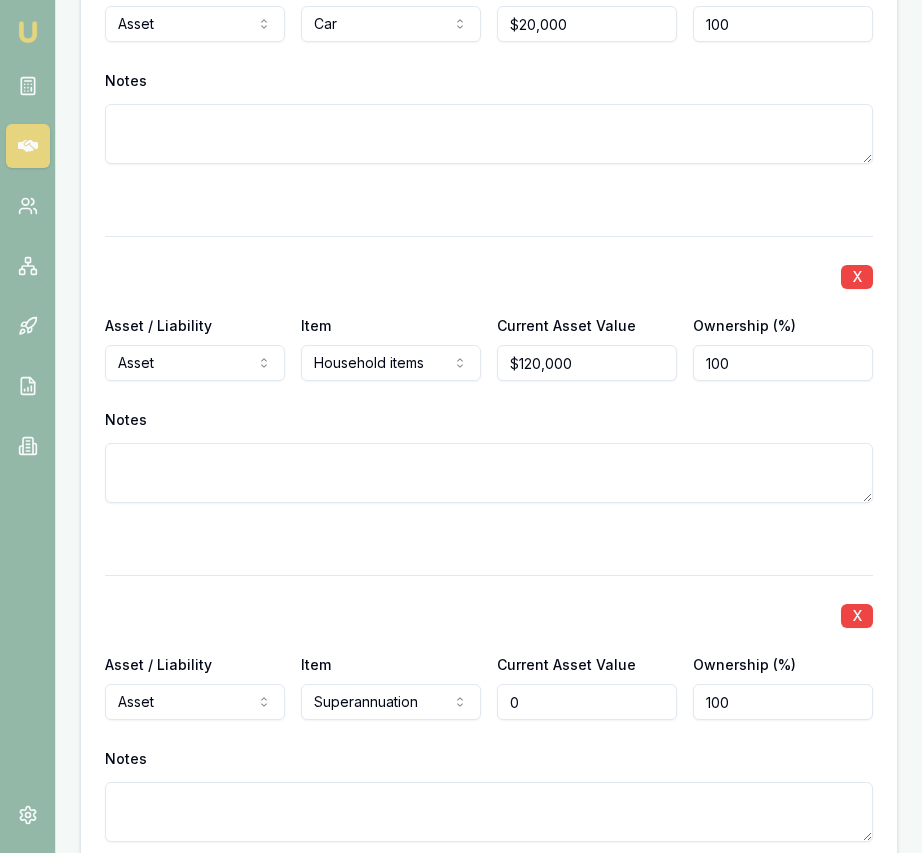 click on "0" at bounding box center [587, 702] 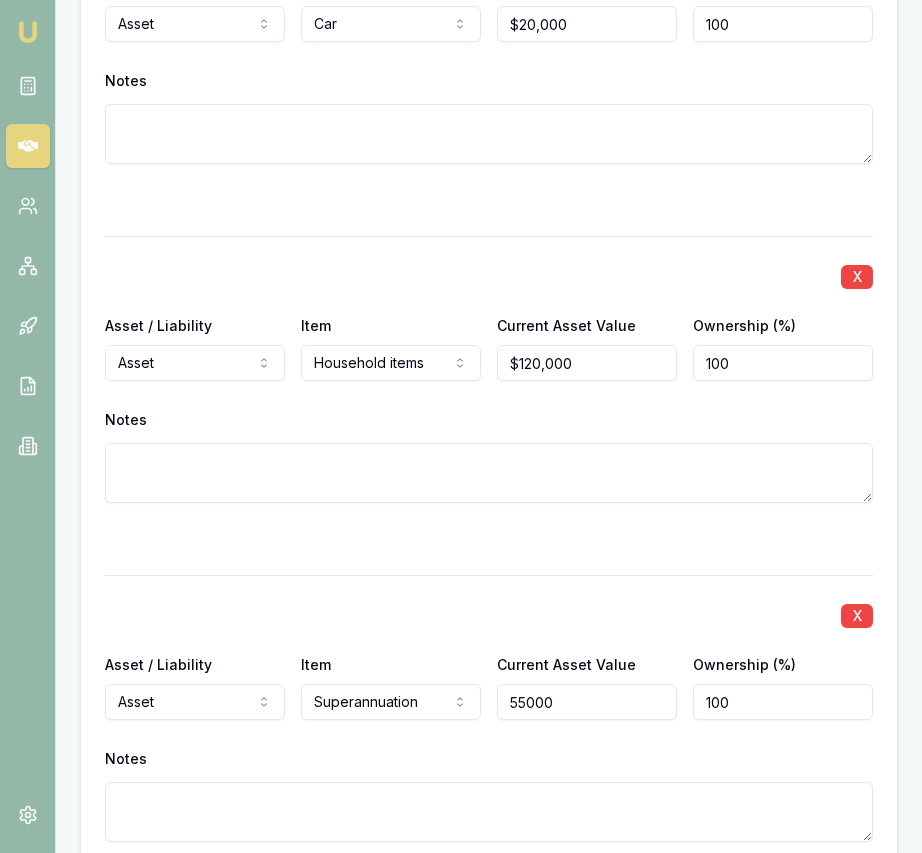 type on "$55,000" 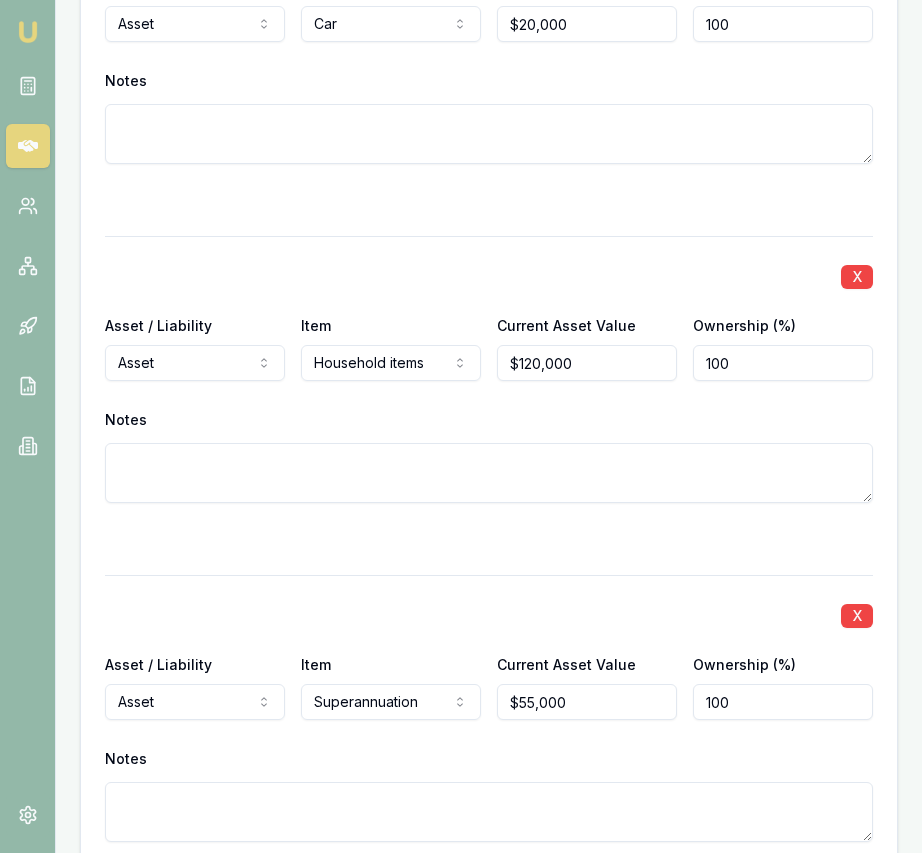 click on "X Asset / Liability  Asset Asset Liability Item  Superannuation Home Car Boat Bike Caravan Household items Cash Shares Other investments Superannuation Investment property Credit card Personal loan Payday loan Other Current Asset Value  $55,000 Ownership (%)  100 Notes" at bounding box center (489, 732) 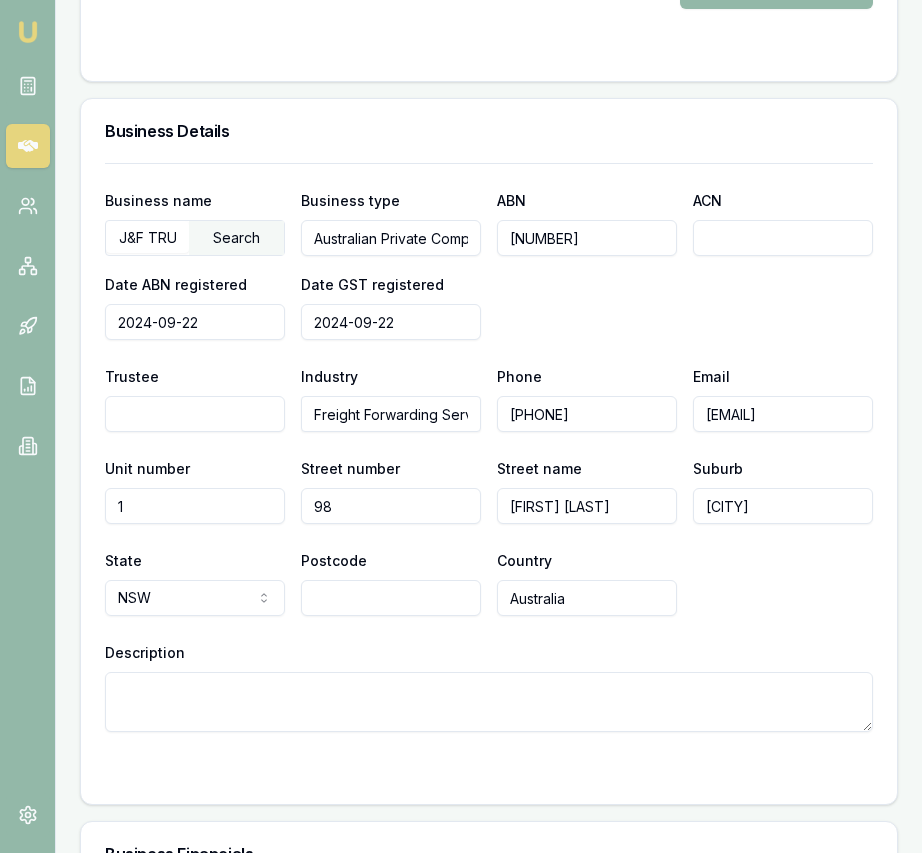 scroll, scrollTop: 4676, scrollLeft: 0, axis: vertical 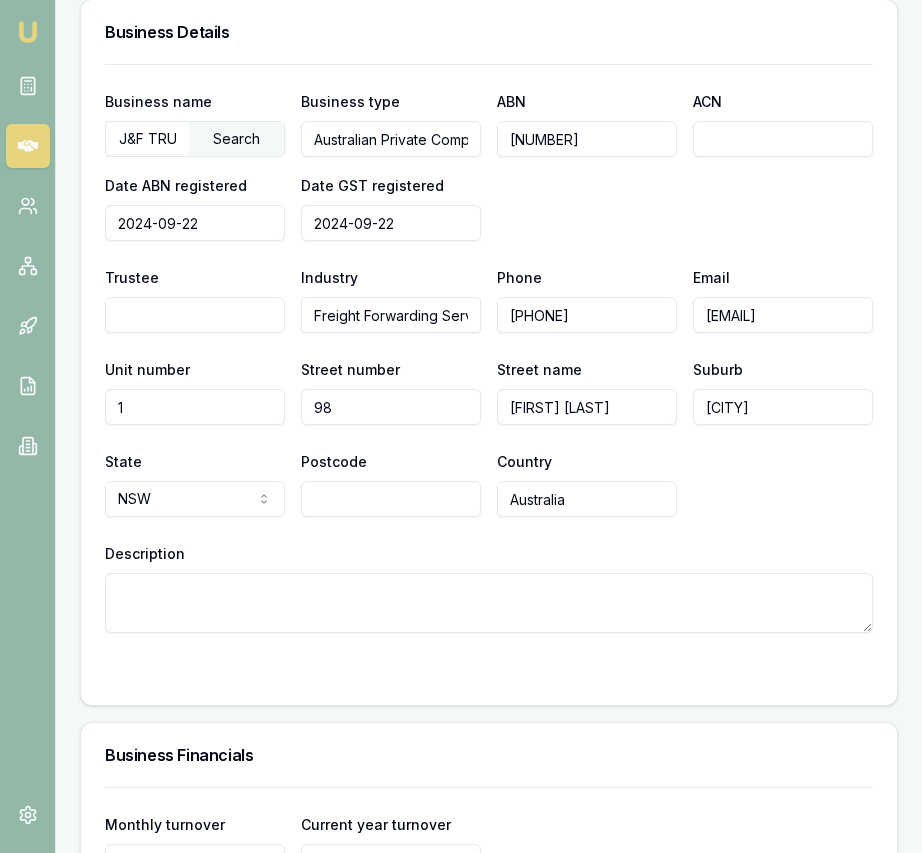 click on "Postcode" at bounding box center (391, 499) 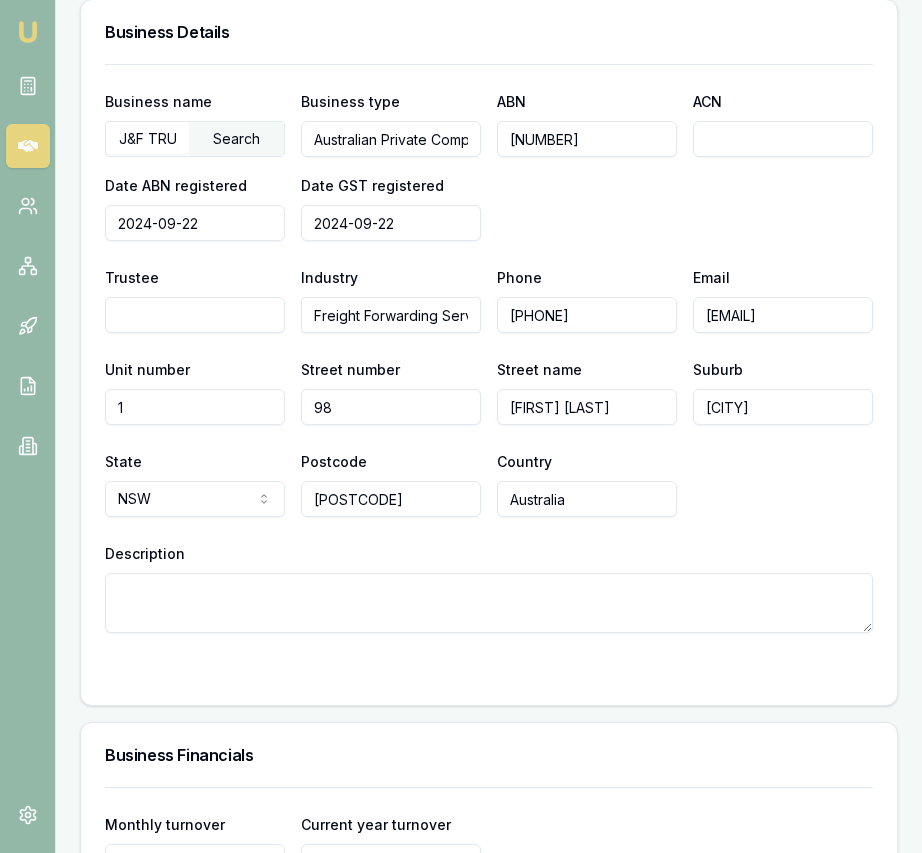 type on "2795" 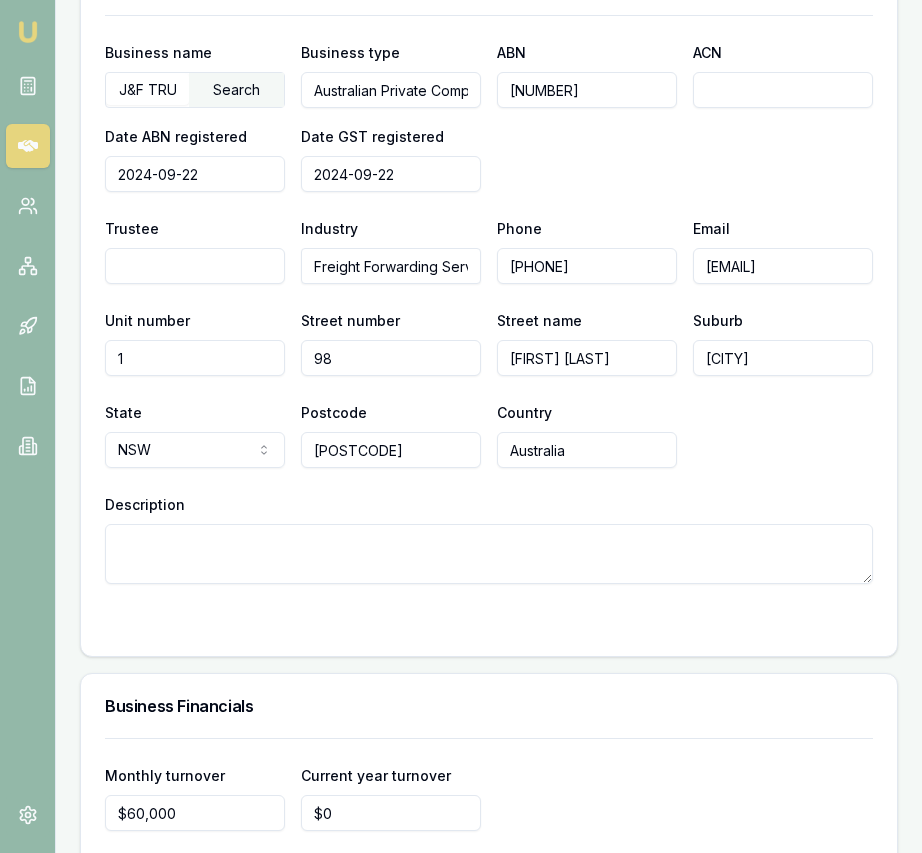 scroll, scrollTop: 4722, scrollLeft: 0, axis: vertical 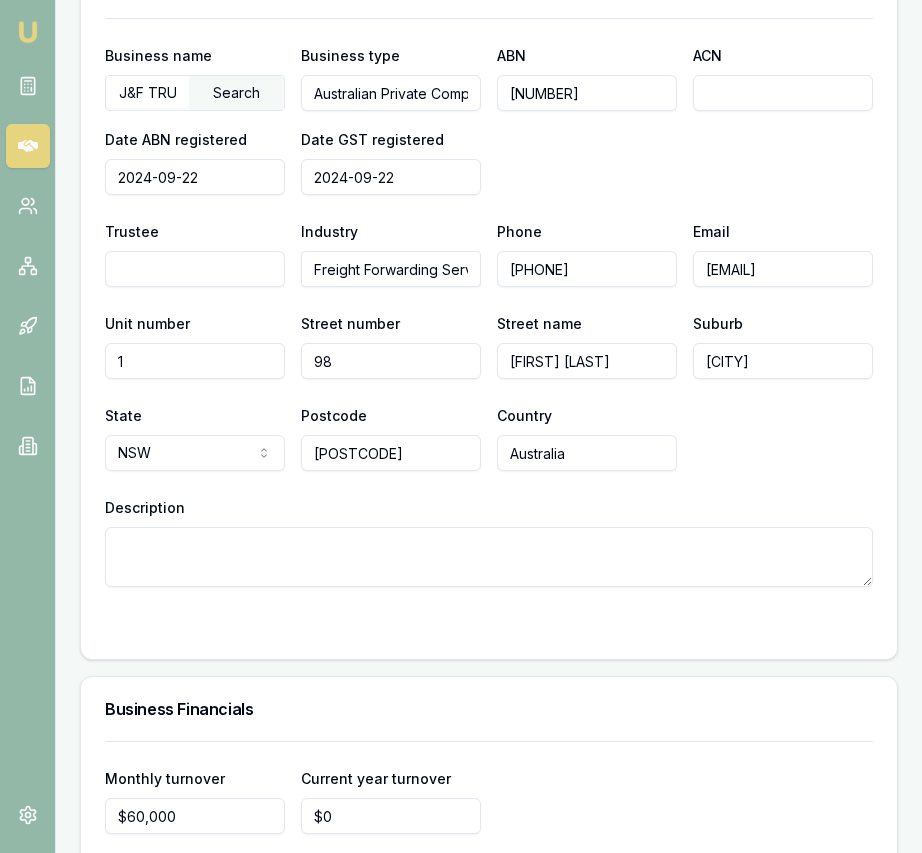 click on "Description" at bounding box center [489, 557] 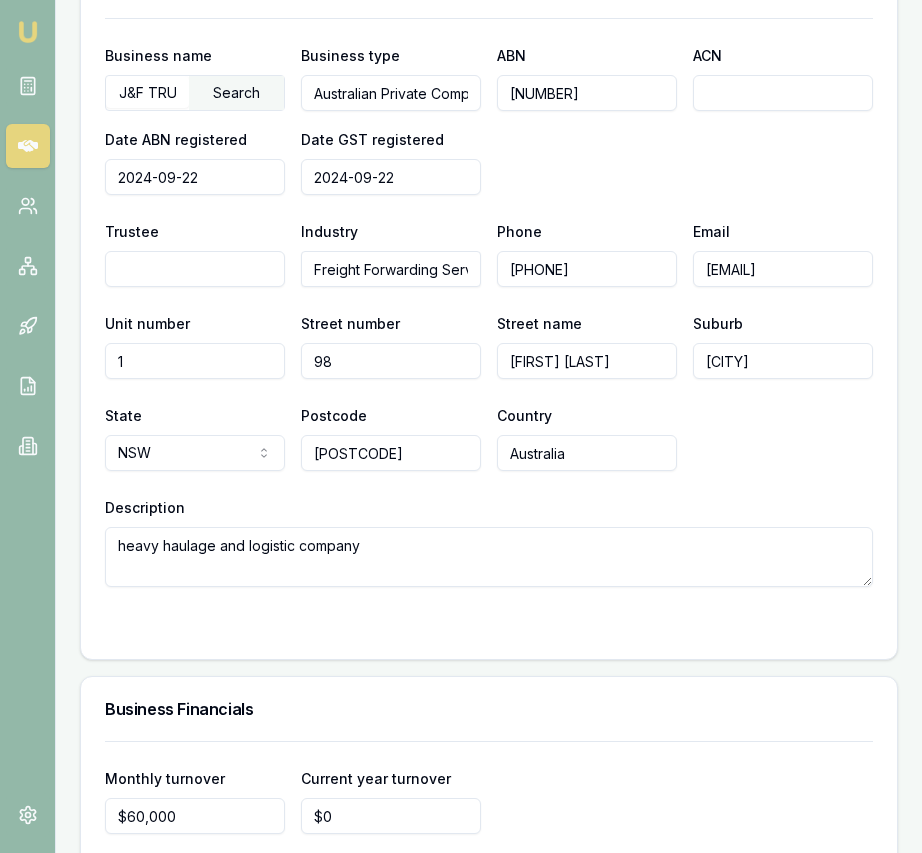 type on "heavy haulage and logistic company" 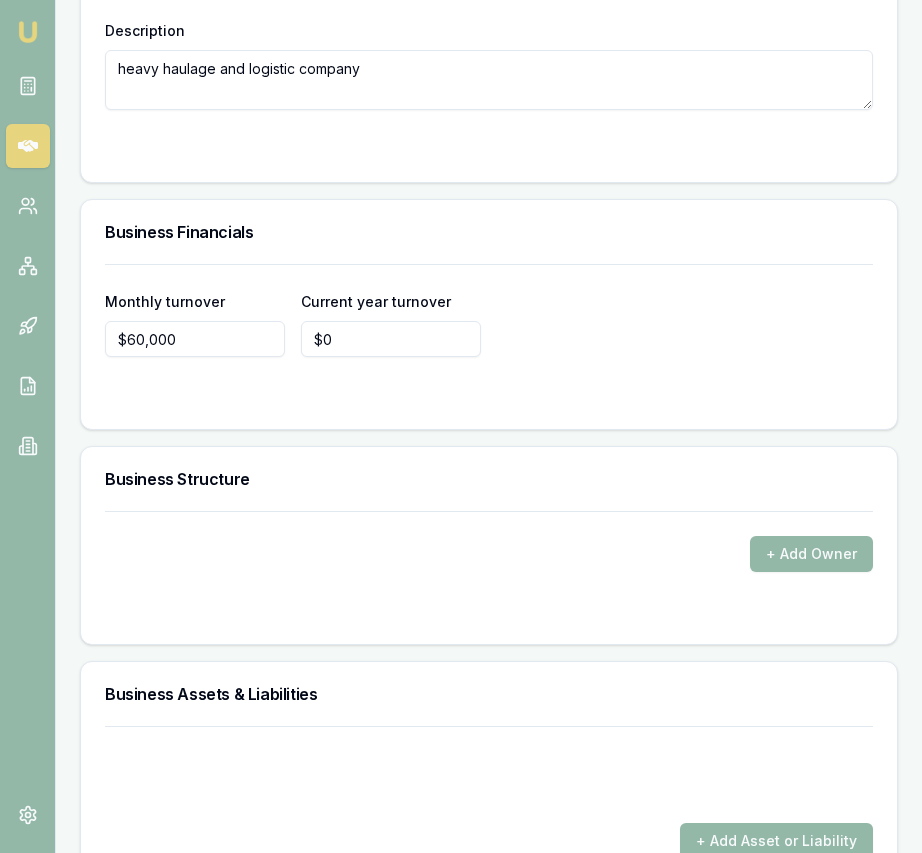 scroll, scrollTop: 5205, scrollLeft: 0, axis: vertical 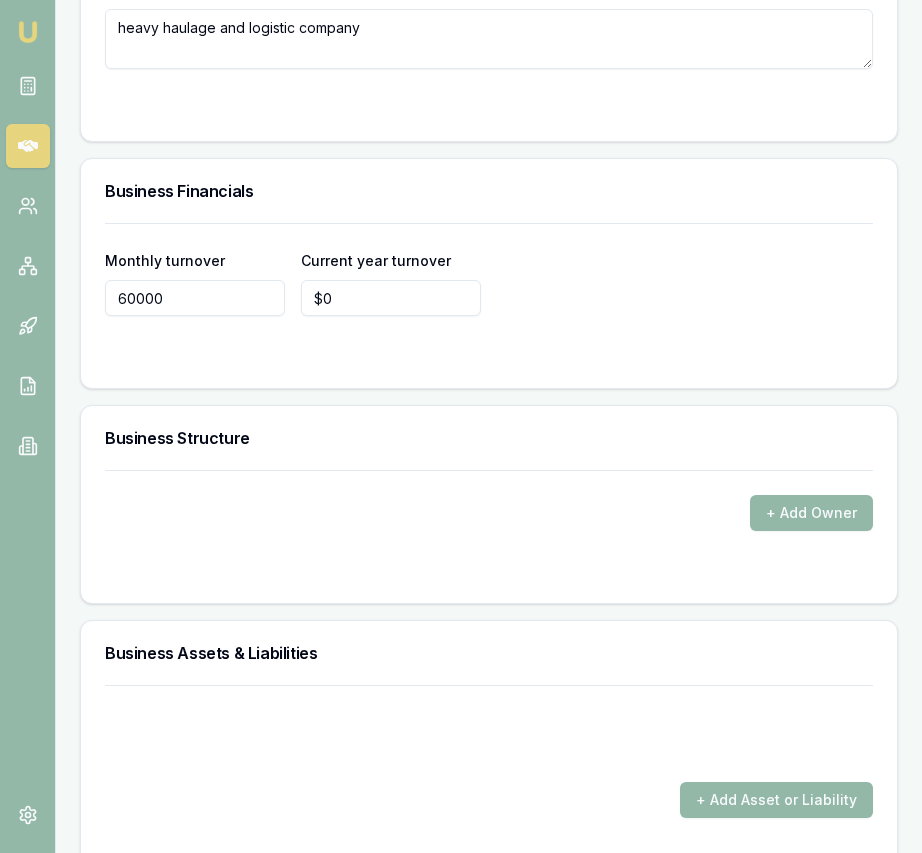 click on "60000" at bounding box center [195, 298] 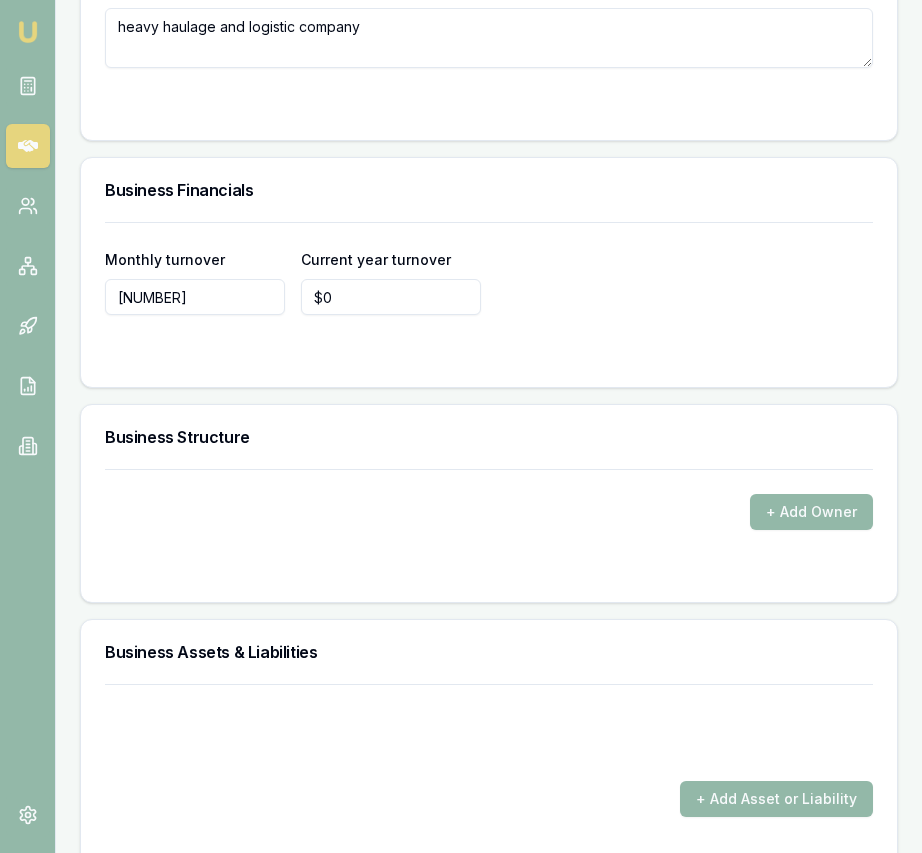 type on "$95,000" 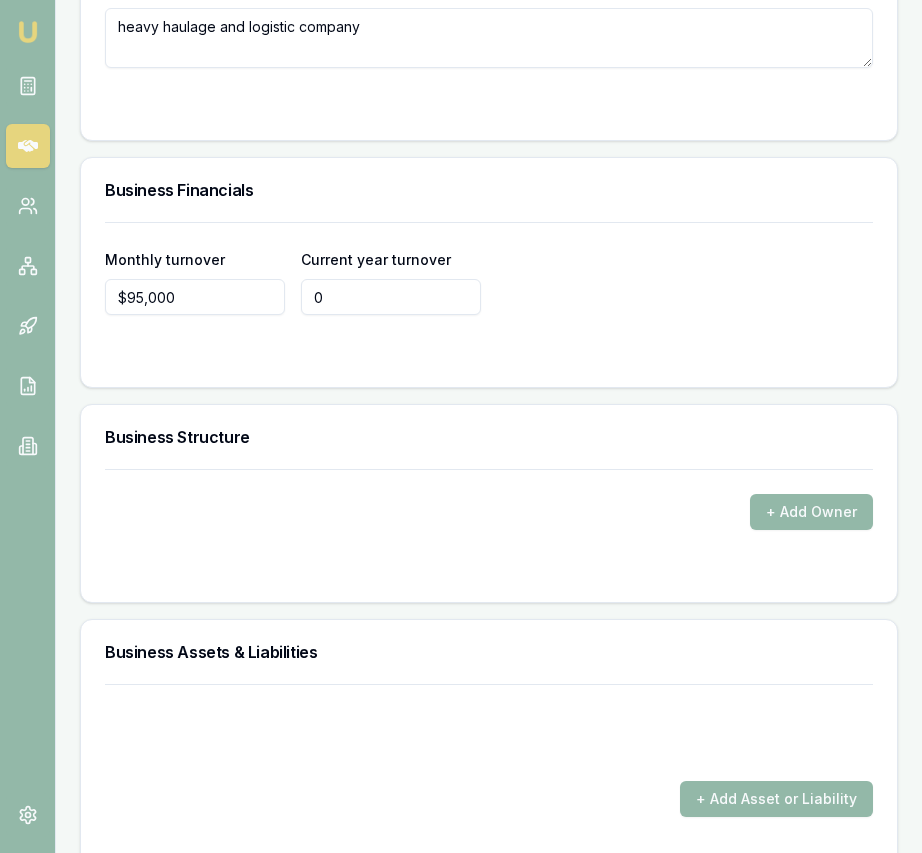 click on "0" at bounding box center (391, 297) 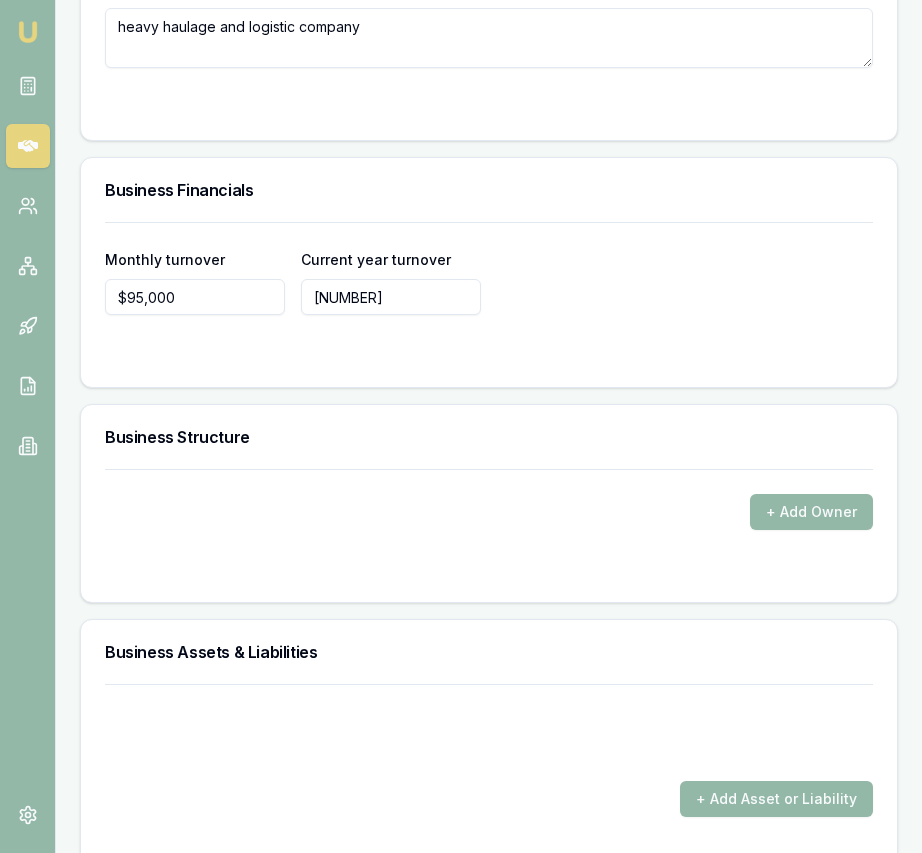 type on "$1,140,000" 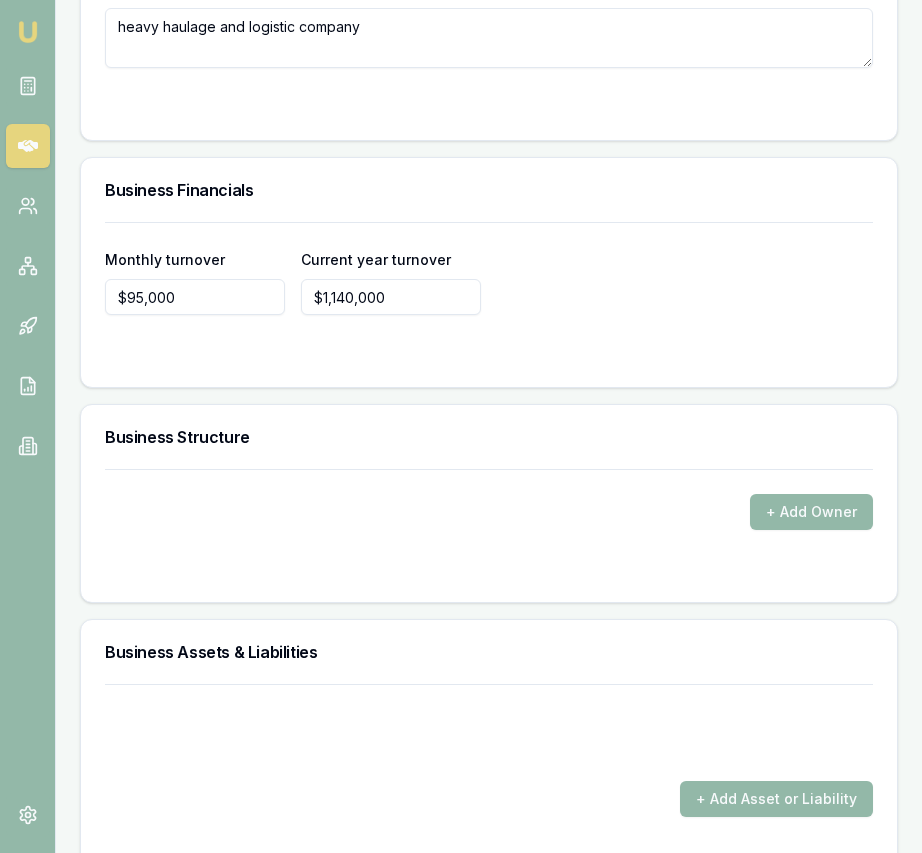 click on "Monthly turnover  $95,000 Current year turnover  $1,140,000" at bounding box center (489, 292) 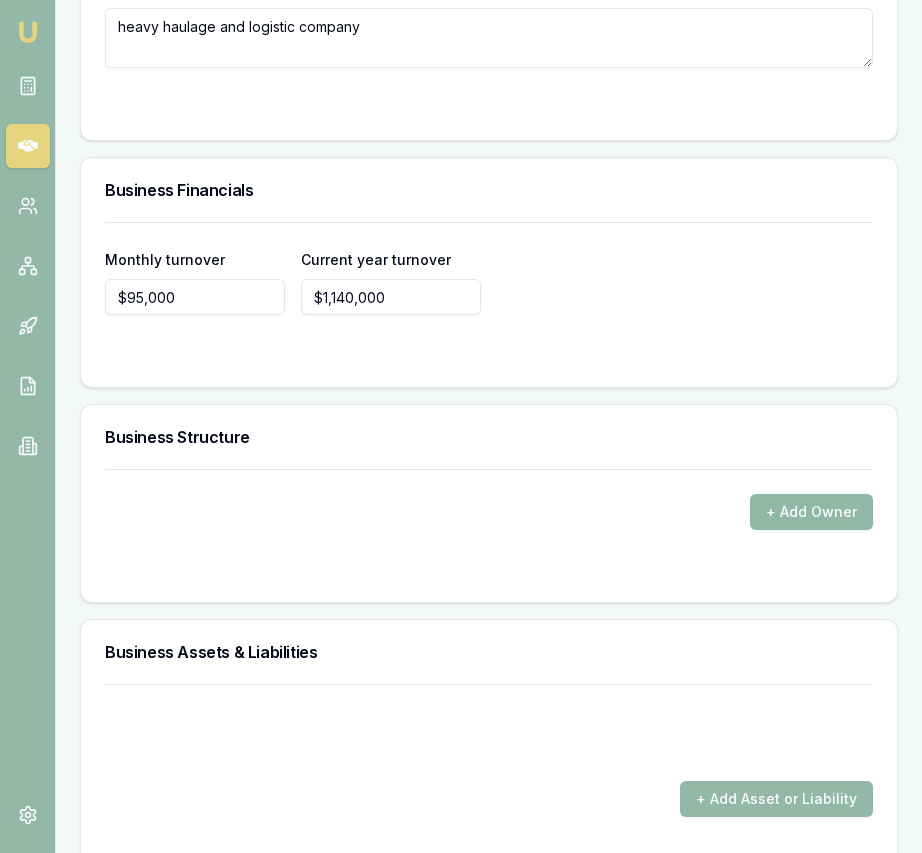 click on "+ Add Owner" at bounding box center (811, 512) 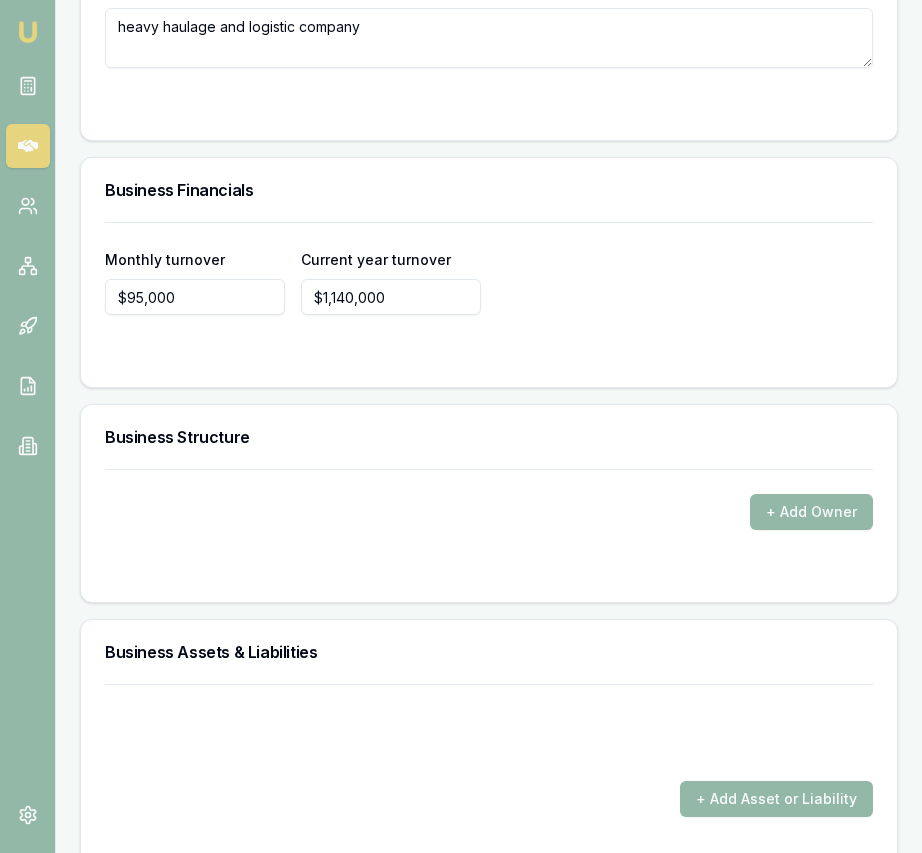 click on "+ Add Owner" at bounding box center [489, 523] 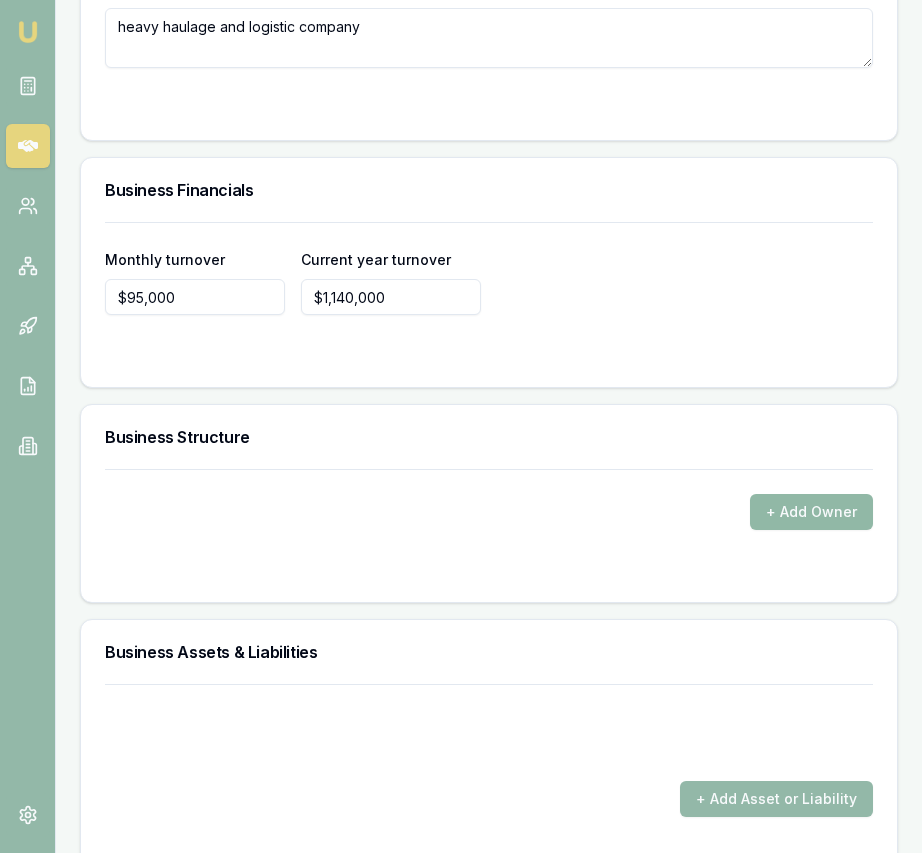click on "+ Add Owner" at bounding box center [811, 512] 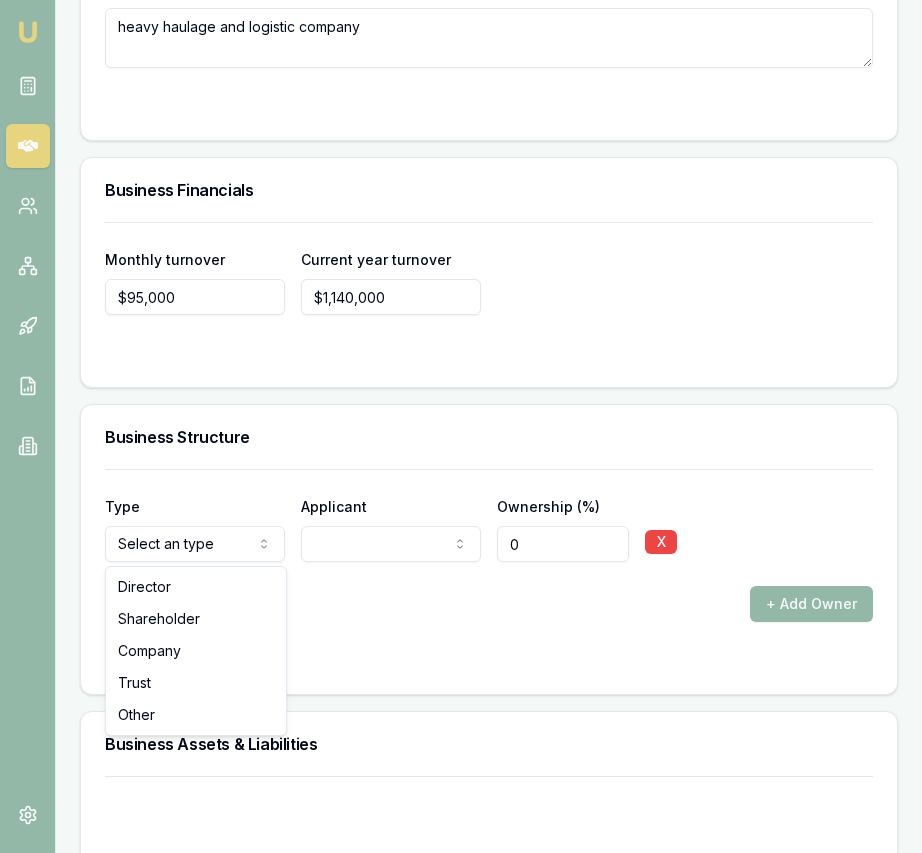click on "Emu Broker Deals View D-WPRNISIP77 Eujin Ooi Toggle Menu Customer Gurpreet  Jawandha  0429271505 jftrucking05@gmail.com Finance Summary $85,000 Loan Type: Commercial Asset Asset Type : Heavy Trucks Deal Dynamics Stage: New Lead Created Age: 6 days ago Finance Details Applicants Loan Options Lender Submission Applicant Information Gurpreet  Jawandha  switch Personal Personal Details Credit Score Identification Bank Details Residential Assets & Liabilities Business Business Details Business Financials Ownership Structure Assets & Liabilities Summary Income & Expenses Summary Assets & Liabilities Summary Personal Title * Mrs Mr Mrs Miss Ms Dr Prof First name * Gurpreet Middle name  Kaur Last name * Jawandha Date of birth 12/09/1994 Gender  Female Male Female Other Not disclosed Marital status  Married Single Married De facto Separated Divorced Widowed Residency status  Australian citizen Australian citizen Permanent resident Visa holder Email jftrucking05@gmail.com Phone 0429271505 Applicant type  Applicant 632" at bounding box center (461, -4815) 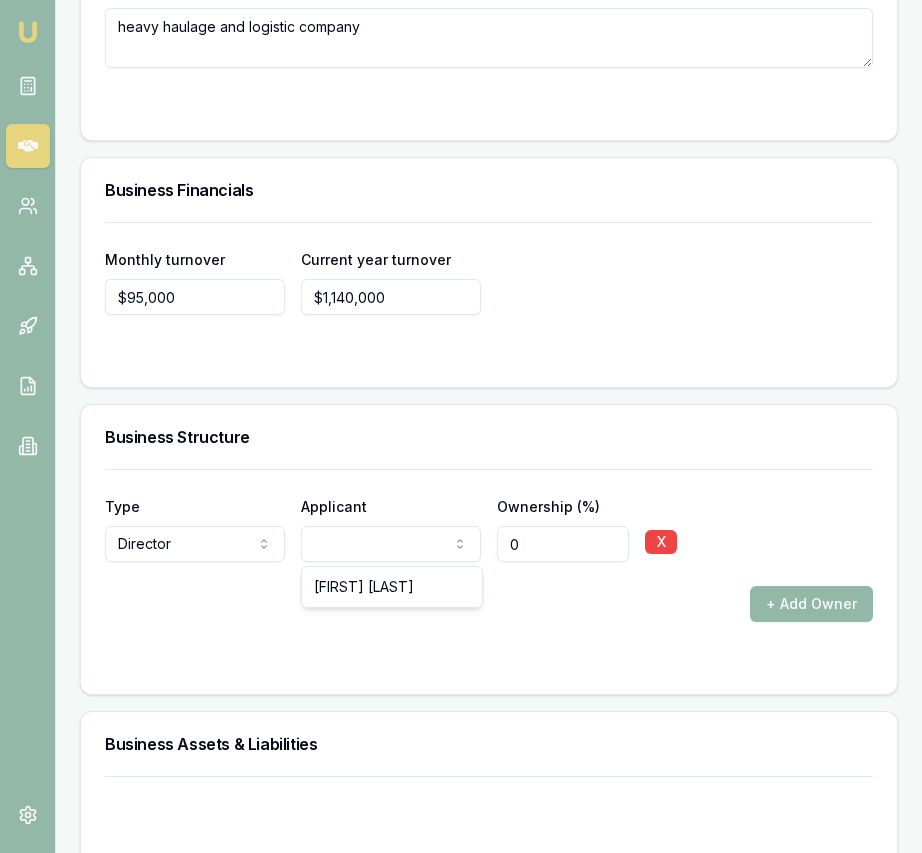 click on "Emu Broker Deals View D-WPRNISIP77 Eujin Ooi Toggle Menu Customer Gurpreet  Jawandha  0429271505 jftrucking05@gmail.com Finance Summary $85,000 Loan Type: Commercial Asset Asset Type : Heavy Trucks Deal Dynamics Stage: New Lead Created Age: 6 days ago Finance Details Applicants Loan Options Lender Submission Applicant Information Gurpreet  Jawandha  switch Personal Personal Details Credit Score Identification Bank Details Residential Assets & Liabilities Business Business Details Business Financials Ownership Structure Assets & Liabilities Summary Income & Expenses Summary Assets & Liabilities Summary Personal Title * Mrs Mr Mrs Miss Ms Dr Prof First name * Gurpreet Middle name  Kaur Last name * Jawandha Date of birth 12/09/1994 Gender  Female Male Female Other Not disclosed Marital status  Married Single Married De facto Separated Divorced Widowed Residency status  Australian citizen Australian citizen Permanent resident Visa holder Email jftrucking05@gmail.com Phone 0429271505 Applicant type  Applicant 632" at bounding box center [461, -4815] 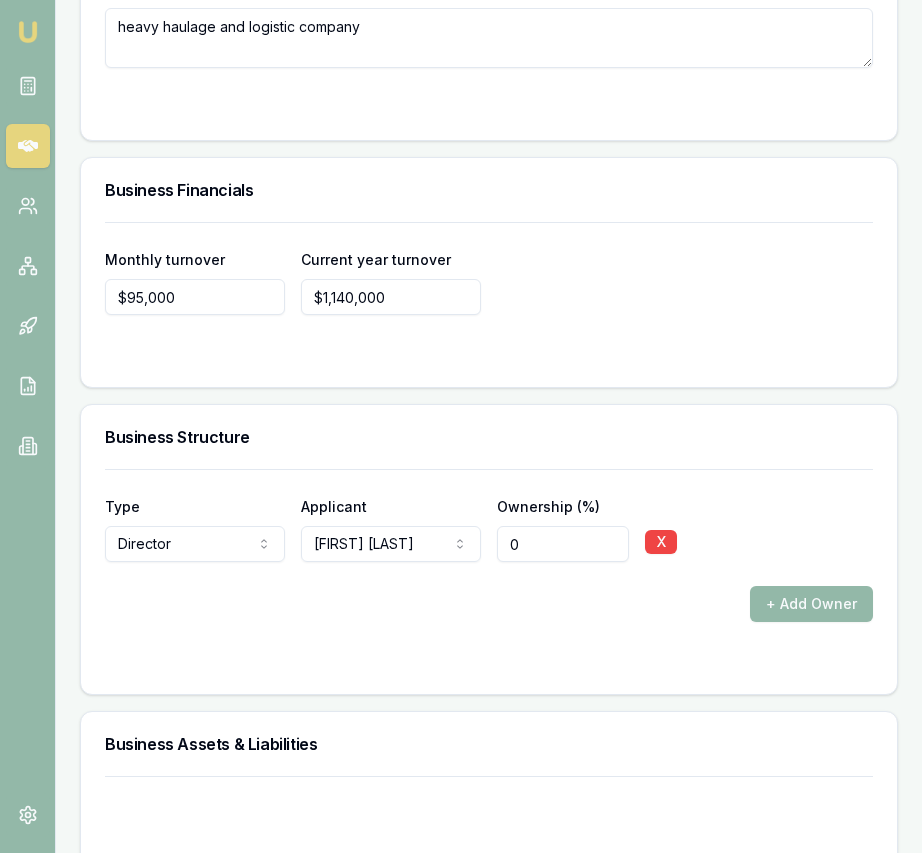 click on "0" at bounding box center (563, 544) 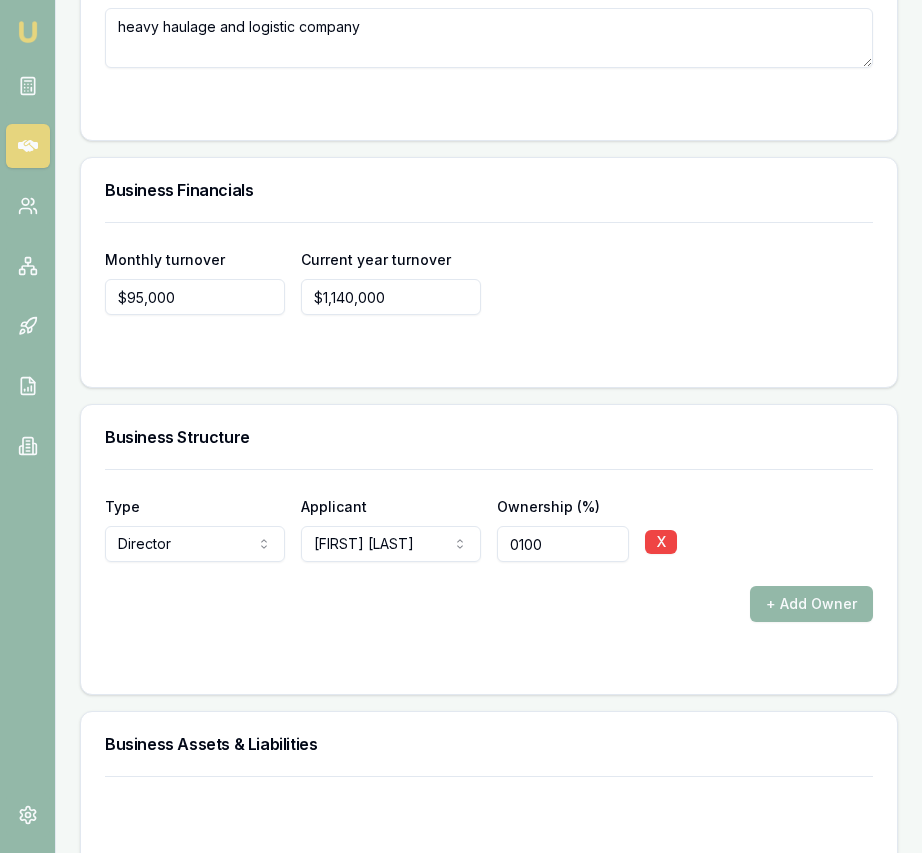 type on "0100" 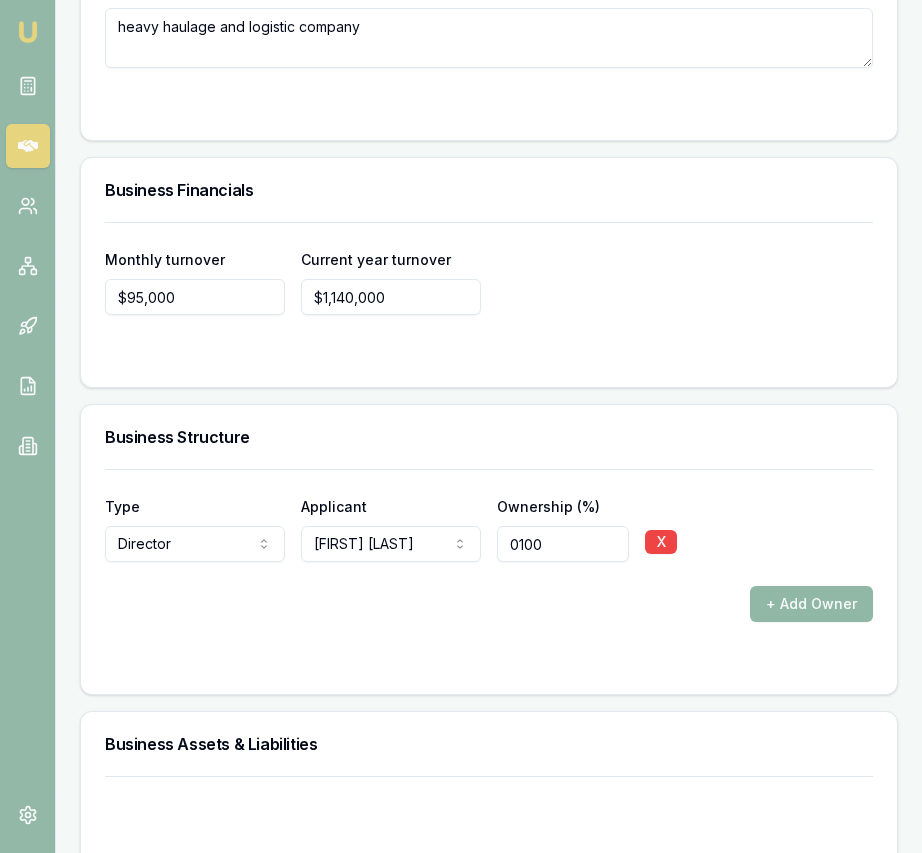 click on "+ Add Owner" at bounding box center [811, 604] 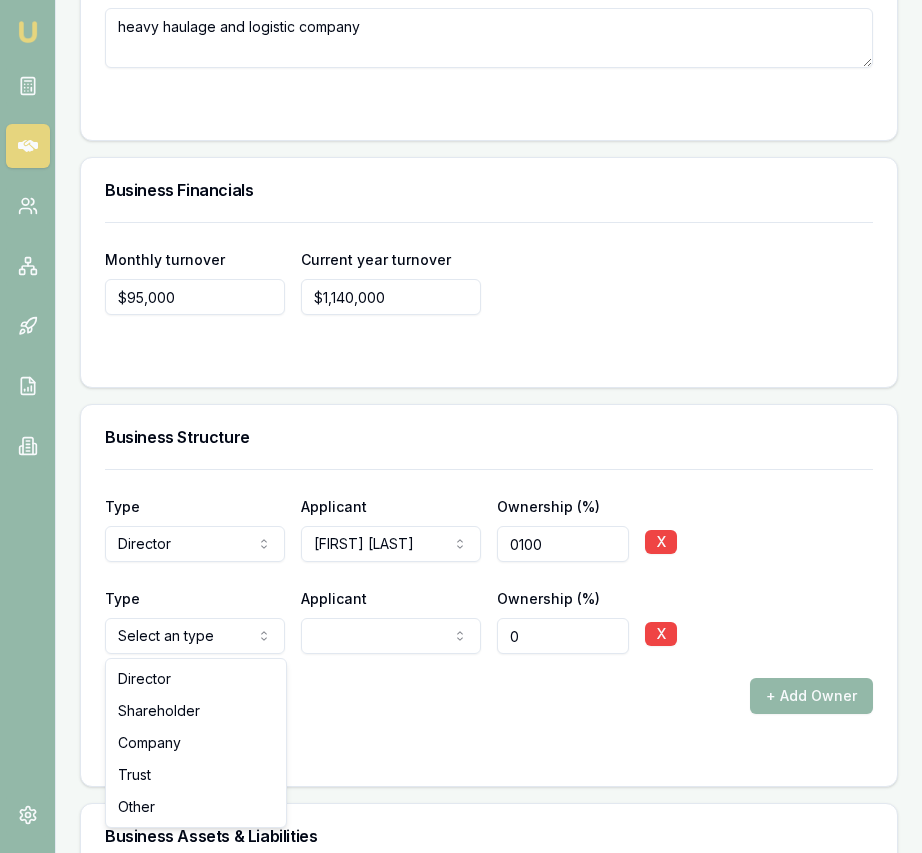 click on "Emu Broker Deals View D-WPRNISIP77 Eujin Ooi Toggle Menu Customer Gurpreet  Jawandha  0429271505 jftrucking05@gmail.com Finance Summary $85,000 Loan Type: Commercial Asset Asset Type : Heavy Trucks Deal Dynamics Stage: New Lead Created Age: 6 days ago Finance Details Applicants Loan Options Lender Submission Applicant Information Gurpreet  Jawandha  switch Personal Personal Details Credit Score Identification Bank Details Residential Assets & Liabilities Business Business Details Business Financials Ownership Structure Assets & Liabilities Summary Income & Expenses Summary Assets & Liabilities Summary Personal Title * Mrs Mr Mrs Miss Ms Dr Prof First name * Gurpreet Middle name  Kaur Last name * Jawandha Date of birth 12/09/1994 Gender  Female Male Female Other Not disclosed Marital status  Married Single Married De facto Separated Divorced Widowed Residency status  Australian citizen Australian citizen Permanent resident Visa holder Email jftrucking05@gmail.com Phone 0429271505 Applicant type  Applicant 632" at bounding box center [461, -4815] 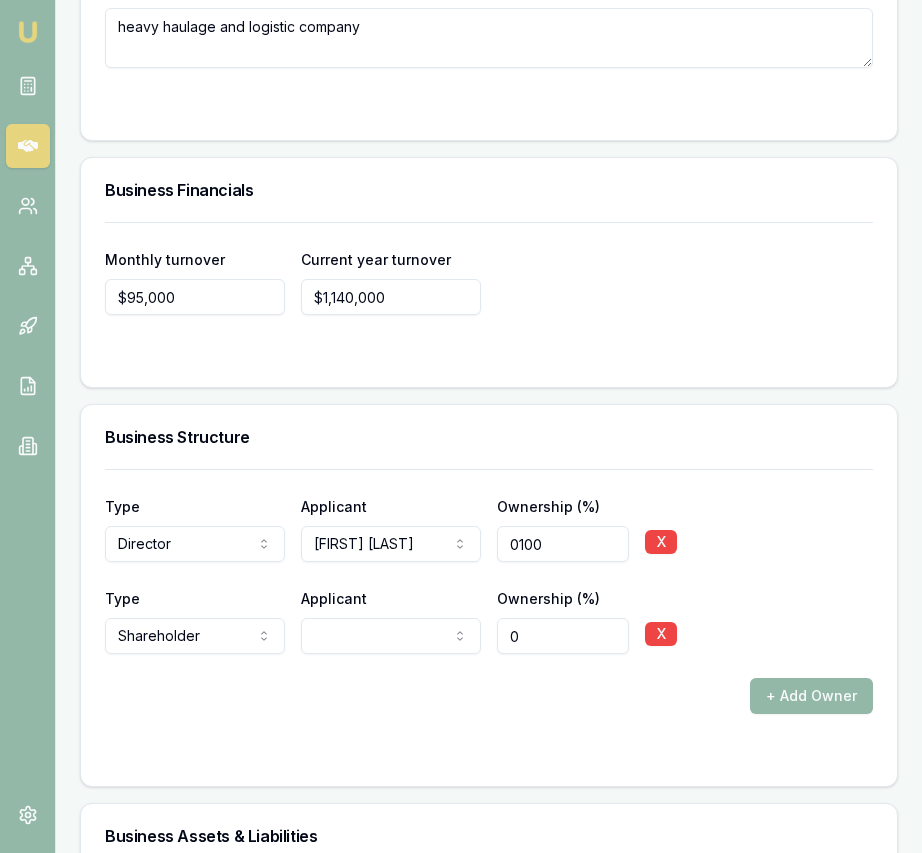 click on "Emu Broker Deals View D-WPRNISIP77 Eujin Ooi Toggle Menu Customer Gurpreet  Jawandha  0429271505 jftrucking05@gmail.com Finance Summary $85,000 Loan Type: Commercial Asset Asset Type : Heavy Trucks Deal Dynamics Stage: New Lead Created Age: 6 days ago Finance Details Applicants Loan Options Lender Submission Applicant Information Gurpreet  Jawandha  switch Personal Personal Details Credit Score Identification Bank Details Residential Assets & Liabilities Business Business Details Business Financials Ownership Structure Assets & Liabilities Summary Income & Expenses Summary Assets & Liabilities Summary Personal Title * Mrs Mr Mrs Miss Ms Dr Prof First name * Gurpreet Middle name  Kaur Last name * Jawandha Date of birth 12/09/1994 Gender  Female Male Female Other Not disclosed Marital status  Married Single Married De facto Separated Divorced Widowed Residency status  Australian citizen Australian citizen Permanent resident Visa holder Email jftrucking05@gmail.com Phone 0429271505 Applicant type  Applicant 632" at bounding box center (461, -4815) 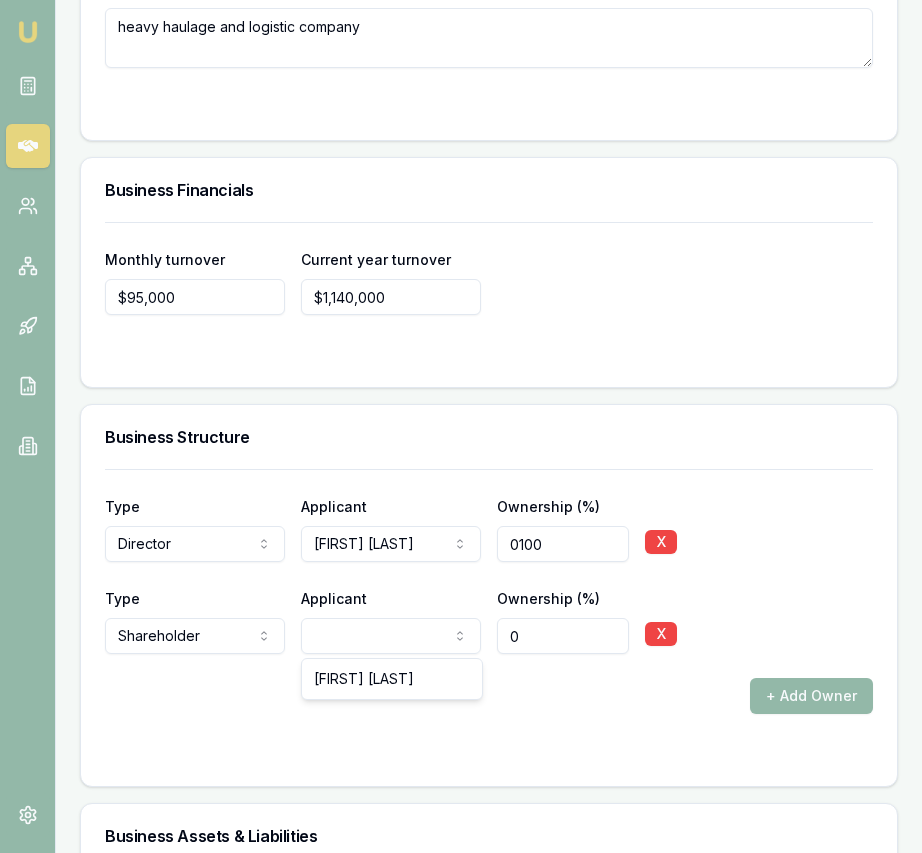 drag, startPoint x: 371, startPoint y: 677, endPoint x: 381, endPoint y: 671, distance: 11.661903 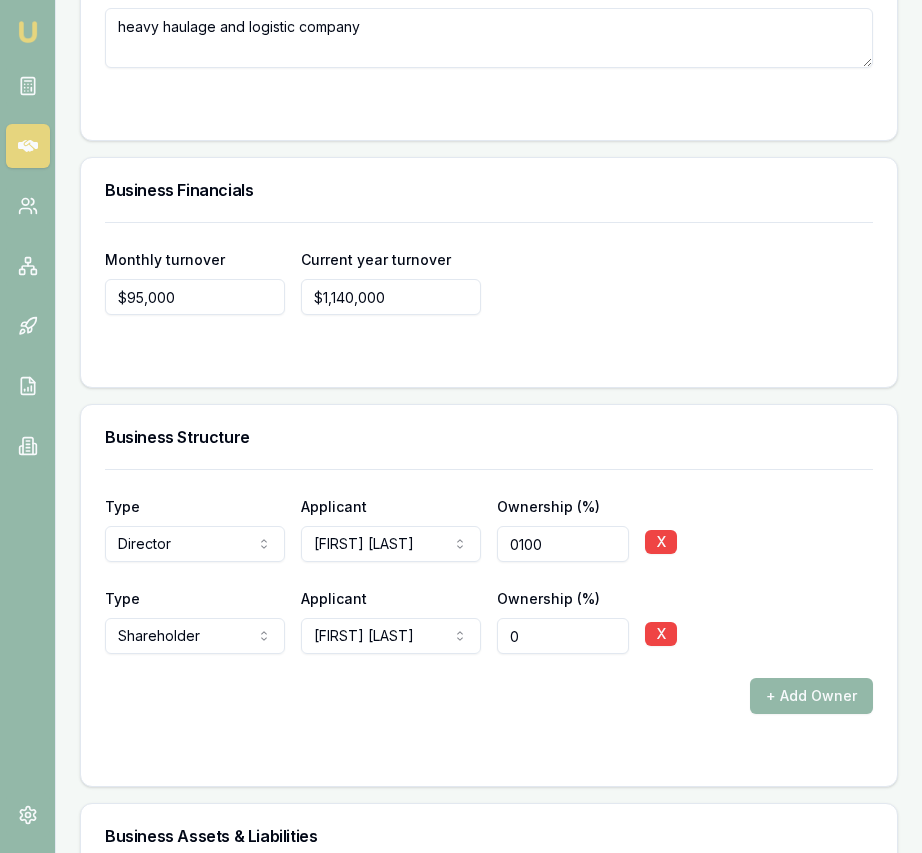 click on "0" at bounding box center (563, 636) 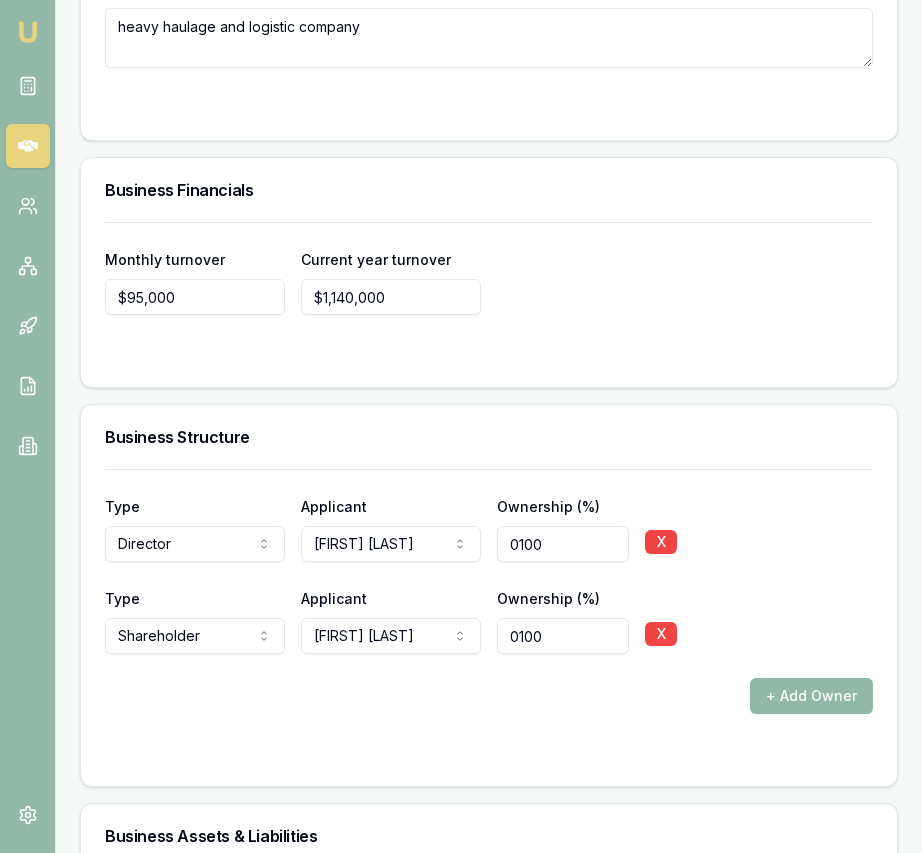 type on "0100" 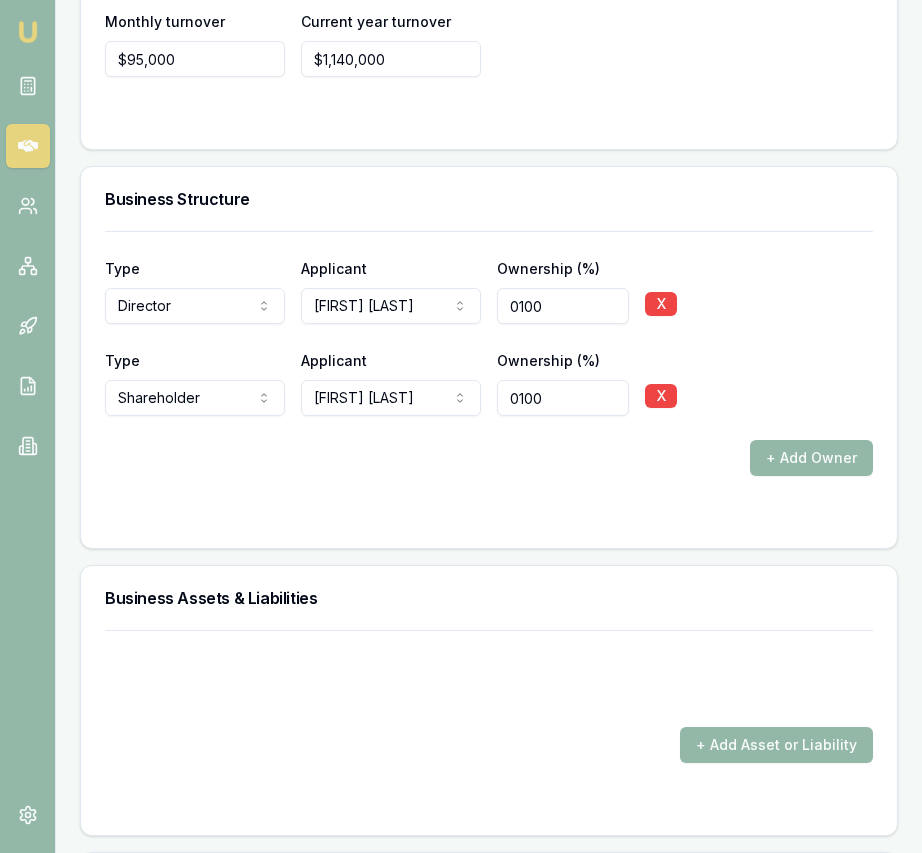 scroll, scrollTop: 5519, scrollLeft: 0, axis: vertical 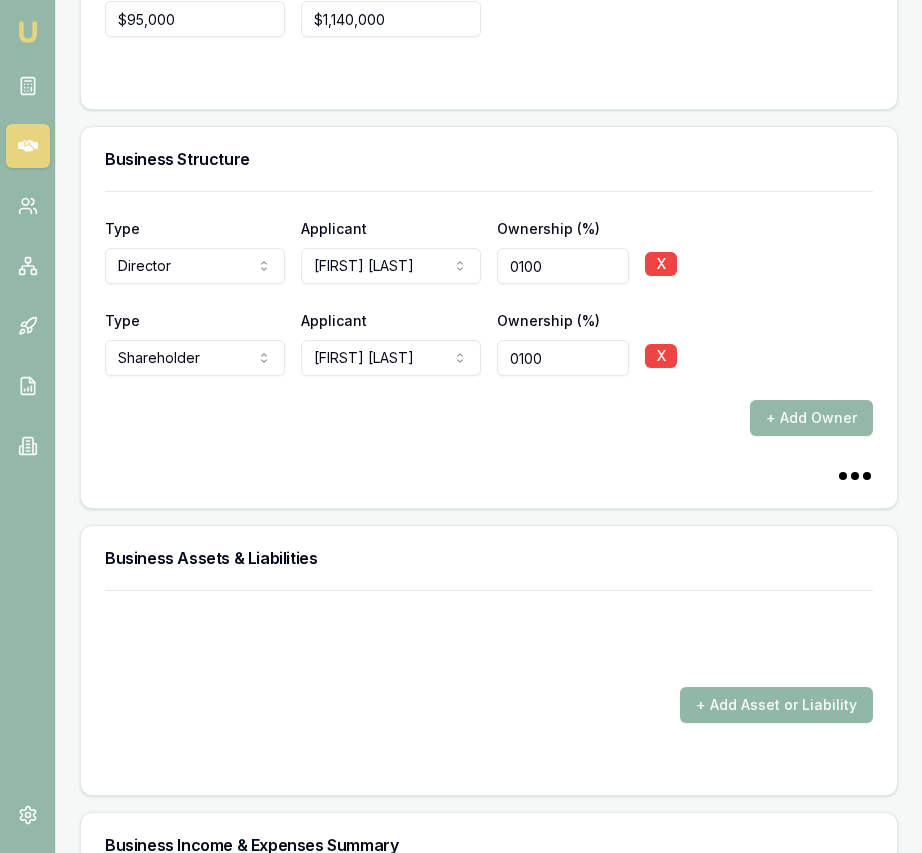 click on "+ Add Asset or Liability" at bounding box center (776, 705) 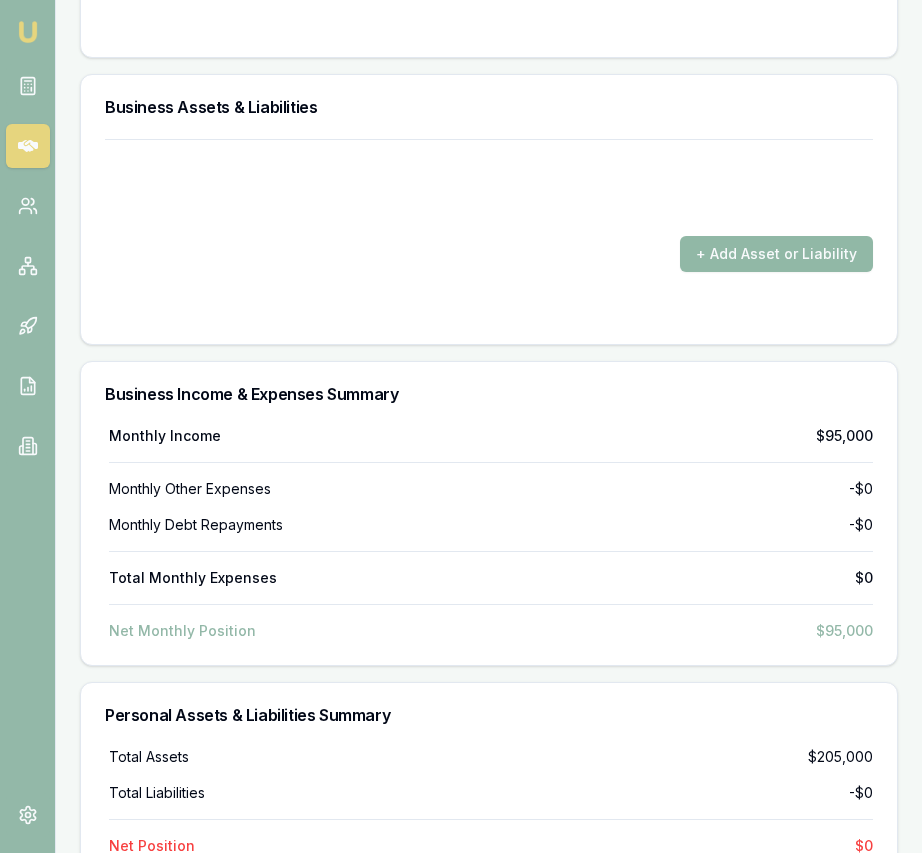scroll, scrollTop: 5971, scrollLeft: 0, axis: vertical 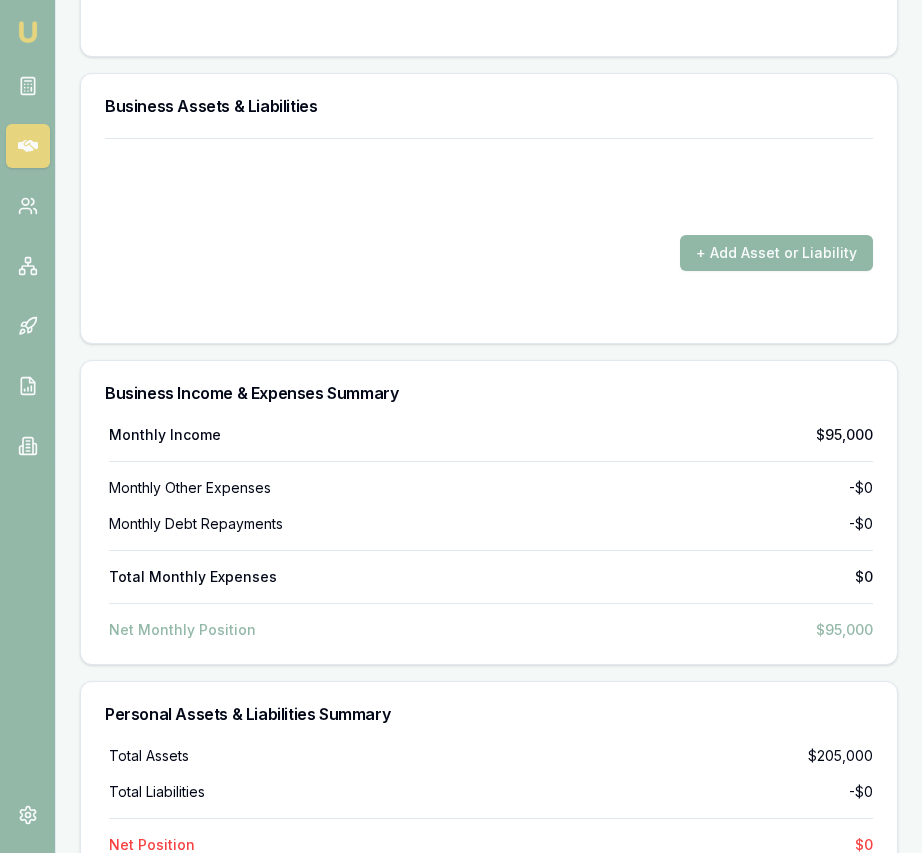 click on "+ Add Asset or Liability" at bounding box center (776, 253) 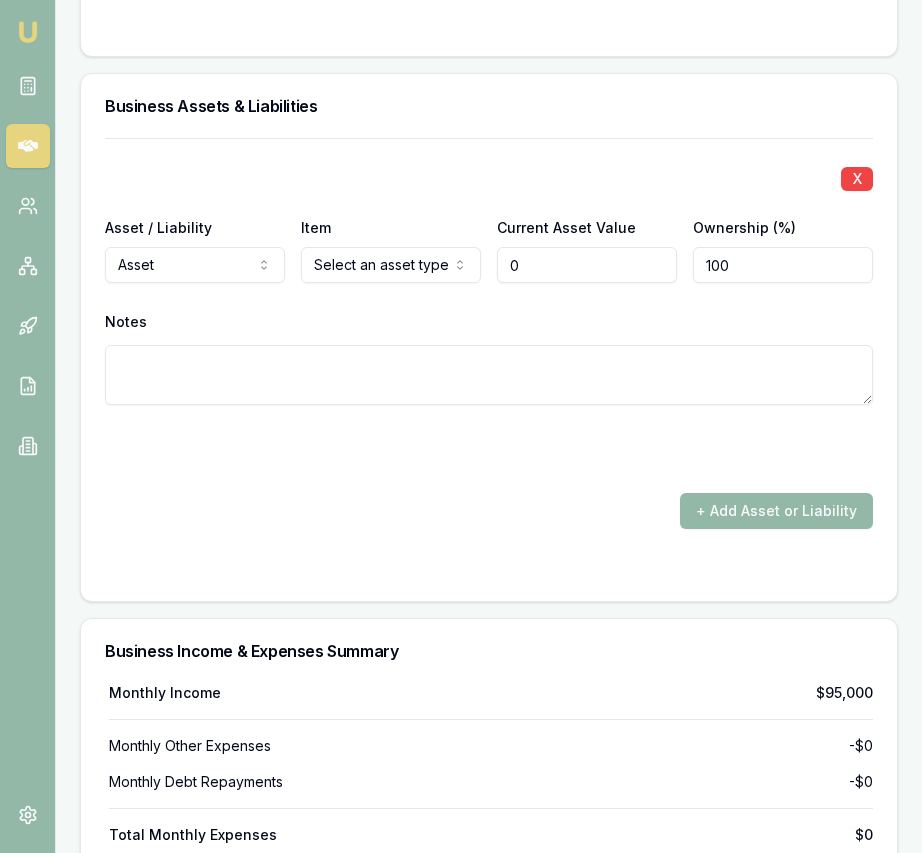 type on "$0" 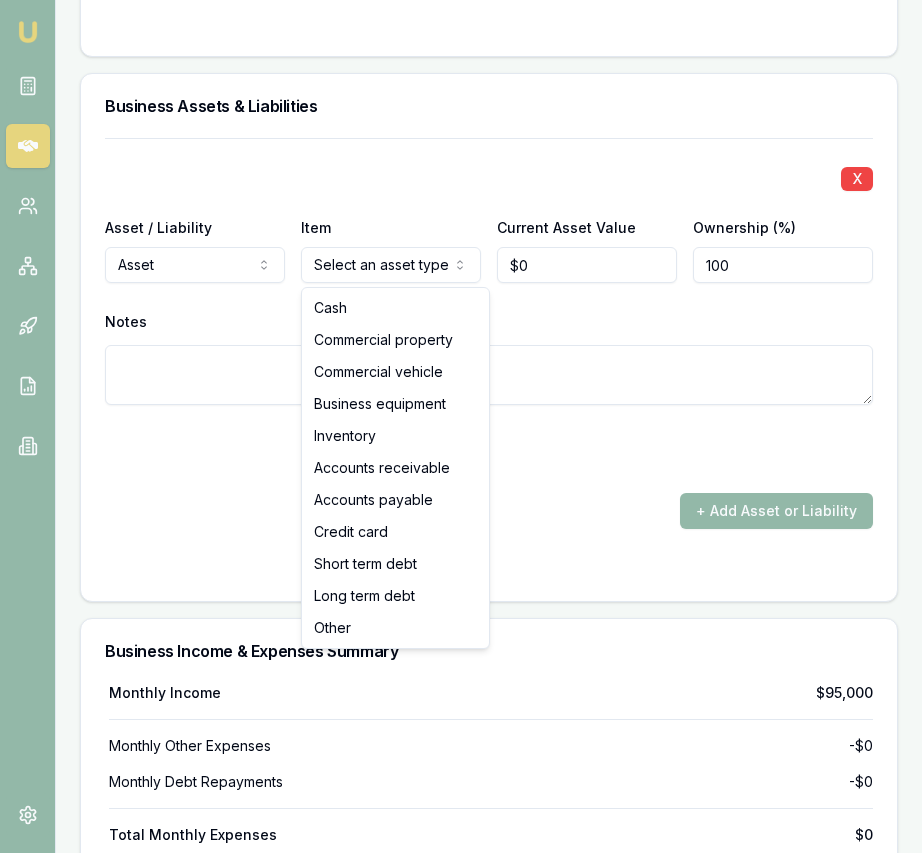 click on "Emu Broker Deals View D-WPRNISIP77 Eujin Ooi Toggle Menu Customer Gurpreet  Jawandha  0429271505 jftrucking05@gmail.com Finance Summary $85,000 Loan Type: Commercial Asset Asset Type : Heavy Trucks Deal Dynamics Stage: New Lead Created Age: 6 days ago Finance Details Applicants Loan Options Lender Submission Applicant Information Gurpreet  Jawandha  switch Personal Personal Details Credit Score Identification Bank Details Residential Assets & Liabilities Business Business Details Business Financials Ownership Structure Assets & Liabilities Summary Income & Expenses Summary Assets & Liabilities Summary Personal Title * Mrs Mr Mrs Miss Ms Dr Prof First name * Gurpreet Middle name  Kaur Last name * Jawandha Date of birth 12/09/1994 Gender  Female Male Female Other Not disclosed Marital status  Married Single Married De facto Separated Divorced Widowed Residency status  Australian citizen Australian citizen Permanent resident Visa holder Email jftrucking05@gmail.com Phone 0429271505 Applicant type  Applicant 632" at bounding box center (461, -5545) 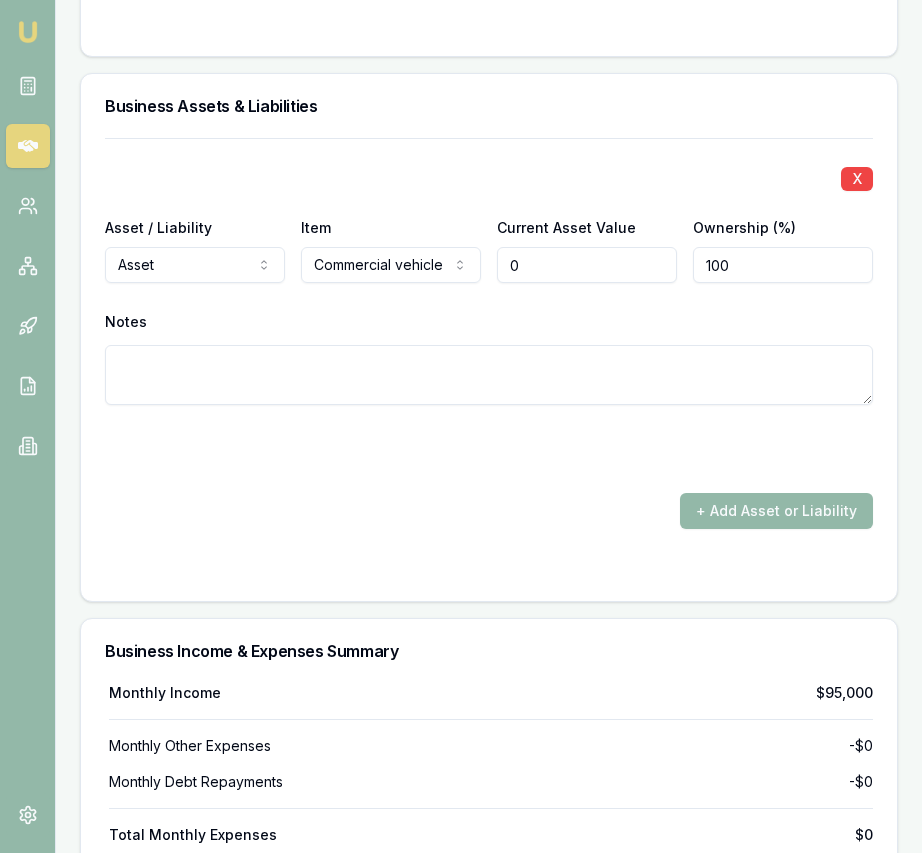 click on "0" at bounding box center [587, 265] 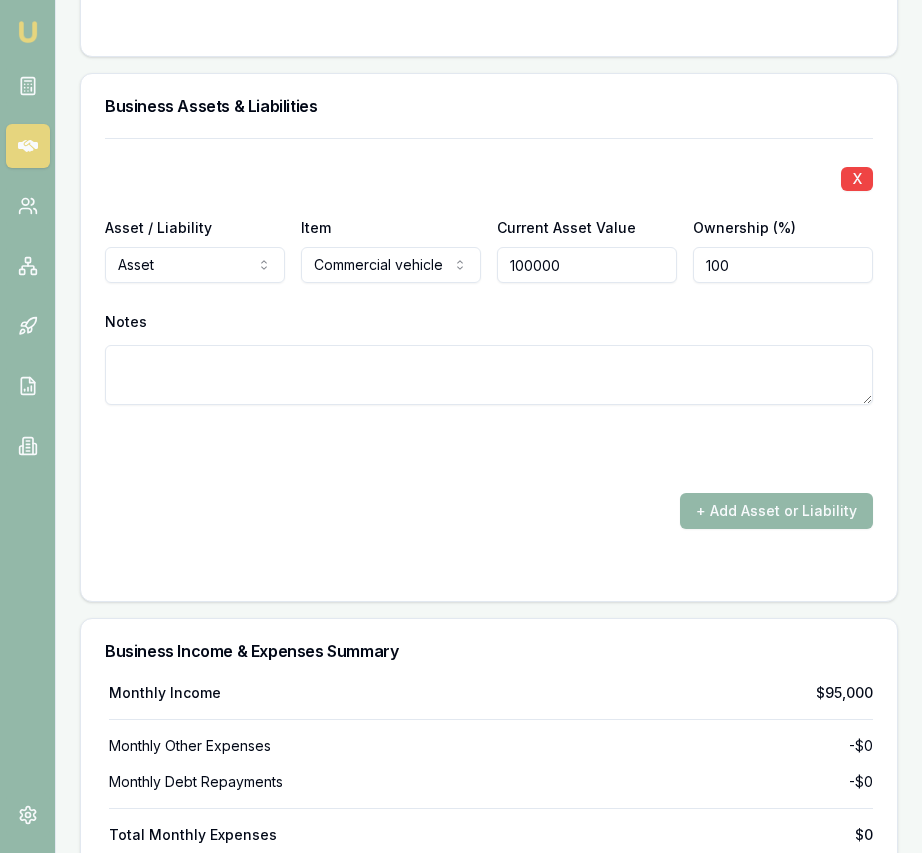 type on "$100,000" 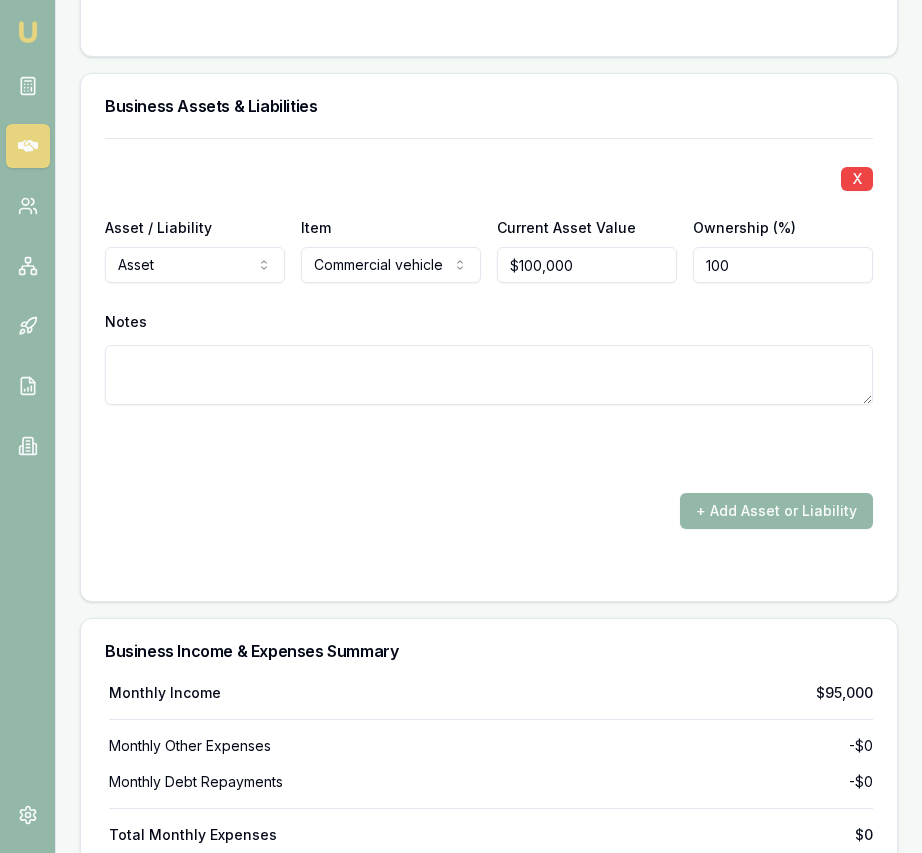 click on "X Asset / Liability  Asset Asset Liability Item  Commercial vehicle Cash Commercial property Commercial vehicle Business equipment Inventory Accounts receivable Accounts payable Credit card Short term debt Long term debt Other Current Asset Value  $100,000 Ownership (%)  100 Notes" at bounding box center (489, 299) 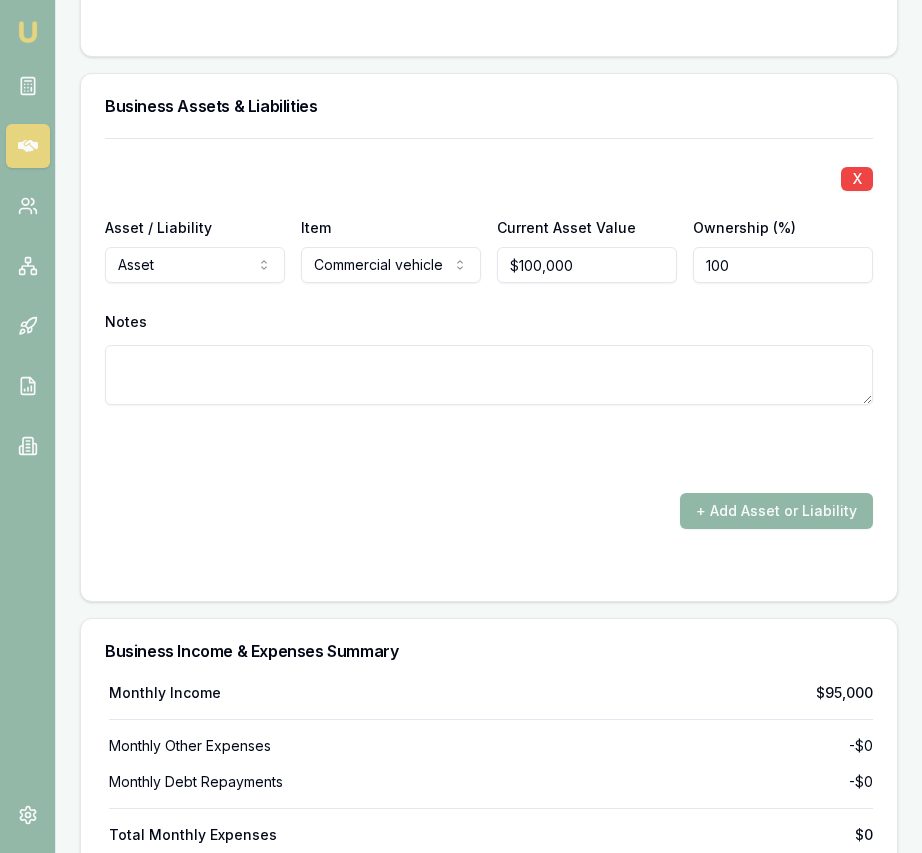 click on "+ Add Asset or Liability" at bounding box center [776, 511] 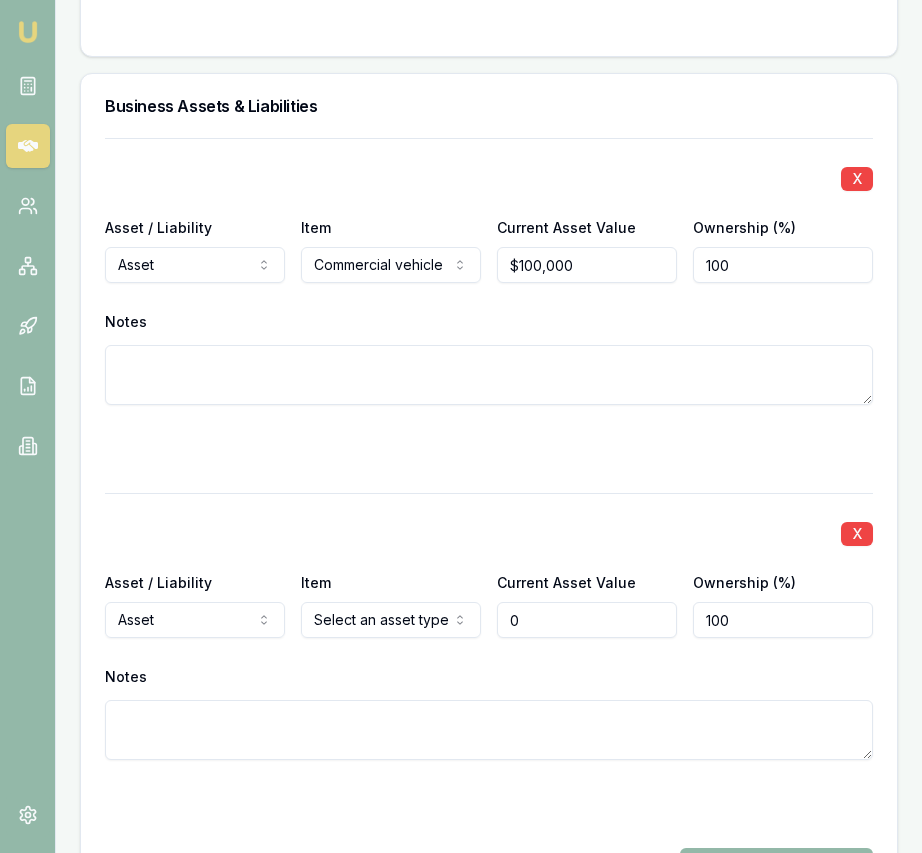 type on "$0" 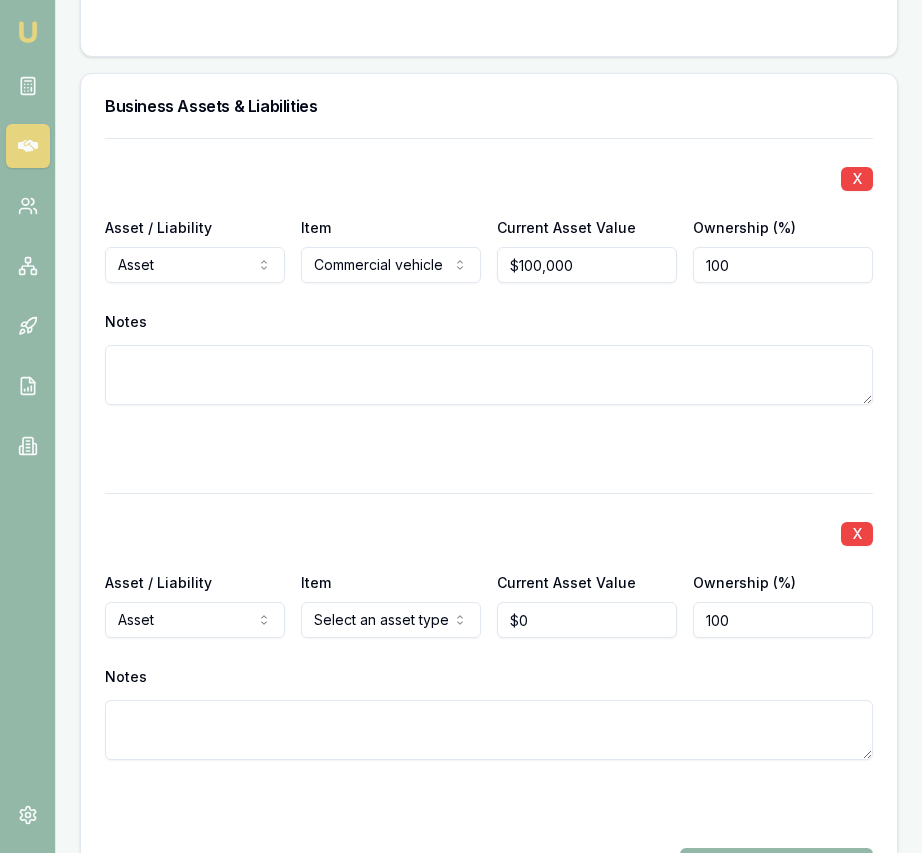 click on "Item  Select an asset type Cash Commercial property Commercial vehicle Business equipment Inventory Accounts receivable Accounts payable Credit card Short term debt Long term debt Other" at bounding box center [391, 604] 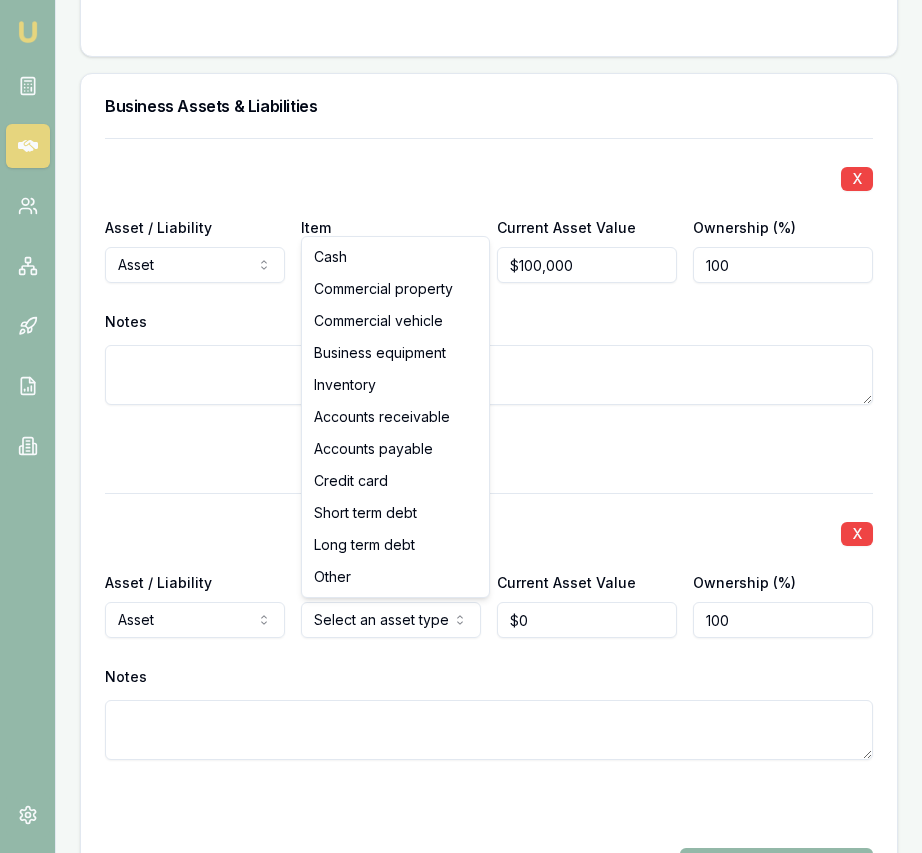 click on "Emu Broker Deals View D-WPRNISIP77 Eujin Ooi Toggle Menu Customer Gurpreet  Jawandha  0429271505 jftrucking05@gmail.com Finance Summary $85,000 Loan Type: Commercial Asset Asset Type : Heavy Trucks Deal Dynamics Stage: New Lead Created Age: 6 days ago Finance Details Applicants Loan Options Lender Submission Applicant Information Gurpreet  Jawandha  switch Personal Personal Details Credit Score Identification Bank Details Residential Assets & Liabilities Business Business Details Business Financials Ownership Structure Assets & Liabilities Summary Income & Expenses Summary Assets & Liabilities Summary Personal Title * Mrs Mr Mrs Miss Ms Dr Prof First name * Gurpreet Middle name  Kaur Last name * Jawandha Date of birth 12/09/1994 Gender  Female Male Female Other Not disclosed Marital status  Married Single Married De facto Separated Divorced Widowed Residency status  Australian citizen Australian citizen Permanent resident Visa holder Email jftrucking05@gmail.com Phone 0429271505 Applicant type  Applicant 632" at bounding box center [461, -5545] 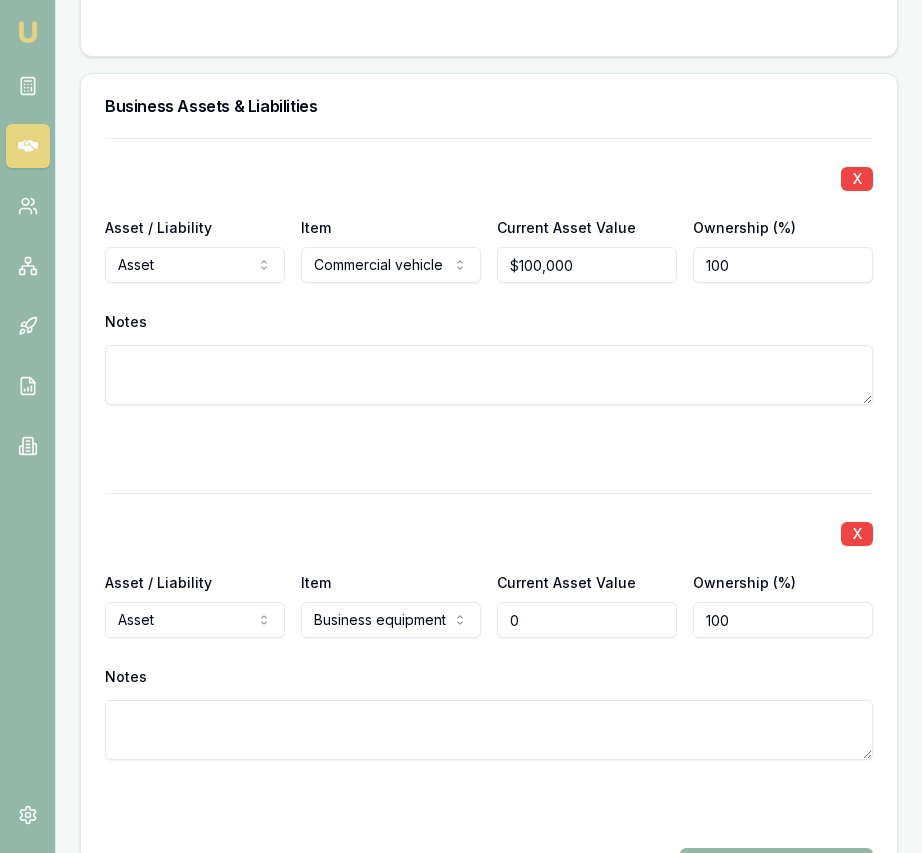 click on "0" at bounding box center [587, 620] 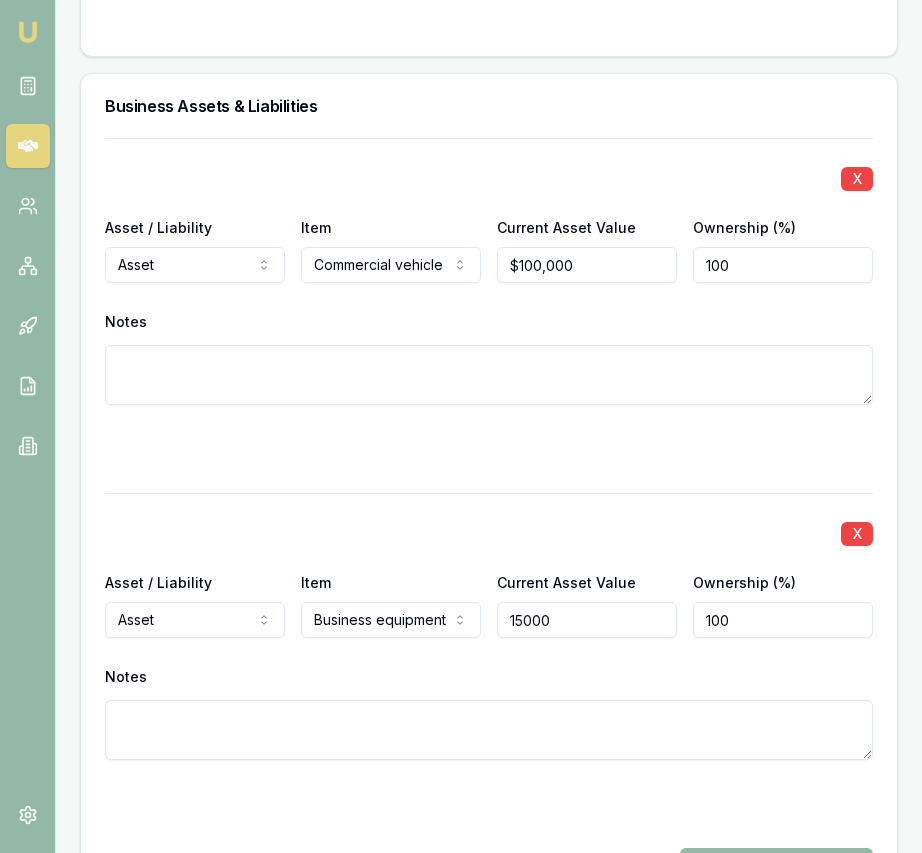 type on "$15,000" 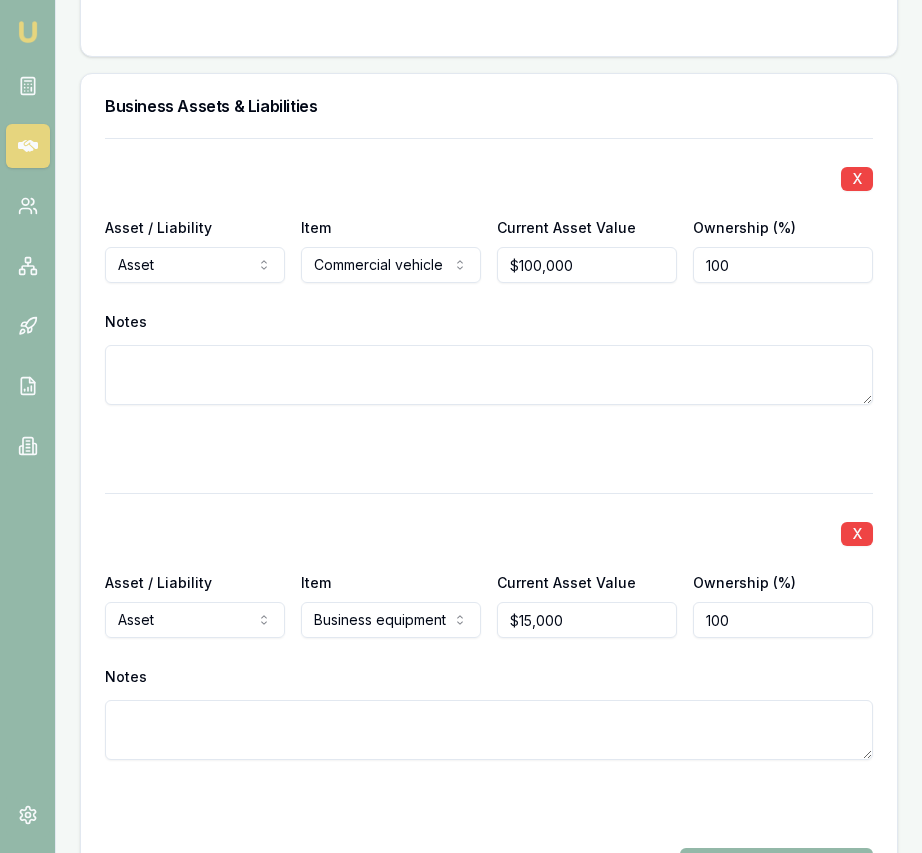 click on "X" at bounding box center (489, 532) 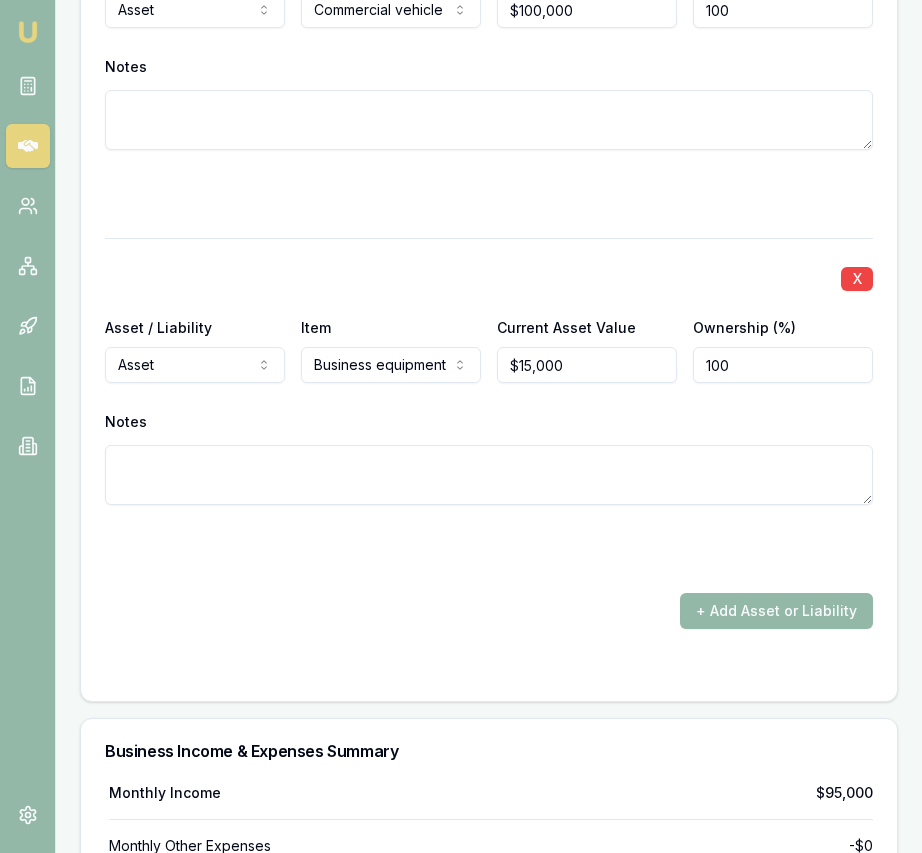 scroll, scrollTop: 6235, scrollLeft: 0, axis: vertical 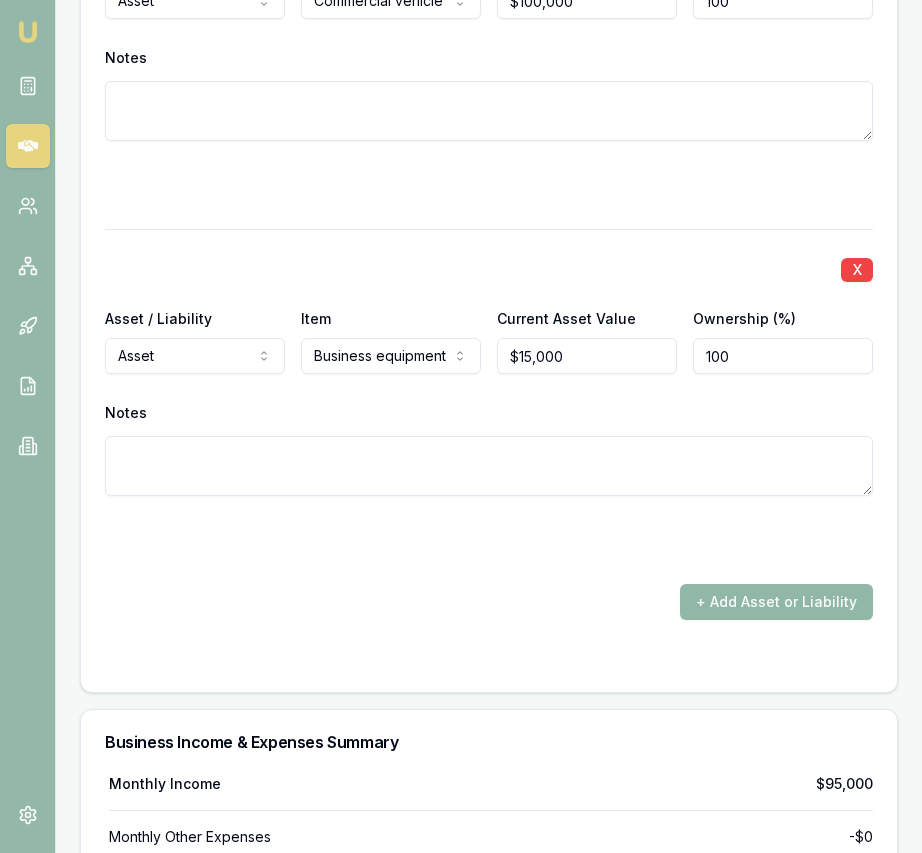 click on "+ Add Asset or Liability" at bounding box center [776, 602] 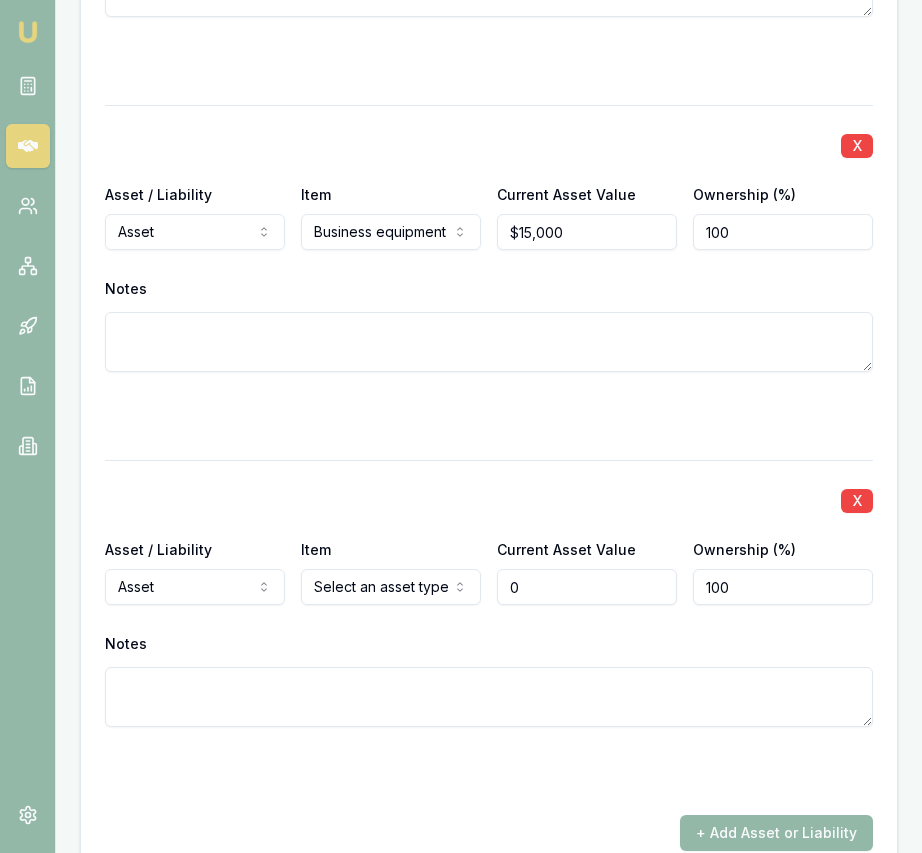 scroll, scrollTop: 6582, scrollLeft: 0, axis: vertical 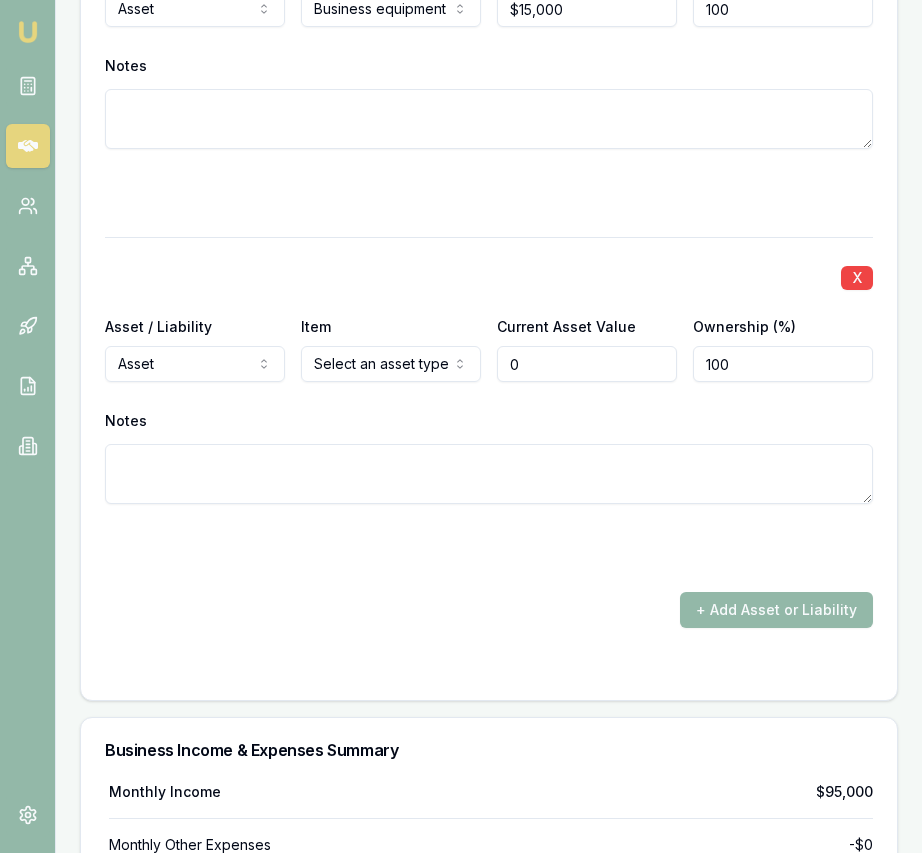 type on "$0" 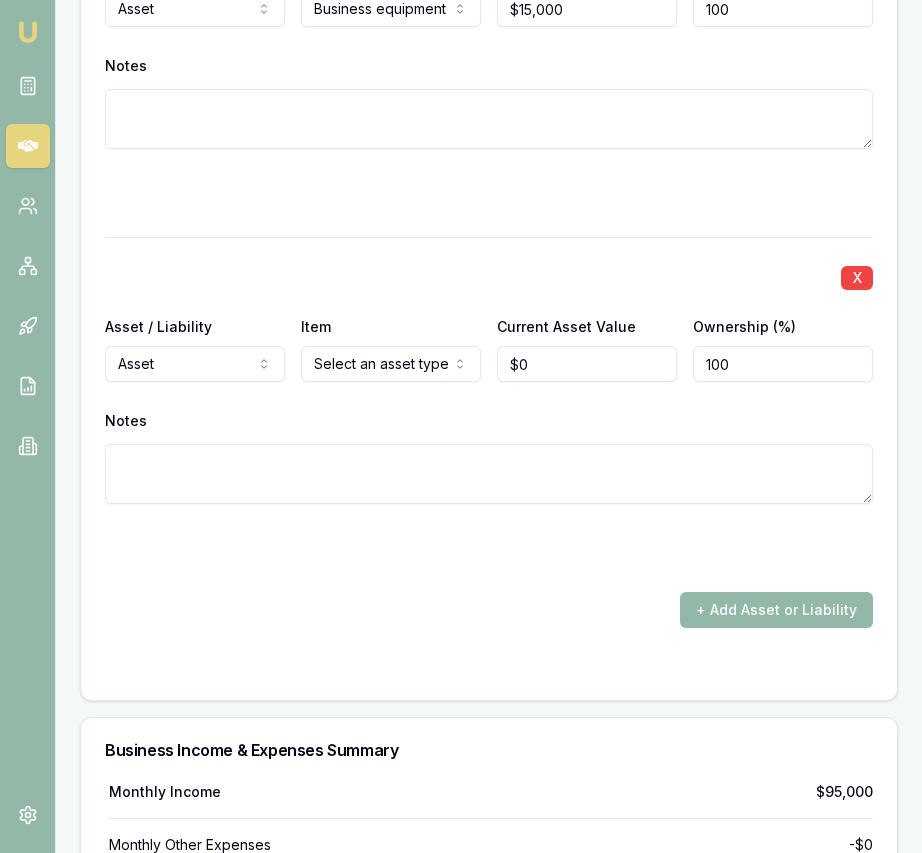click on "Emu Broker Deals View D-WPRNISIP77 Eujin Ooi Toggle Menu Customer Gurpreet  Jawandha  0429271505 jftrucking05@gmail.com Finance Summary $85,000 Loan Type: Commercial Asset Asset Type : Heavy Trucks Deal Dynamics Stage: New Lead Created Age: 6 days ago Finance Details Applicants Loan Options Lender Submission Applicant Information Gurpreet  Jawandha  switch Personal Personal Details Credit Score Identification Bank Details Residential Assets & Liabilities Business Business Details Business Financials Ownership Structure Assets & Liabilities Summary Income & Expenses Summary Assets & Liabilities Summary Personal Title * Mrs Mr Mrs Miss Ms Dr Prof First name * Gurpreet Middle name  Kaur Last name * Jawandha Date of birth 12/09/1994 Gender  Female Male Female Other Not disclosed Marital status  Married Single Married De facto Separated Divorced Widowed Residency status  Australian citizen Australian citizen Permanent resident Visa holder Email jftrucking05@gmail.com Phone 0429271505 Applicant type  Applicant 632" at bounding box center (461, -6156) 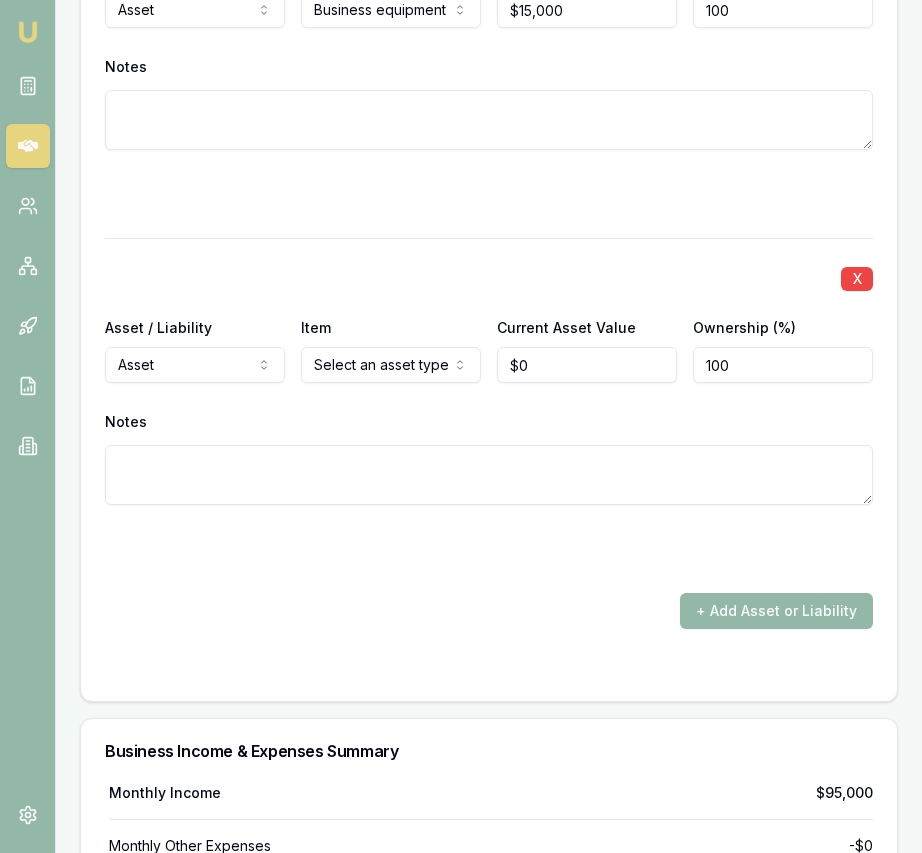 scroll, scrollTop: 6582, scrollLeft: 0, axis: vertical 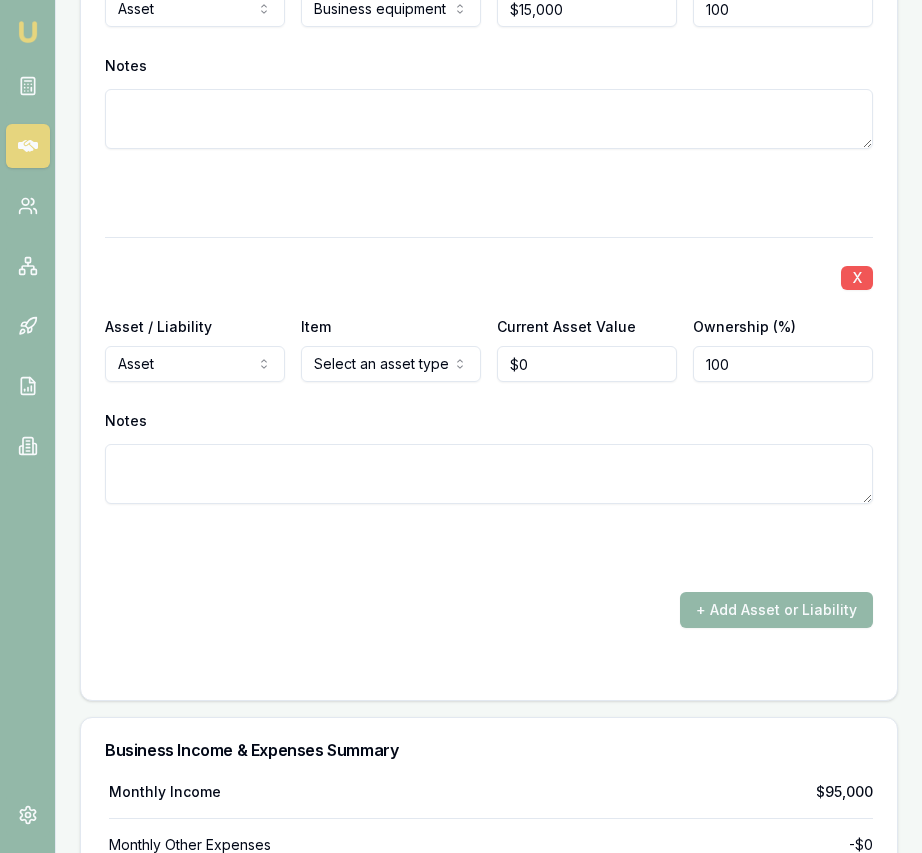 click on "X" at bounding box center (857, 278) 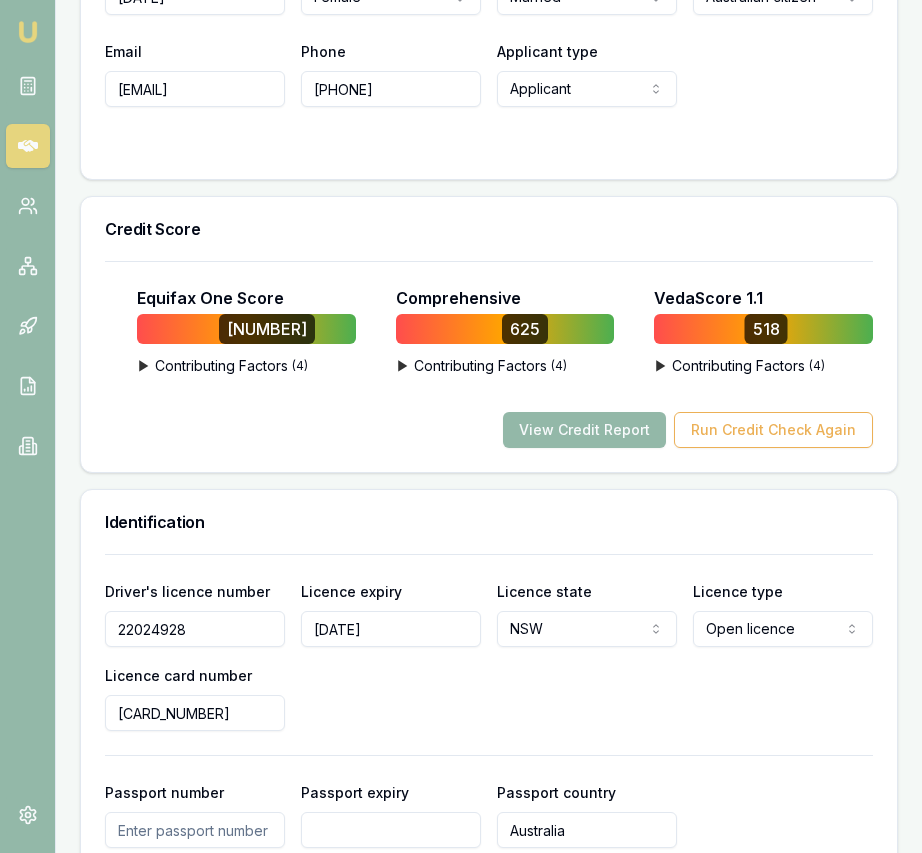 scroll, scrollTop: 1206, scrollLeft: 0, axis: vertical 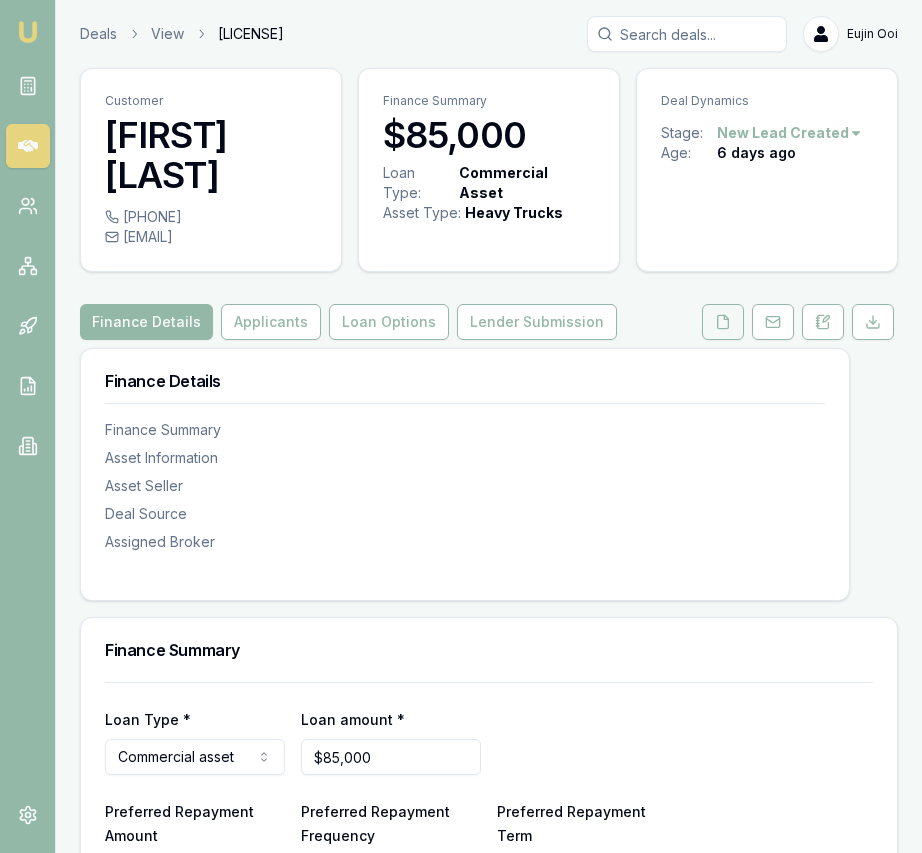 click at bounding box center [723, 322] 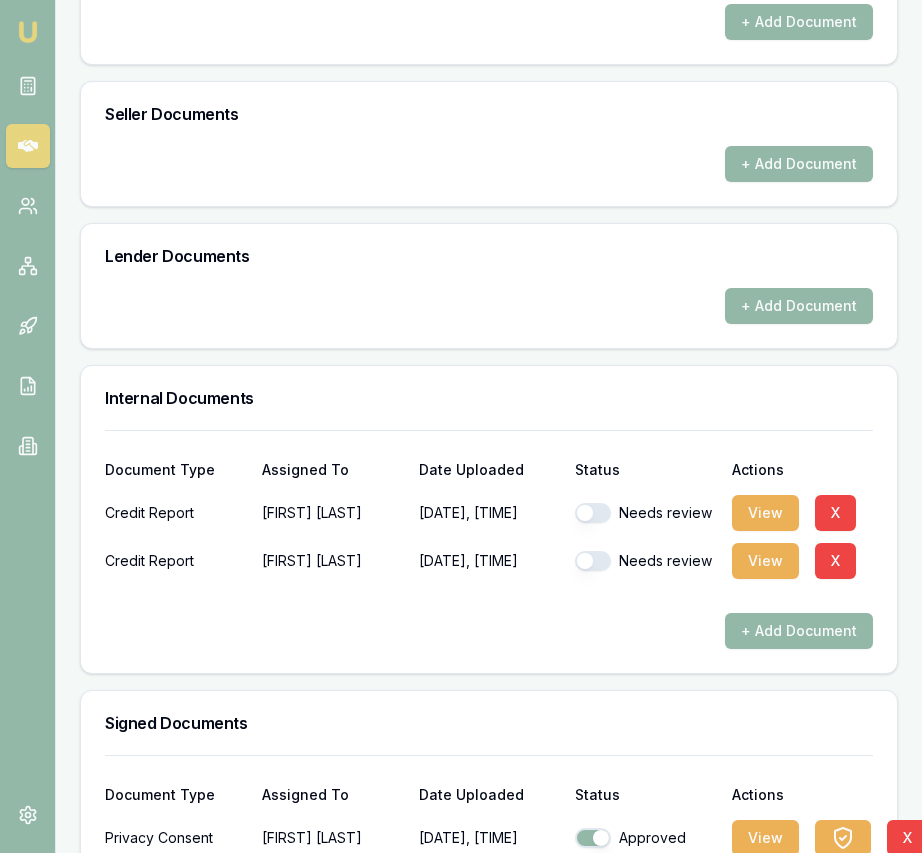 scroll, scrollTop: 1328, scrollLeft: 0, axis: vertical 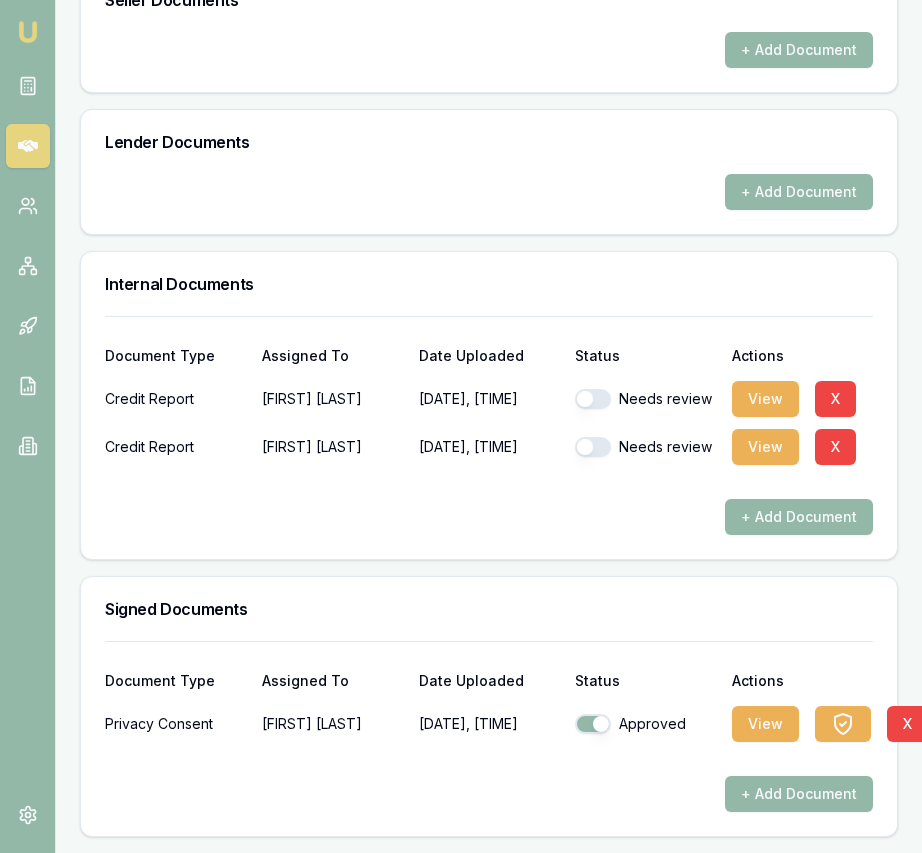 click at bounding box center (593, 399) 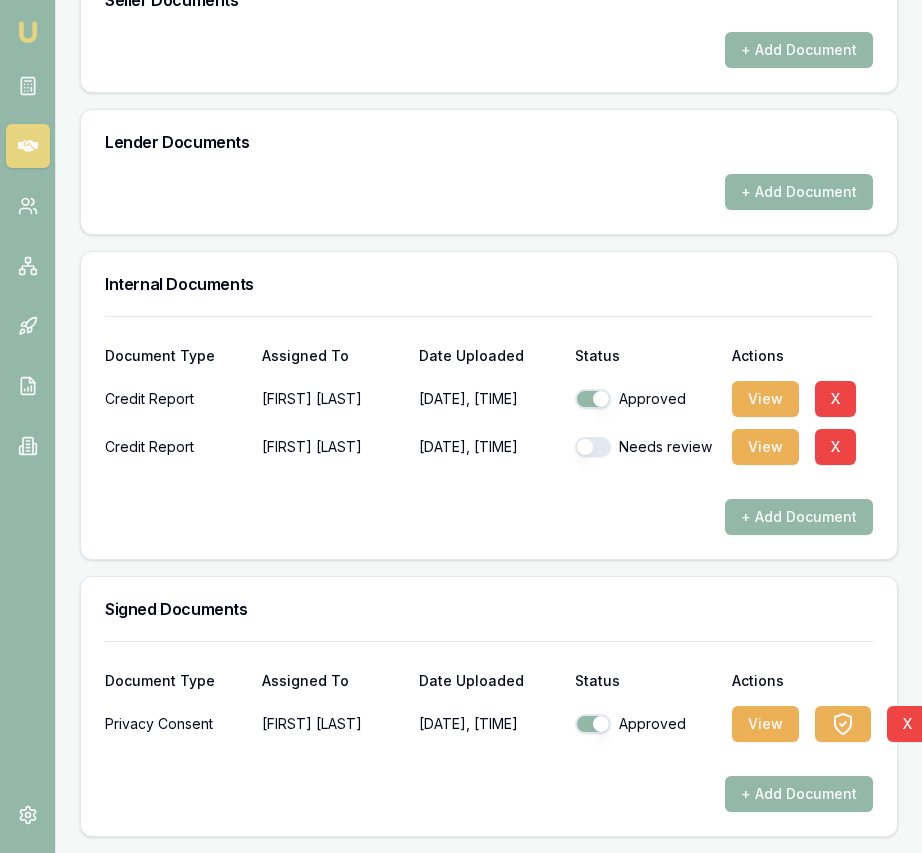 click at bounding box center [593, 447] 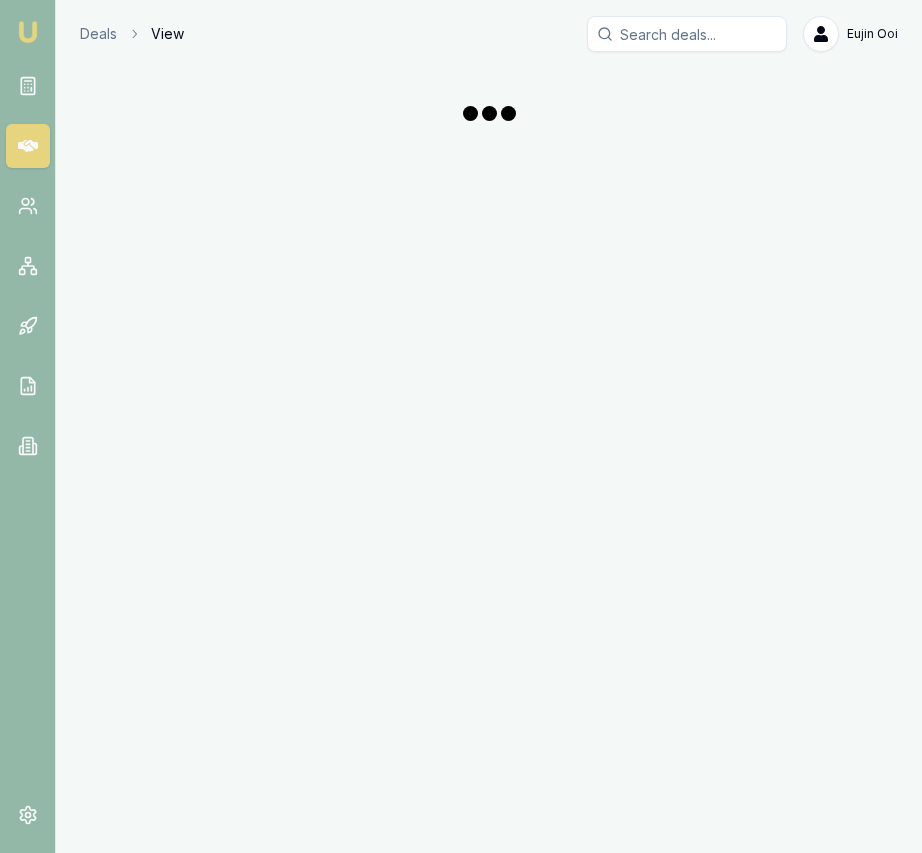 scroll, scrollTop: 0, scrollLeft: 0, axis: both 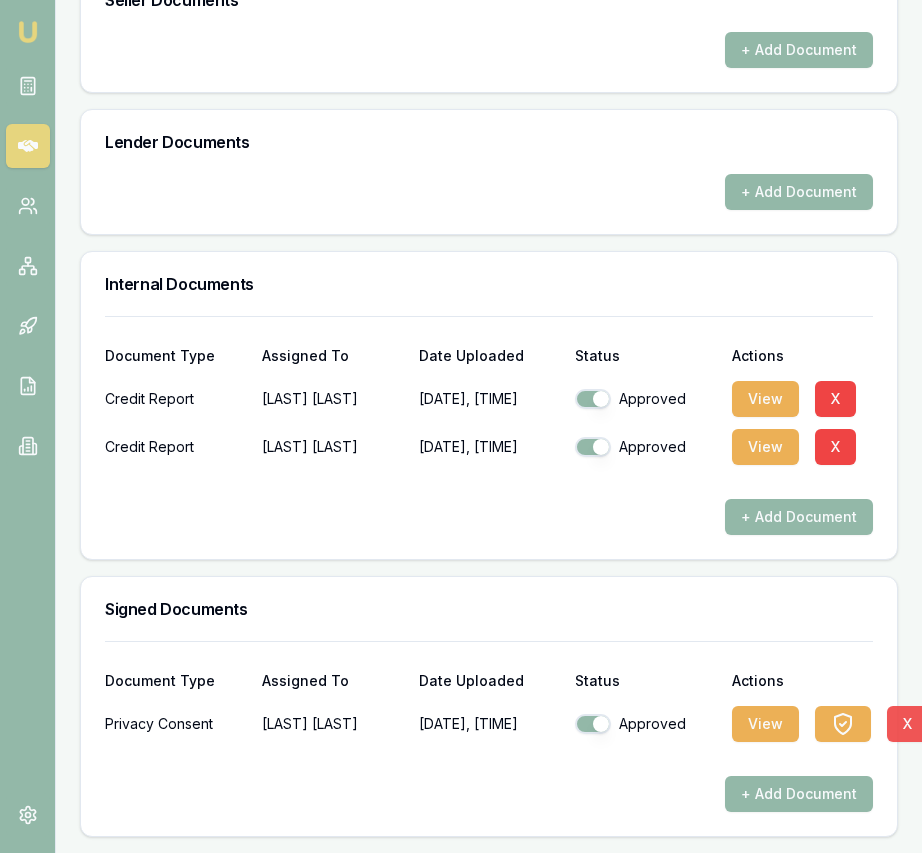 click on "X" at bounding box center (907, 724) 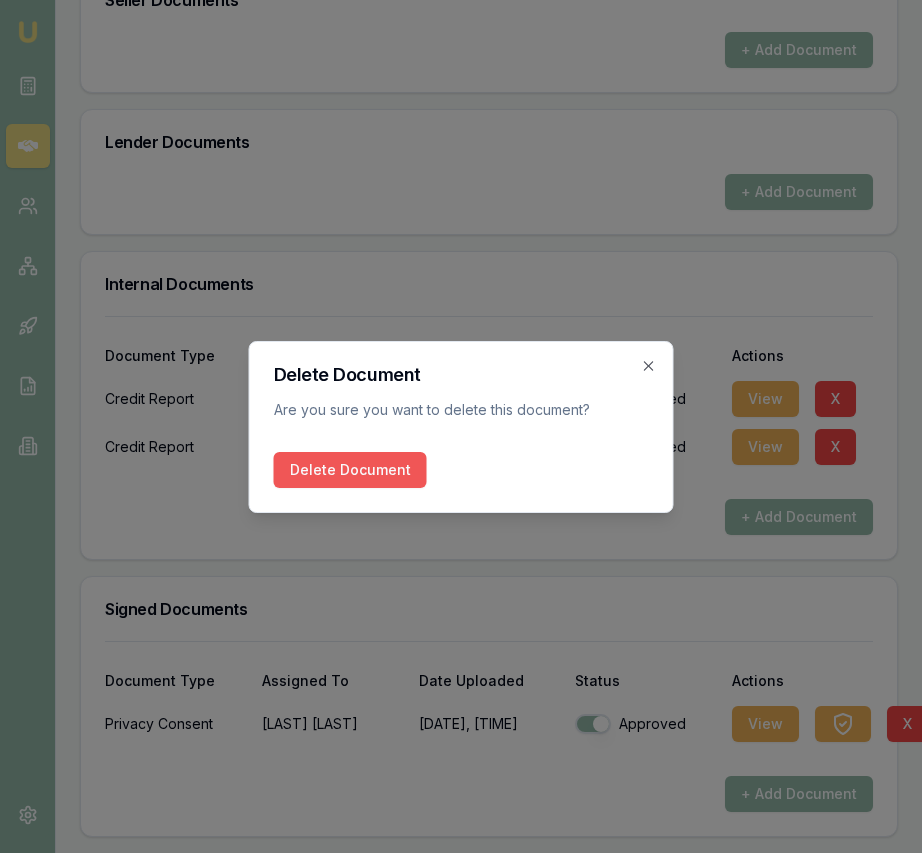 click on "Delete Document" at bounding box center [350, 470] 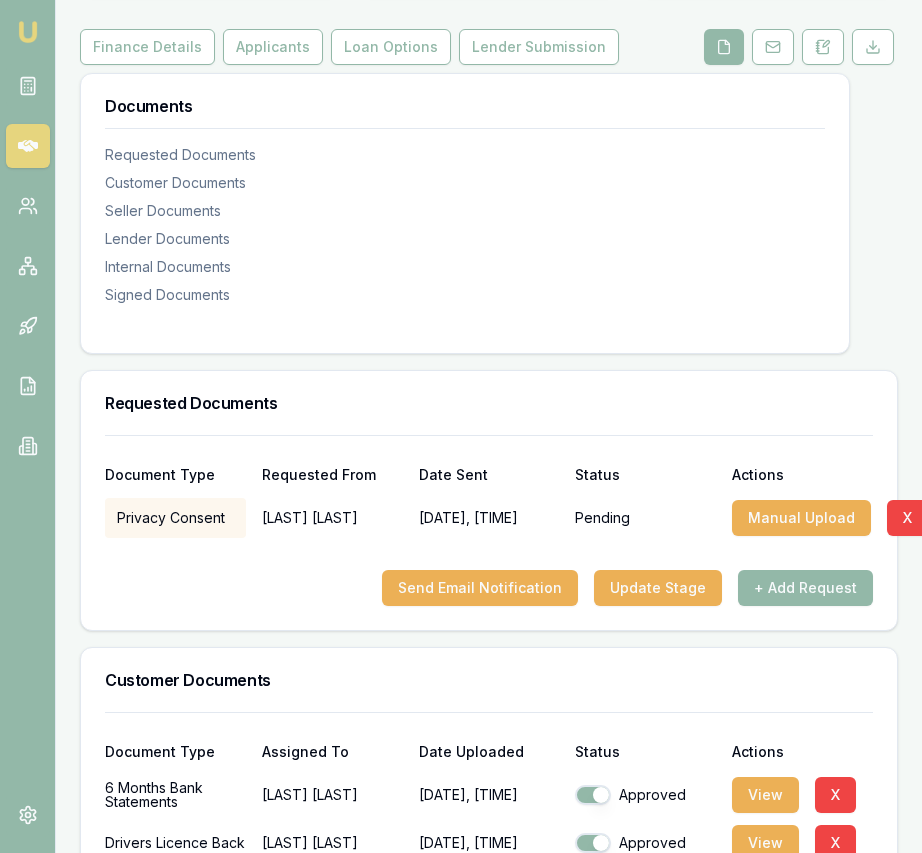 scroll, scrollTop: 281, scrollLeft: 0, axis: vertical 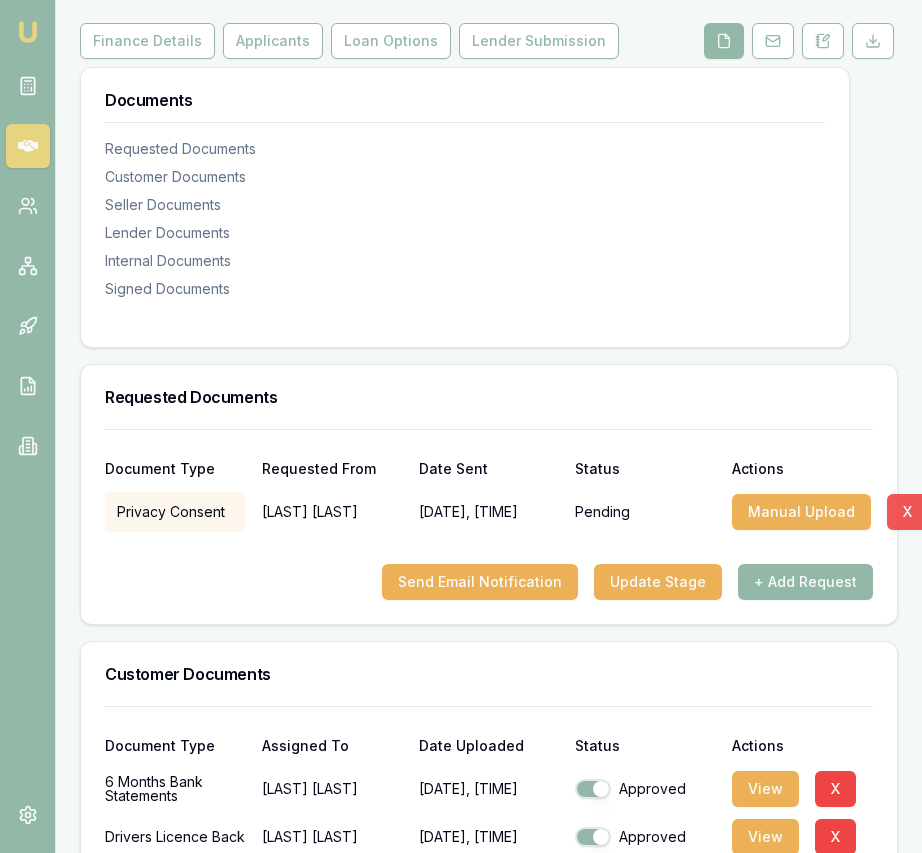 click on "X" at bounding box center [907, 512] 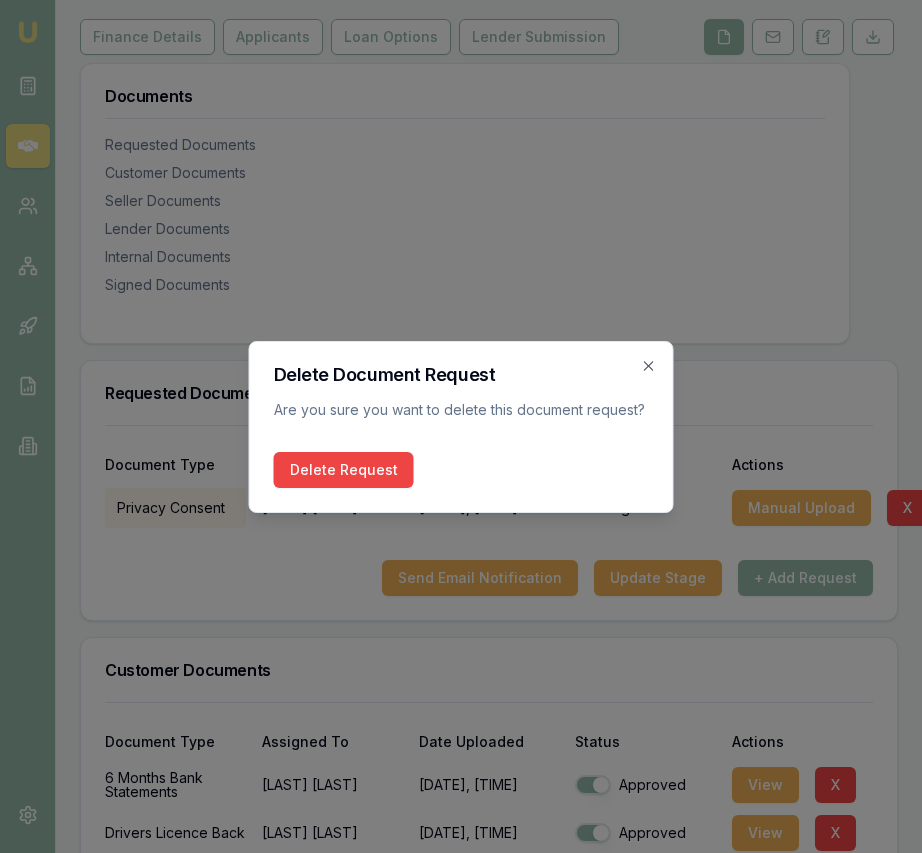 click on "Delete Request" at bounding box center (344, 470) 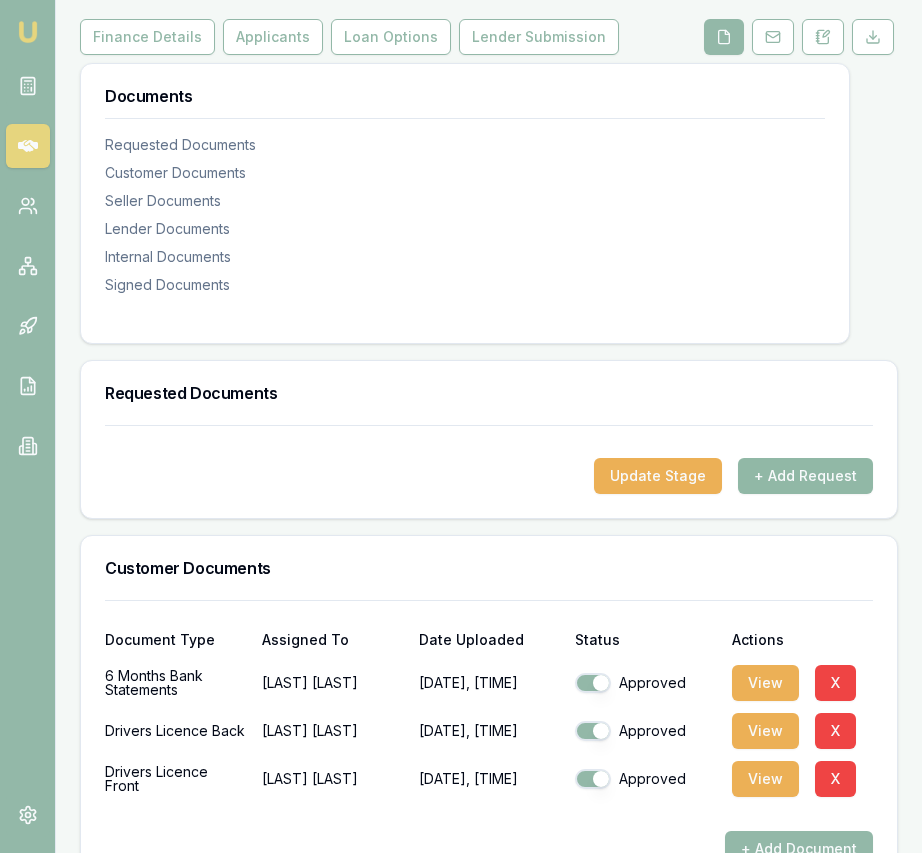 scroll, scrollTop: 288, scrollLeft: 0, axis: vertical 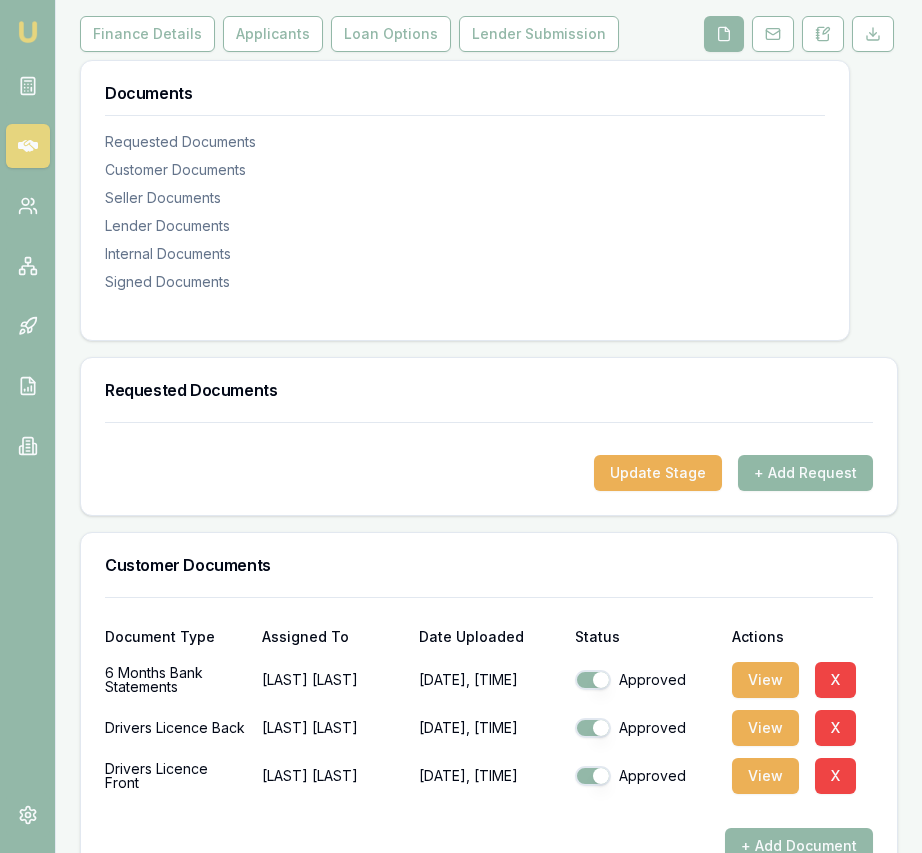 click on "+ Add Request" at bounding box center [805, 473] 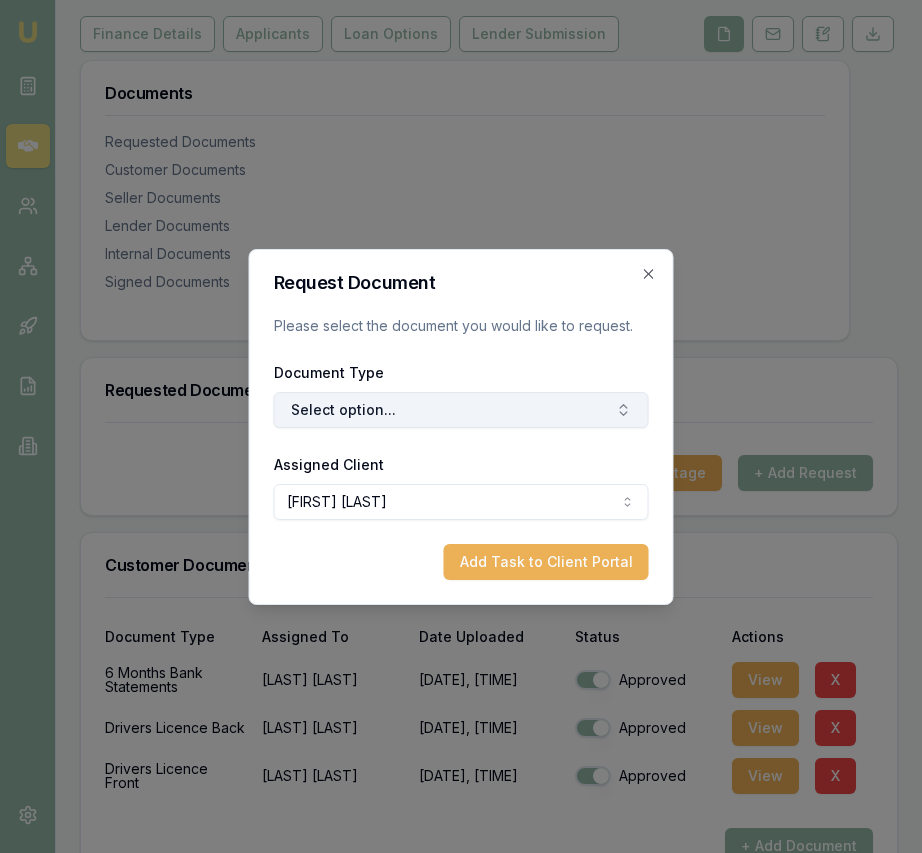 click on "Select option..." at bounding box center (461, 410) 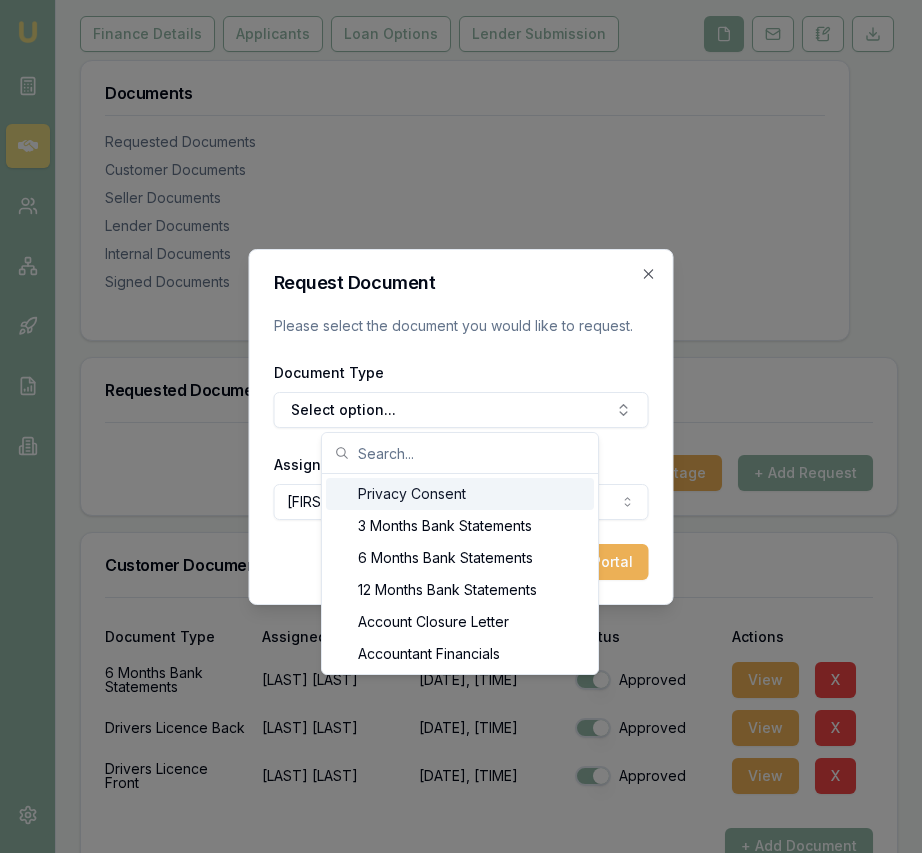 click on "Privacy Consent" at bounding box center [460, 494] 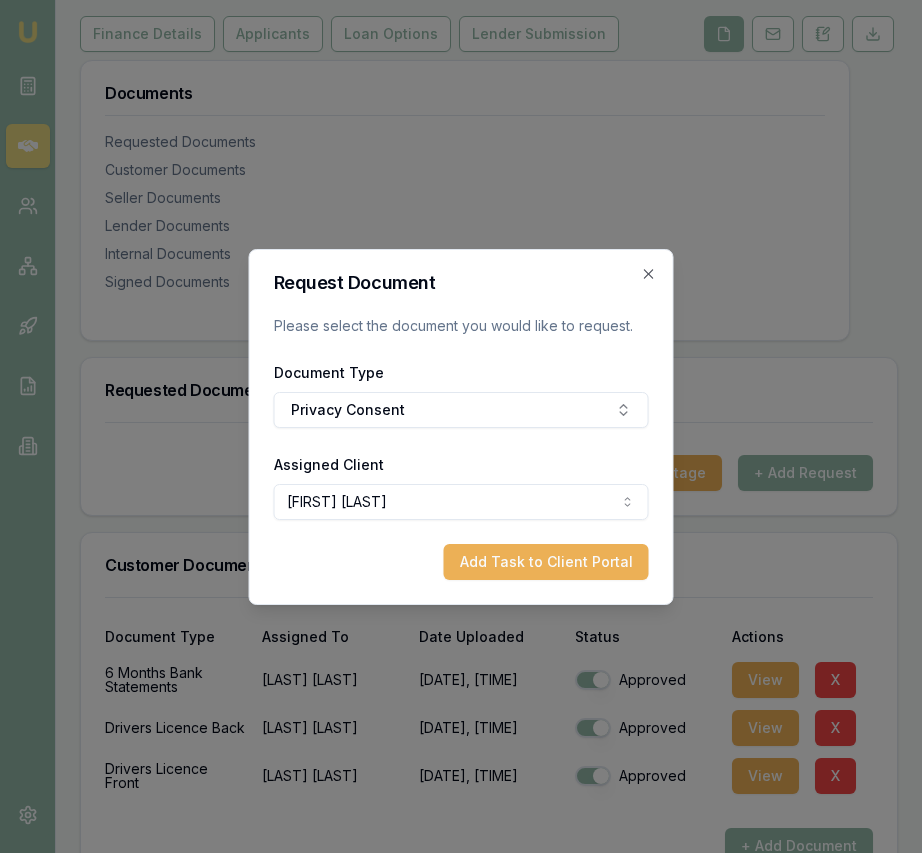click on "Add Task to Client Portal" at bounding box center [546, 562] 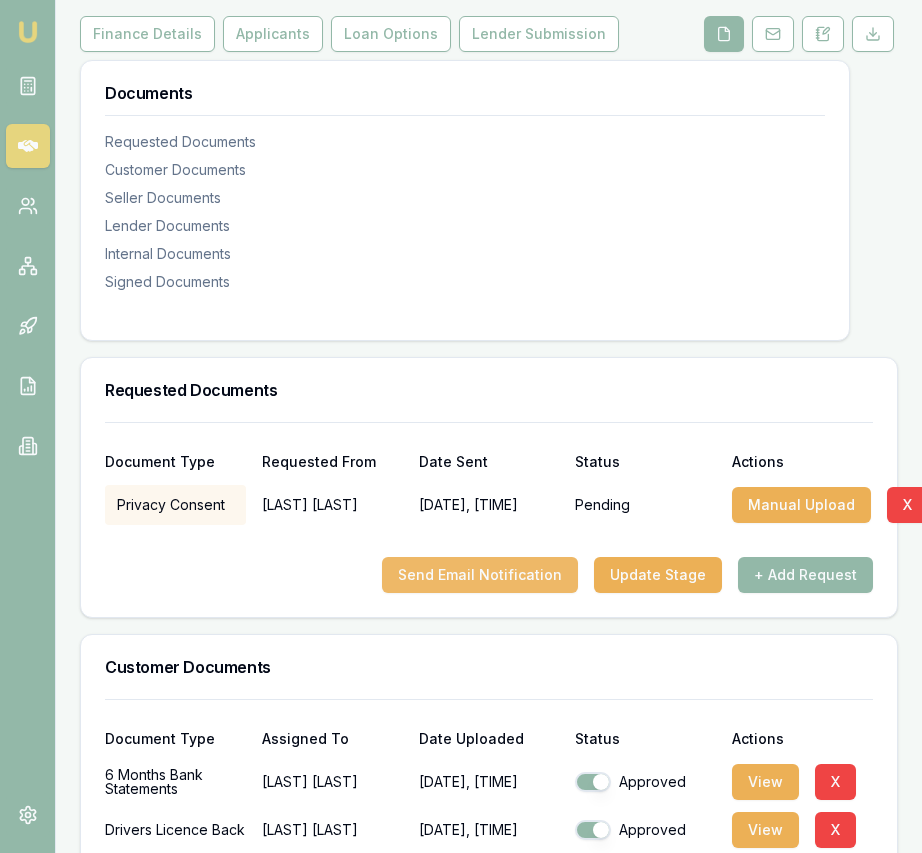 click on "Send Email Notification" at bounding box center (480, 575) 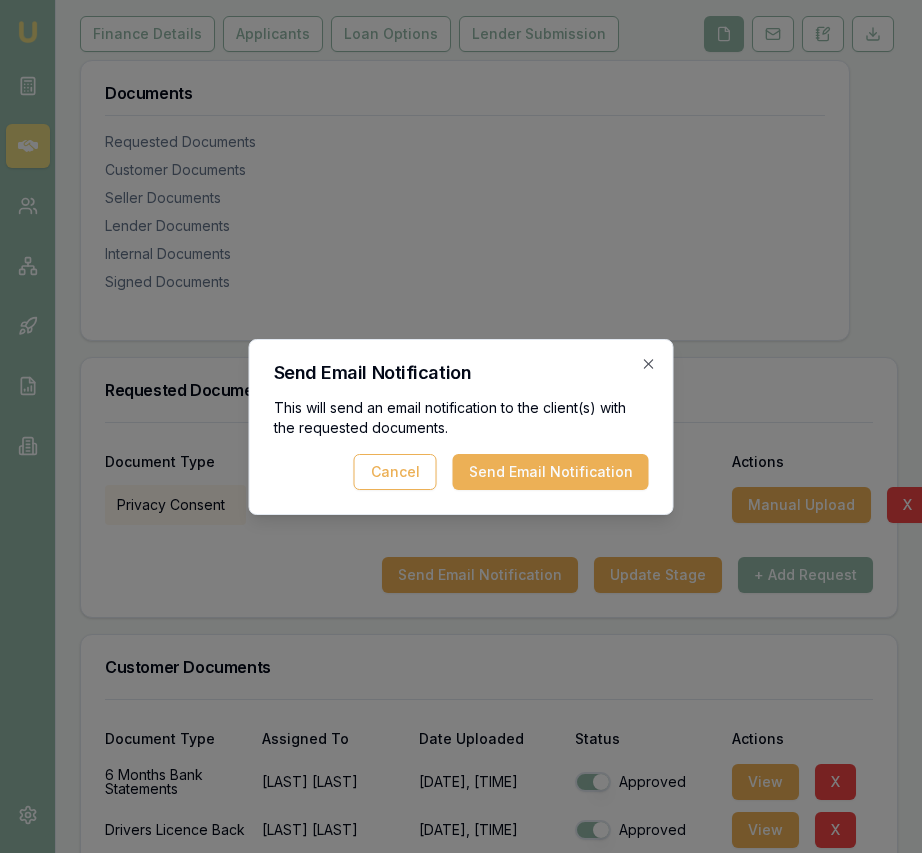 scroll, scrollTop: 293, scrollLeft: 0, axis: vertical 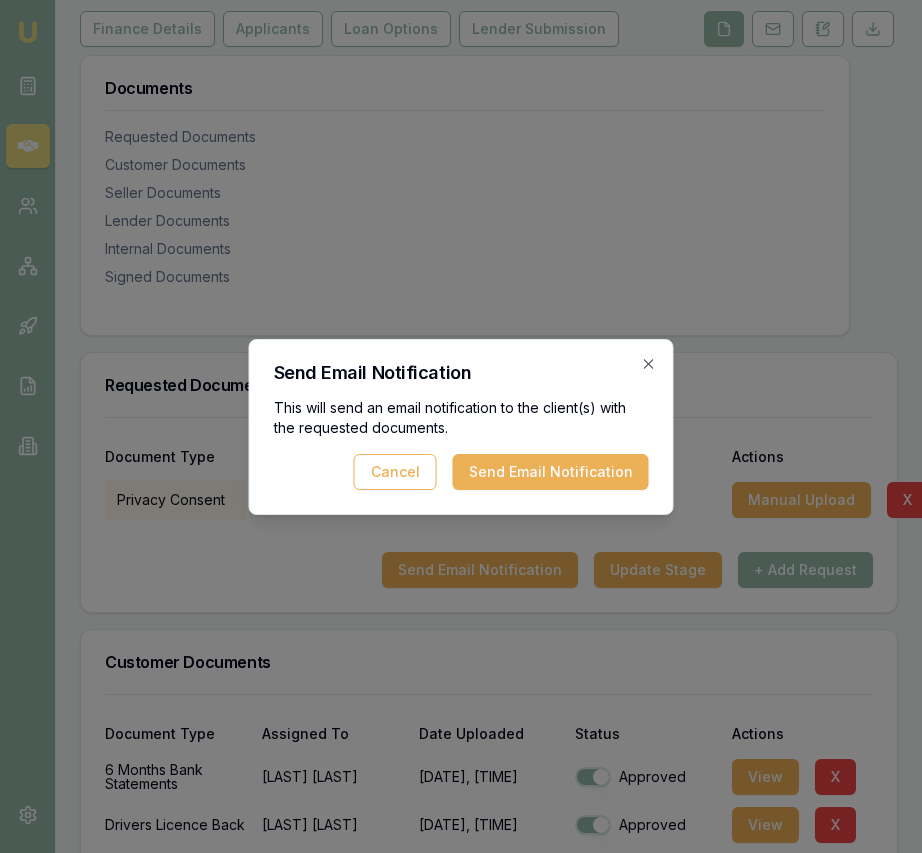 click on "Send Email Notification" at bounding box center [551, 472] 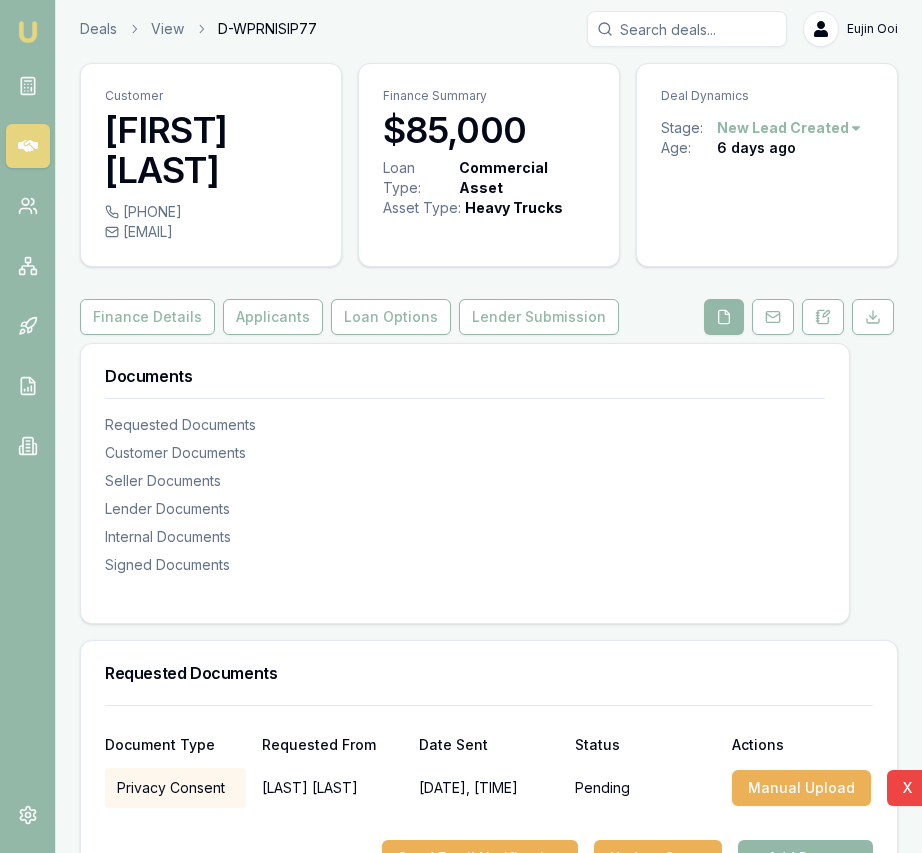scroll, scrollTop: 0, scrollLeft: 0, axis: both 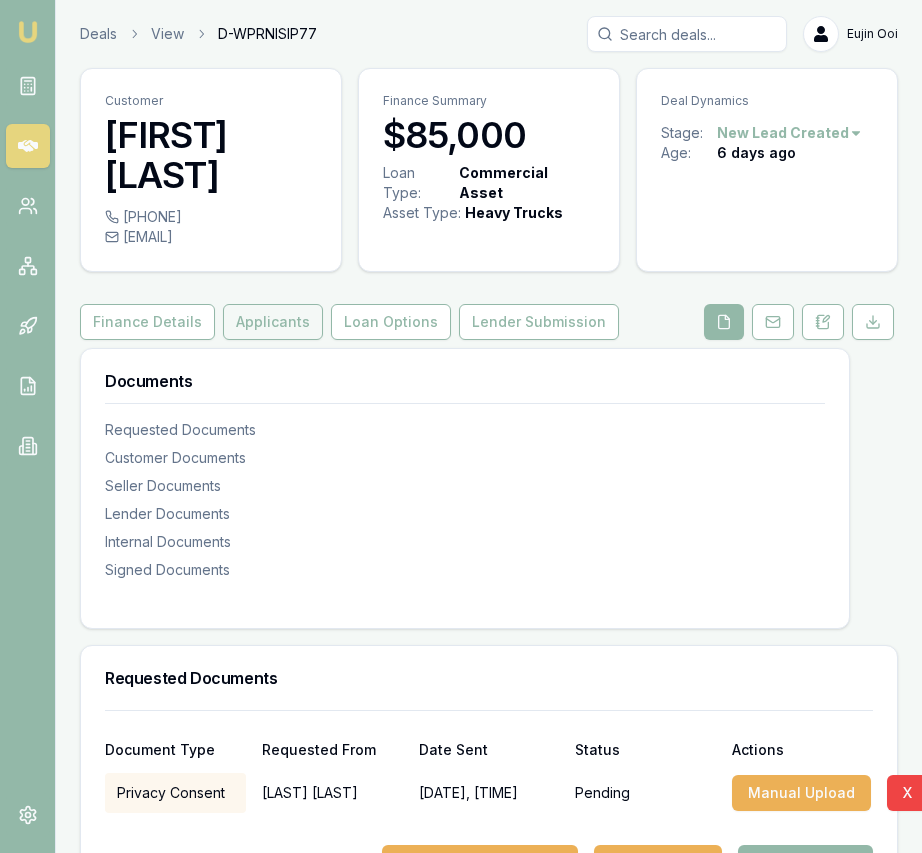 click on "Applicants" at bounding box center [273, 322] 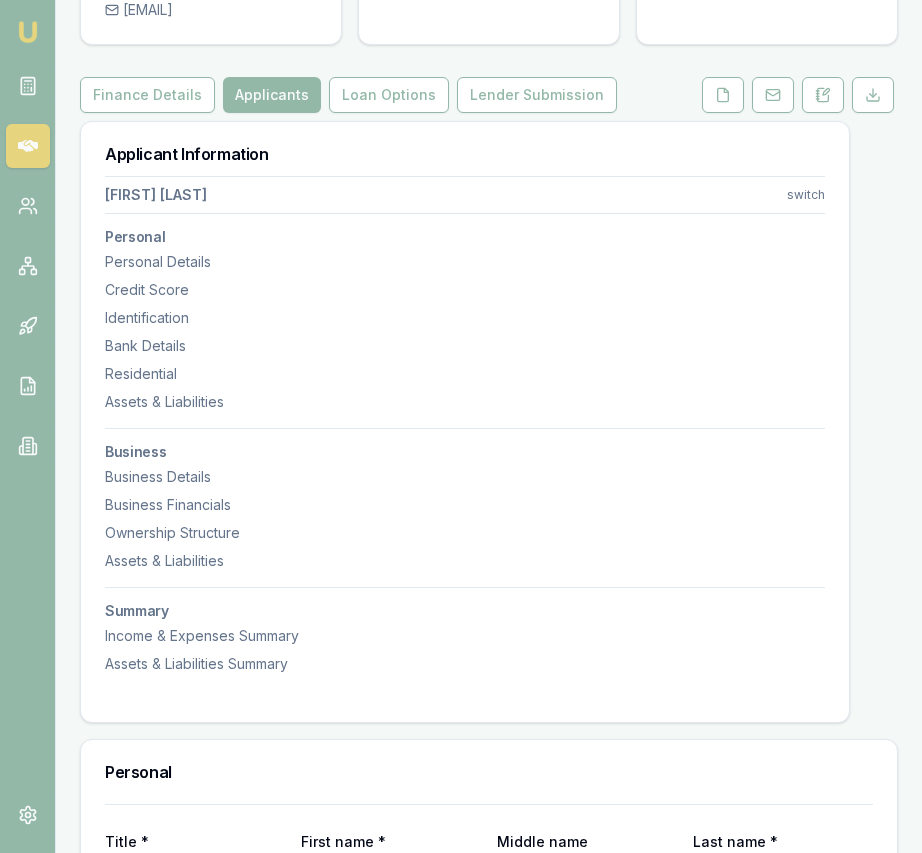 scroll, scrollTop: 0, scrollLeft: 0, axis: both 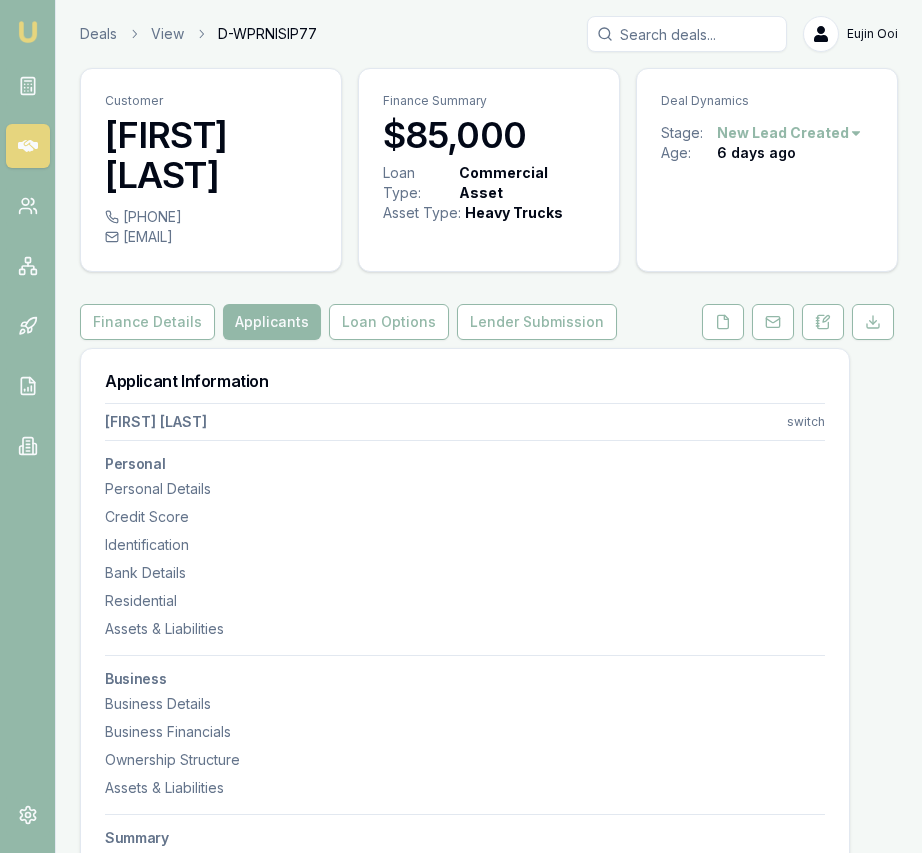 click at bounding box center [873, 322] 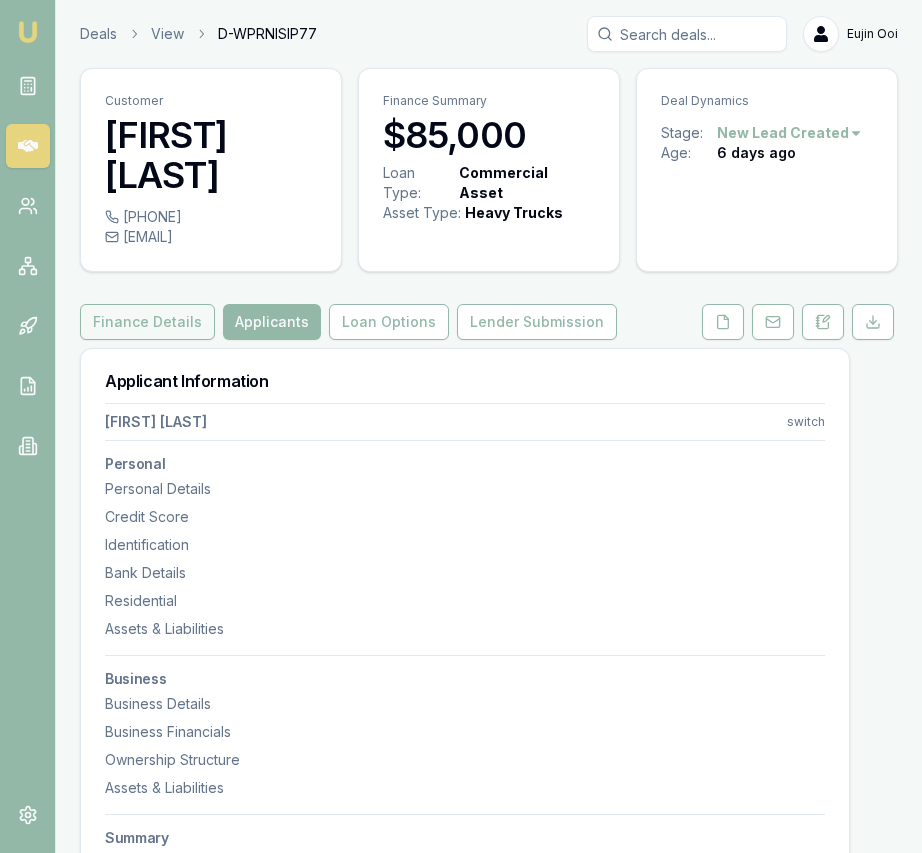 click on "Finance Details" at bounding box center (147, 322) 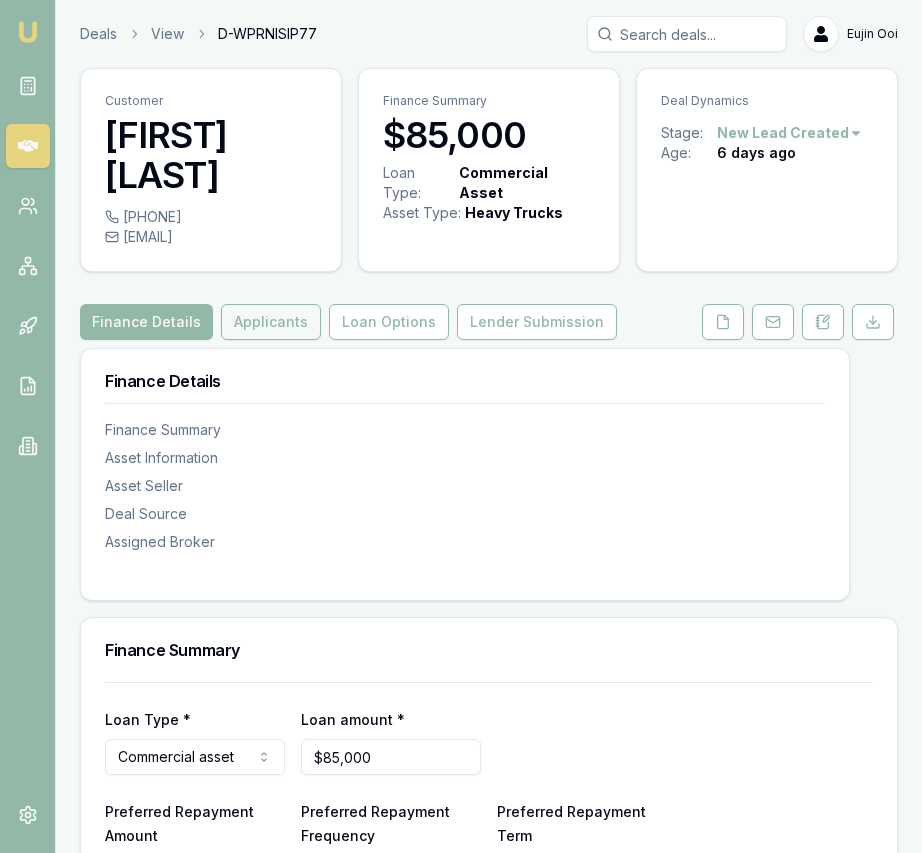 click on "Applicants" at bounding box center [271, 322] 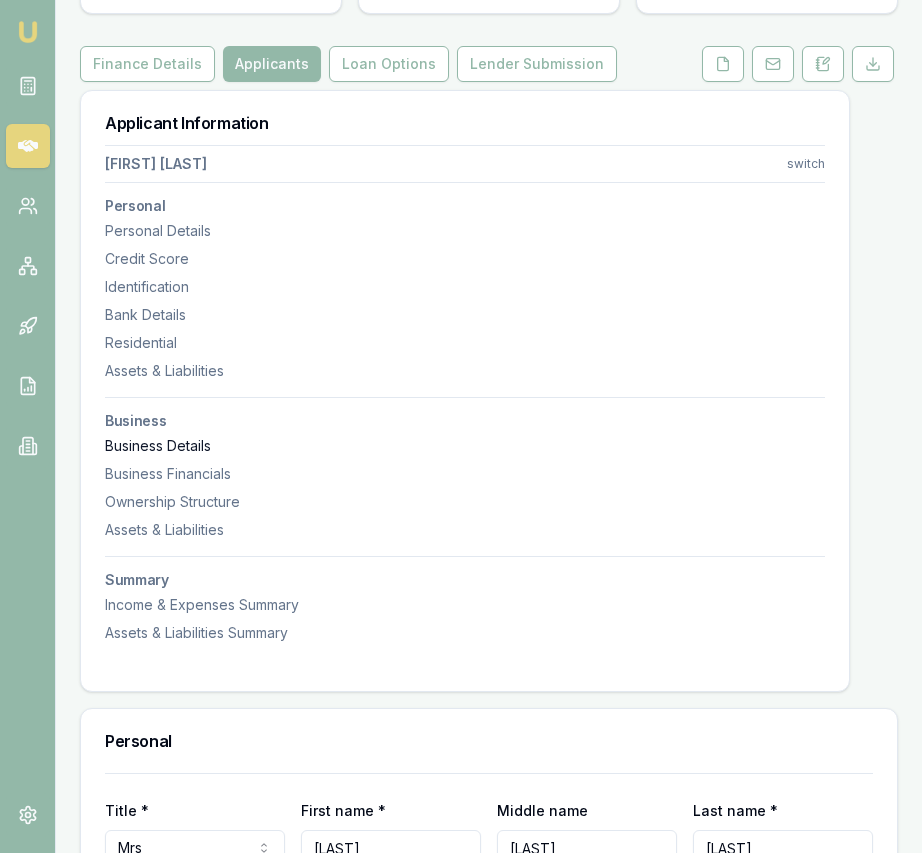 click on "Business Details" at bounding box center [465, 446] 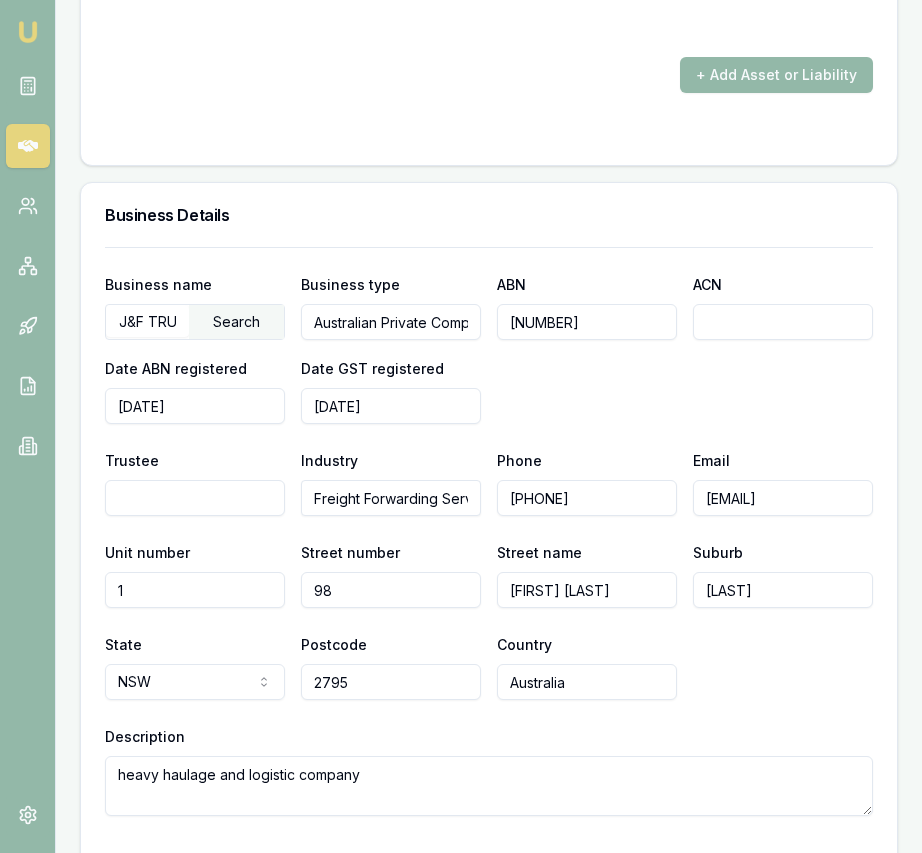 scroll, scrollTop: 4675, scrollLeft: 0, axis: vertical 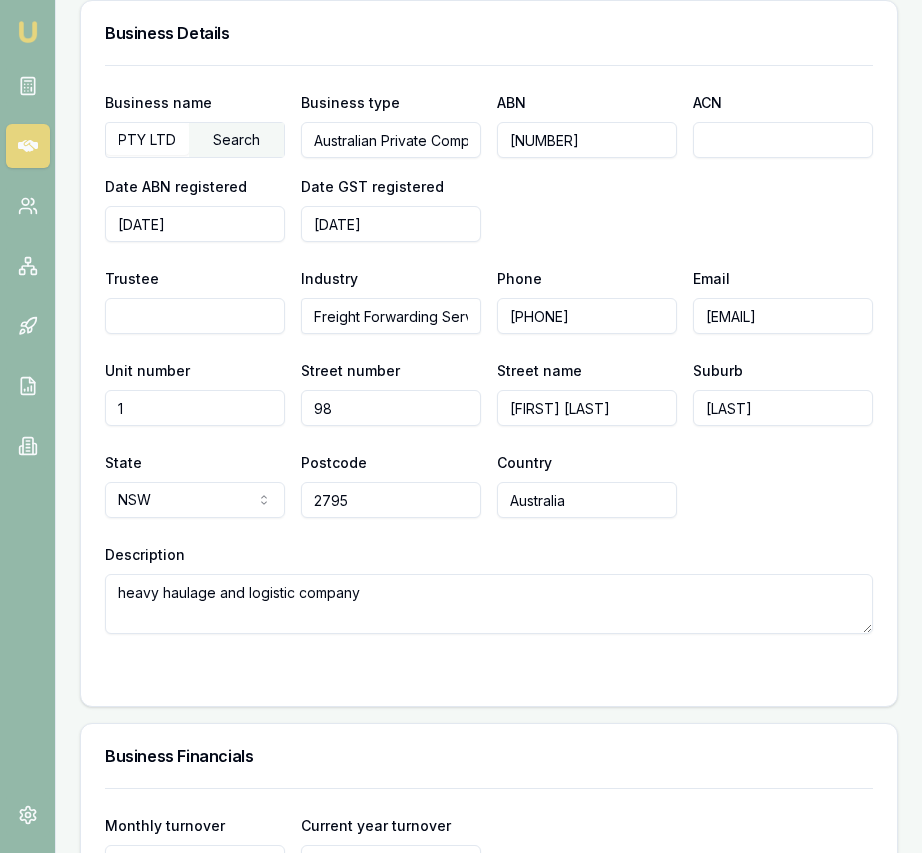 drag, startPoint x: 119, startPoint y: 136, endPoint x: 210, endPoint y: 145, distance: 91.44397 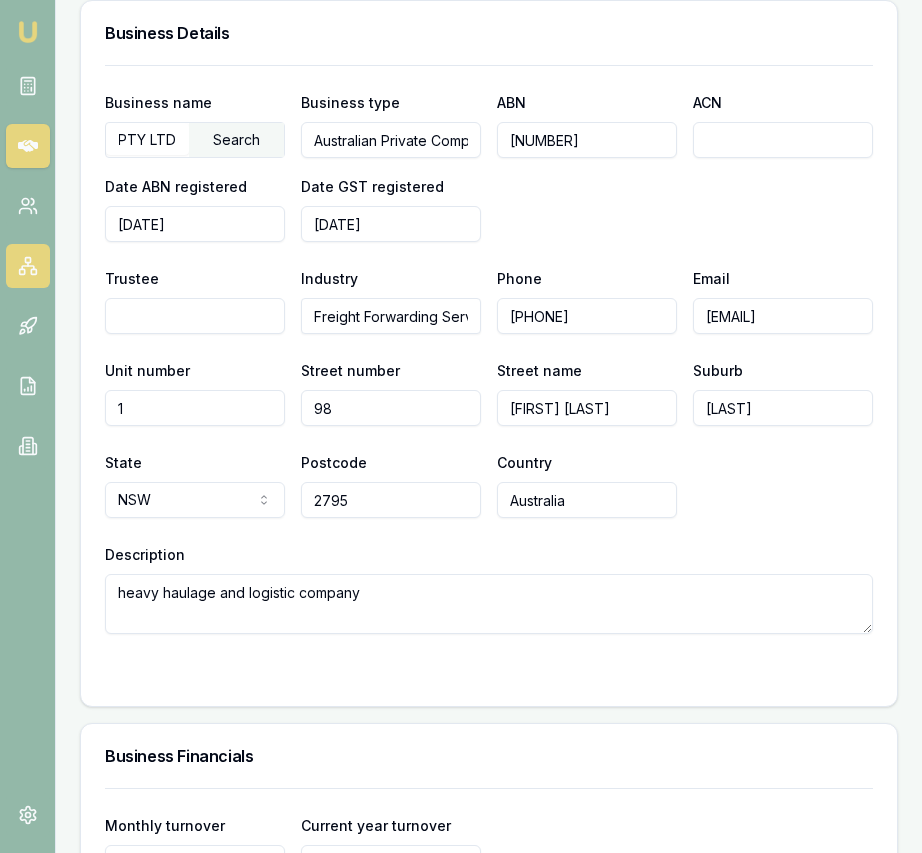 scroll, scrollTop: 0, scrollLeft: 0, axis: both 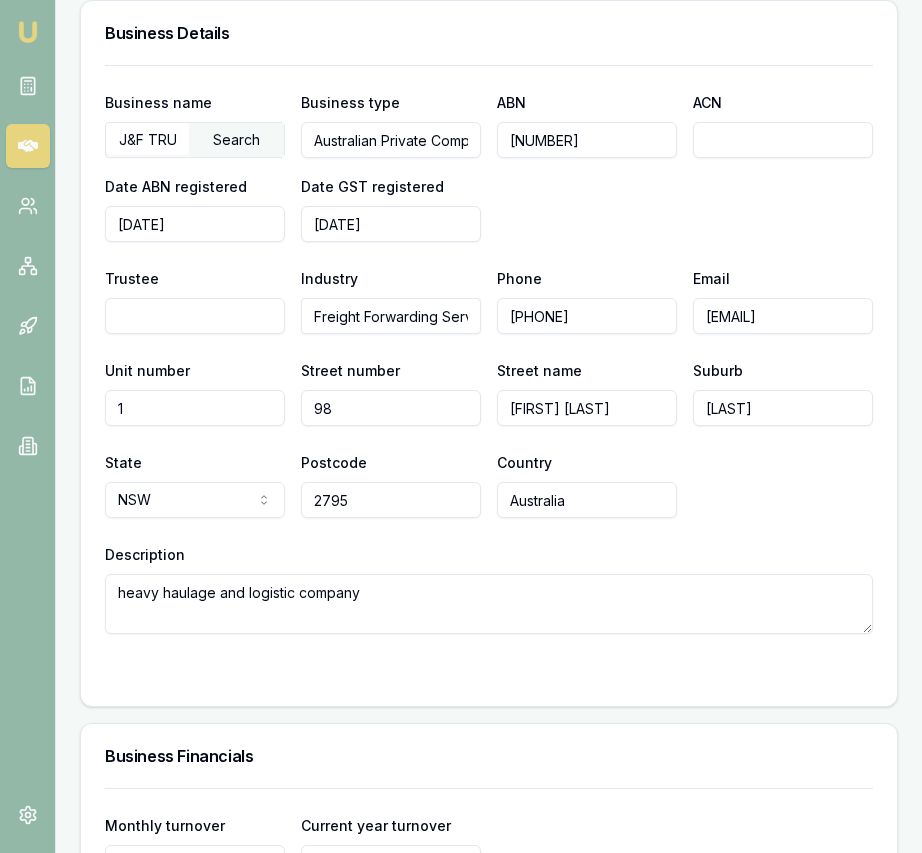 click on "[NUMBER]" at bounding box center (587, 140) 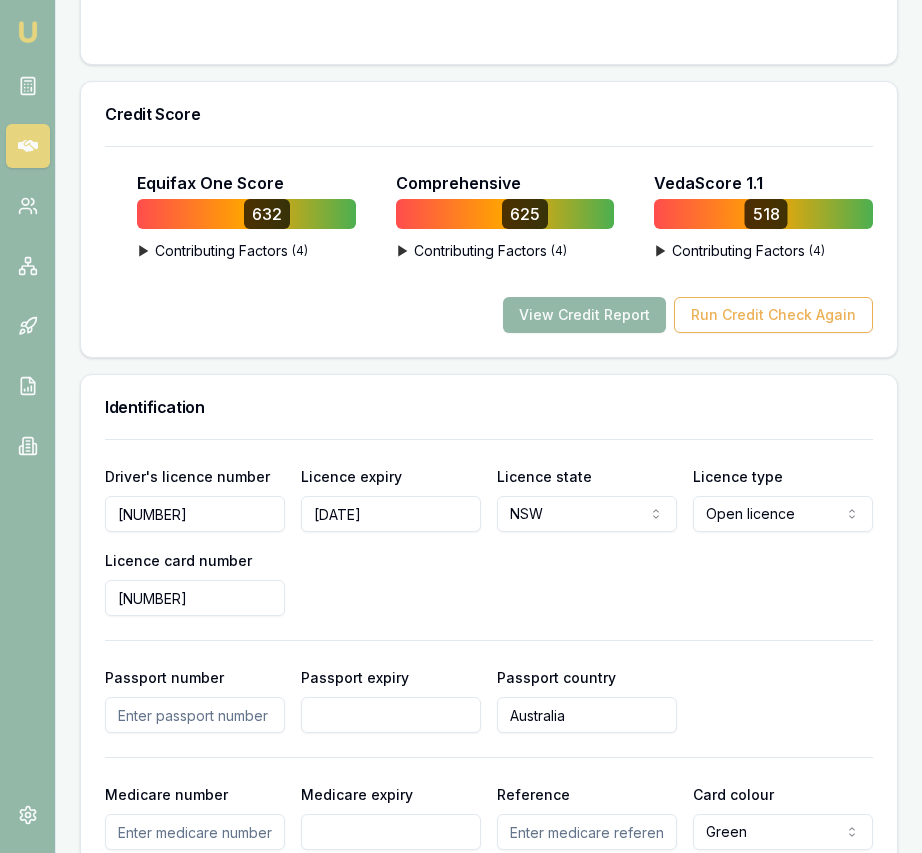 scroll, scrollTop: 0, scrollLeft: 0, axis: both 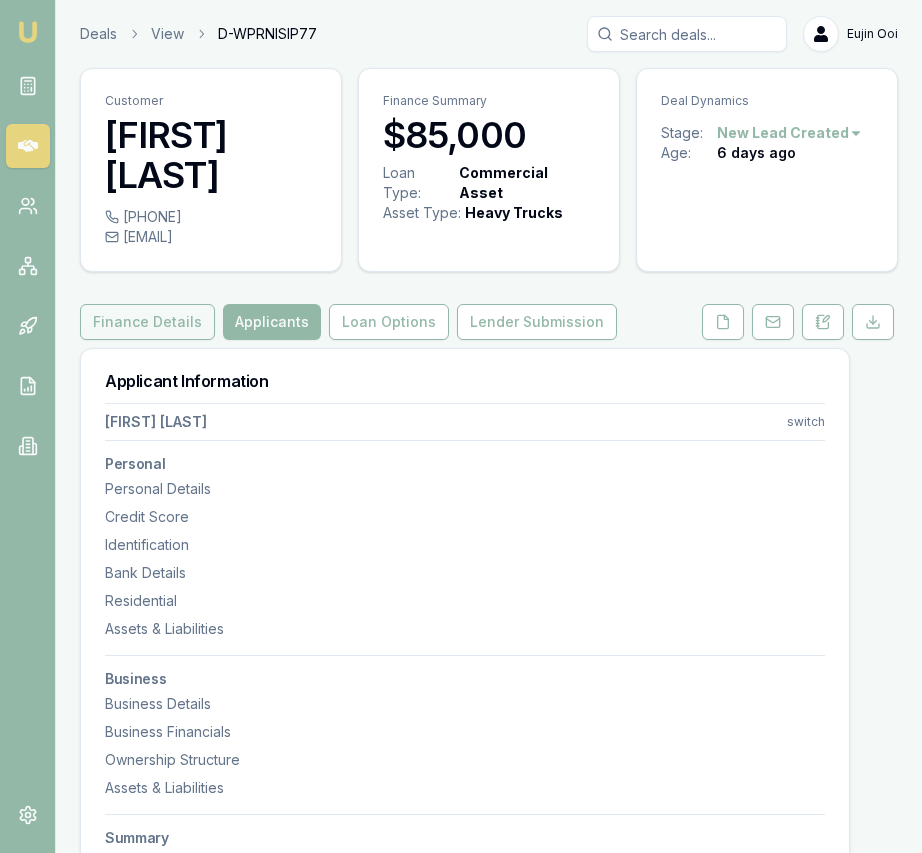 click on "Finance Details" at bounding box center [147, 322] 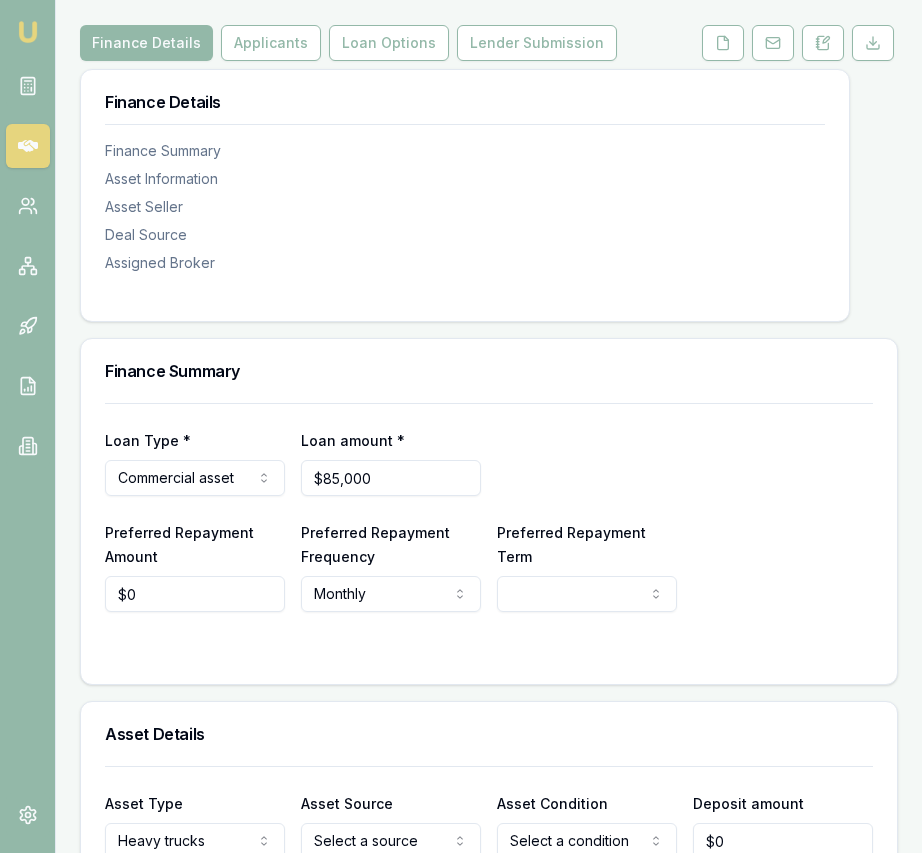 scroll, scrollTop: 288, scrollLeft: 0, axis: vertical 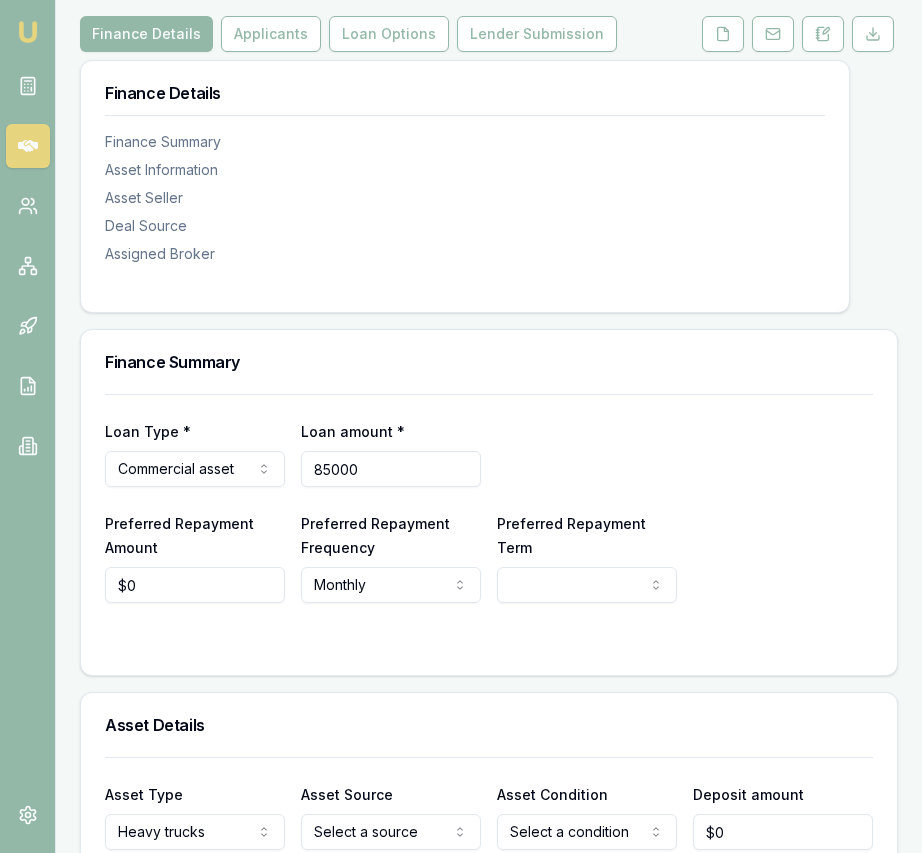 click on "85000" at bounding box center [391, 469] 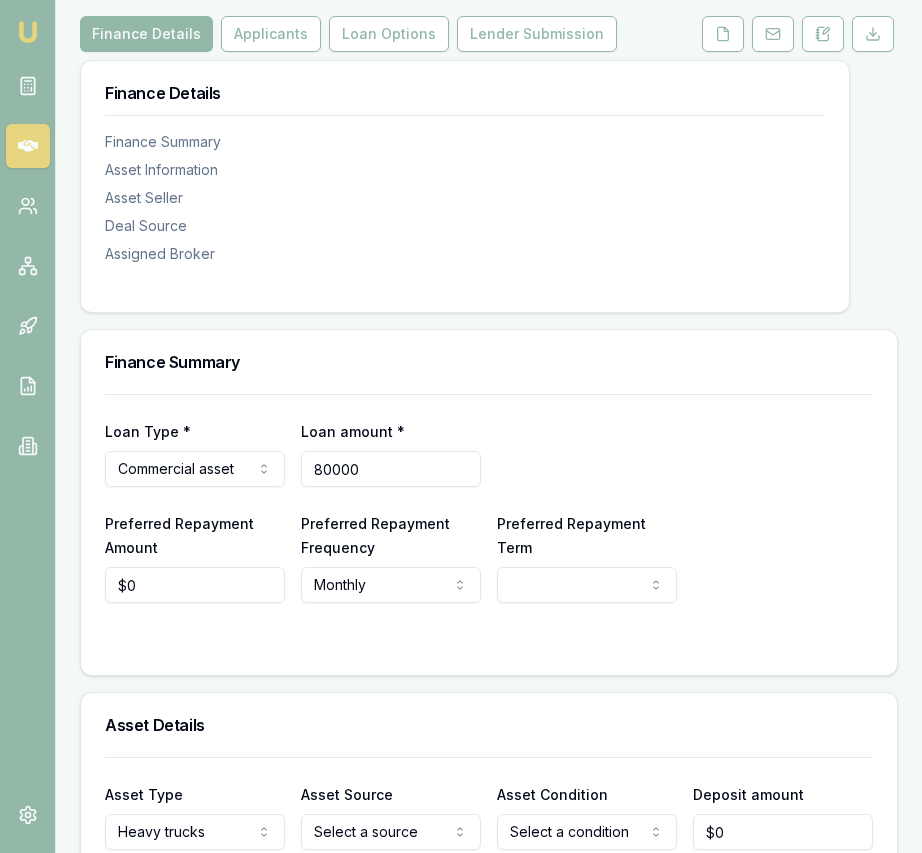 type on "$80,000" 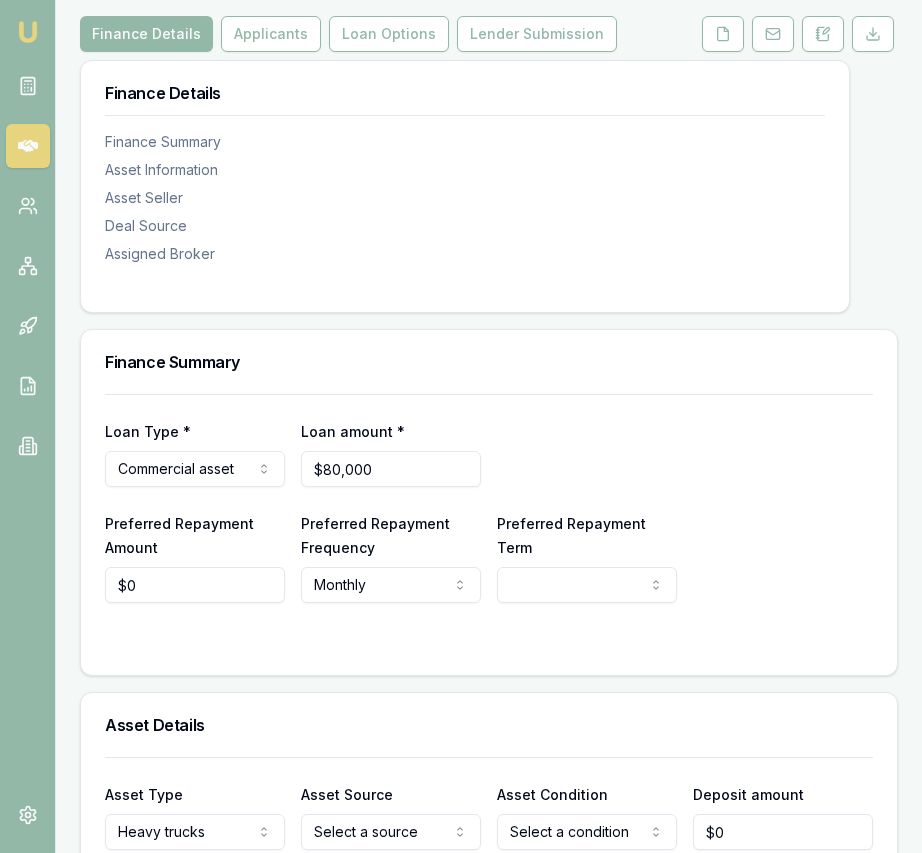 click on "Preferred Repayment Term  12 24 36 48 60 72 84" at bounding box center (587, 557) 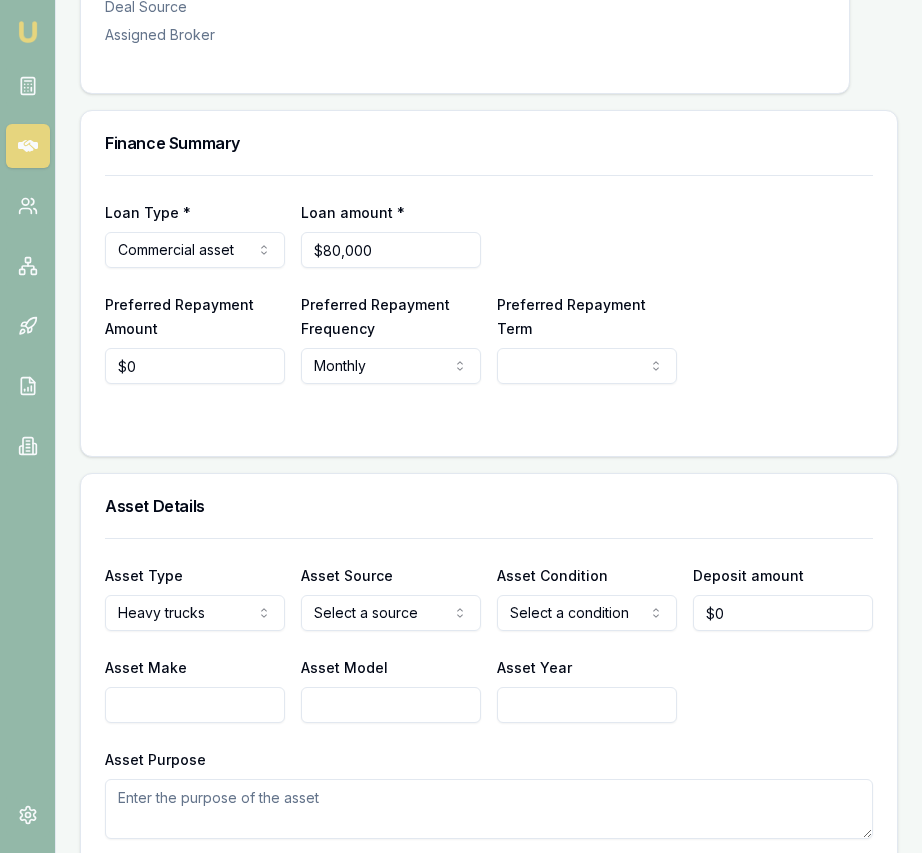 scroll, scrollTop: 541, scrollLeft: 0, axis: vertical 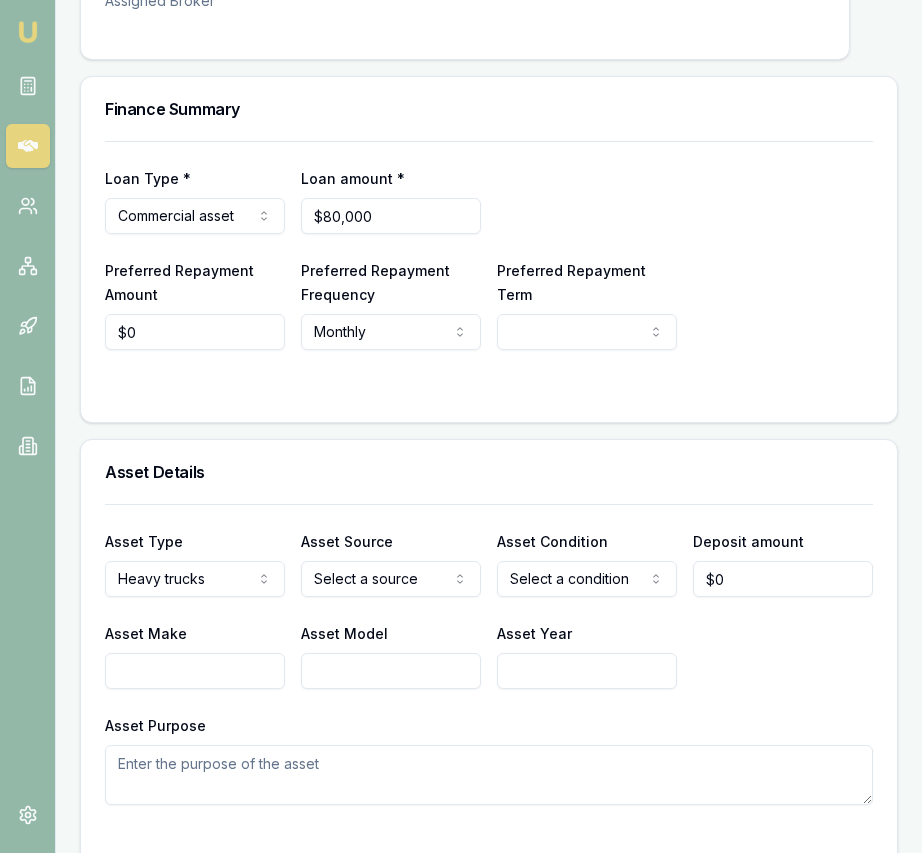 click on "Emu Broker Deals View D-WPRNISIP77 Eujin Ooi Toggle Menu Customer [FIRST] [LAST] [PHONE] [EMAIL] Finance Summary $85,000 Loan Type: Commercial Asset Asset Type : Heavy Trucks Deal Dynamics Stage: New Lead Created Age: 6 days ago Finance Details Applicants Loan Options Lender Submission Finance Details Finance Summary Asset Information Asset Seller Deal Source Assigned Broker Finance Summary Loan Type * Commercial asset Consumer loan Consumer asset Commercial loan Commercial asset Loan amount * $80,000 Preferred Repayment Amount $0 Preferred Repayment Frequency Monthly Weekly Fortnightly Monthly Preferred Repayment Term 12 24 36 48 60 72 84 Asset Details Asset Type Heavy trucks Passenger car Electric vehicle Light commercial Other motor vehicle Agricultural equipment Materials handling Access equipment Light trucks Heavy trucks Trailers Buses coaches Construction Earth moving Commercial property Other primary Medical equipment Laboratory equipment Mining equipment Trade tools Dealer" at bounding box center [461, -115] 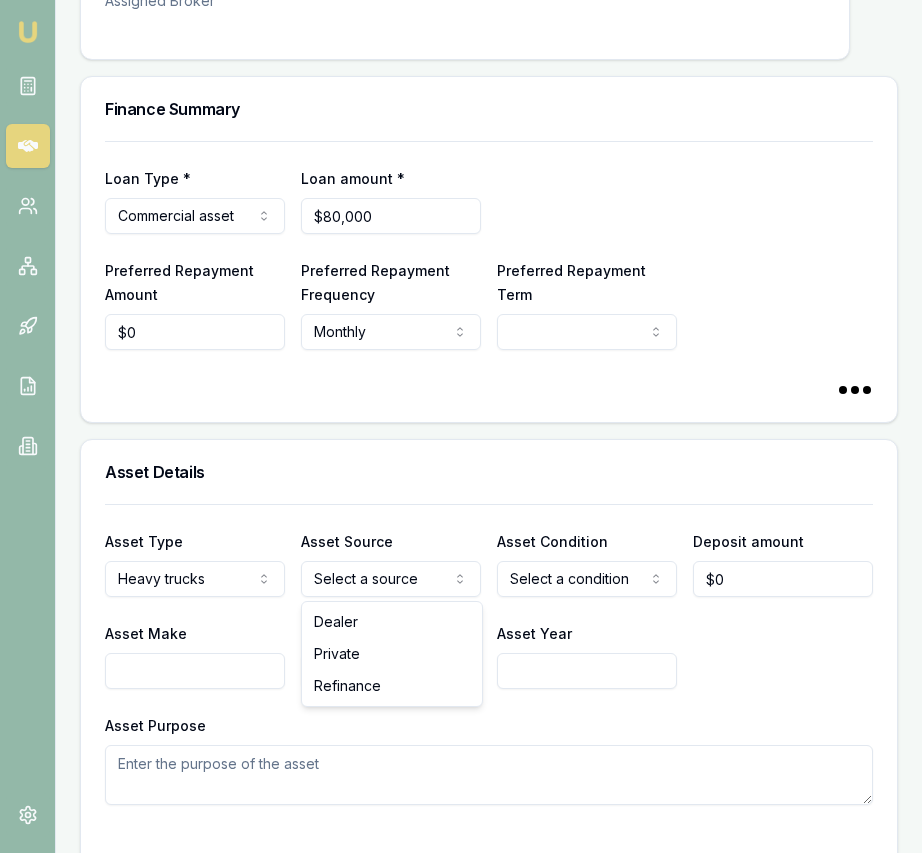 select on "60" 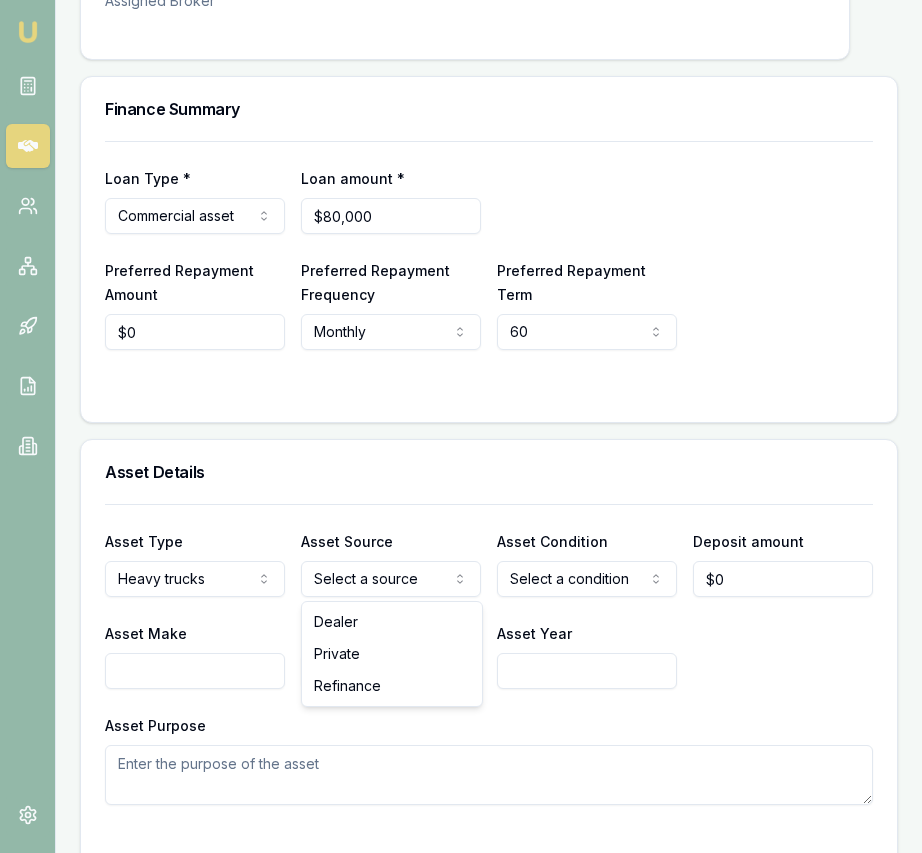 select on "REFINANCE" 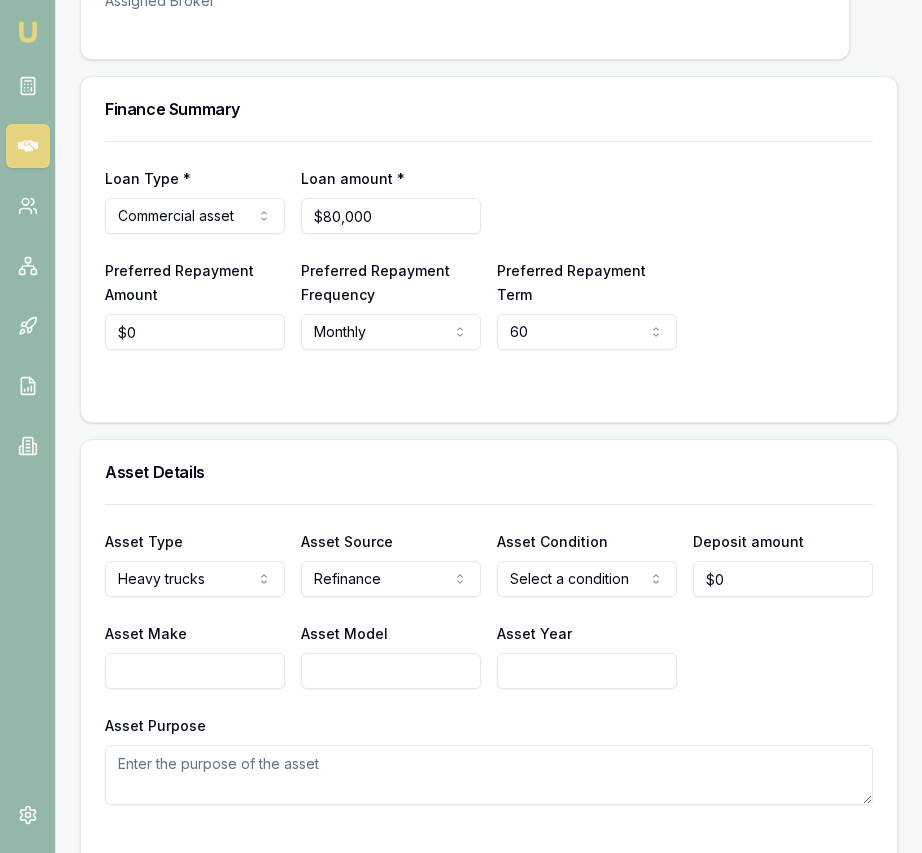 click on "Emu Broker Deals View D-WPRNISIP77 Eujin Ooi Toggle Menu Customer [FIRST] [LAST] [PHONE] [EMAIL] Finance Summary $80,000 Loan Type: Commercial Asset Asset Type : Heavy Trucks Deal Dynamics Stage: New Lead Created Age: 6 days ago Finance Details Applicants Loan Options Lender Submission Finance Details Finance Summary Asset Information Asset Seller Deal Source Assigned Broker Finance Summary Loan Type * Commercial asset Consumer loan Consumer asset Commercial loan Commercial asset Loan amount * $80,000 Preferred Repayment Amount $0 Preferred Repayment Frequency Monthly Weekly Fortnightly Monthly Preferred Repayment Term 60 12 24 36 48 60 72 84 Asset Details Asset Type Heavy trucks Passenger car Electric vehicle Light commercial Other motor vehicle Agricultural equipment Materials handling Access equipment Light trucks Heavy trucks Trailers Buses coaches Construction Earth moving Commercial property Other primary Medical equipment Laboratory equipment Mining equipment Trade tools Used" at bounding box center [461, -115] 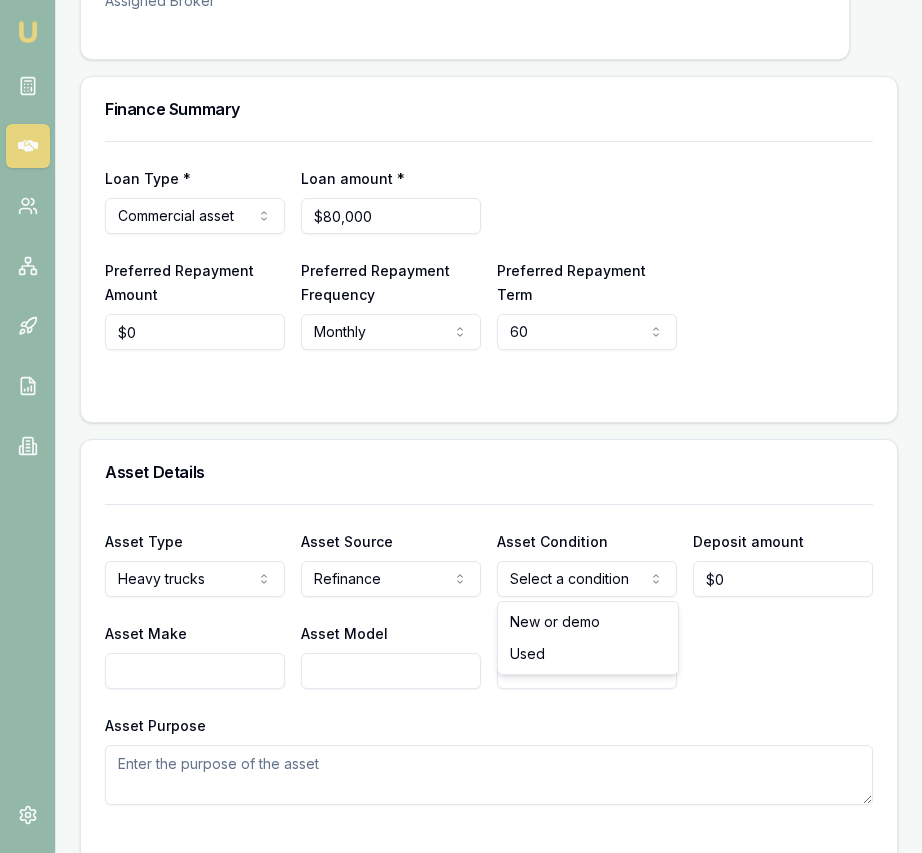 select on "USED" 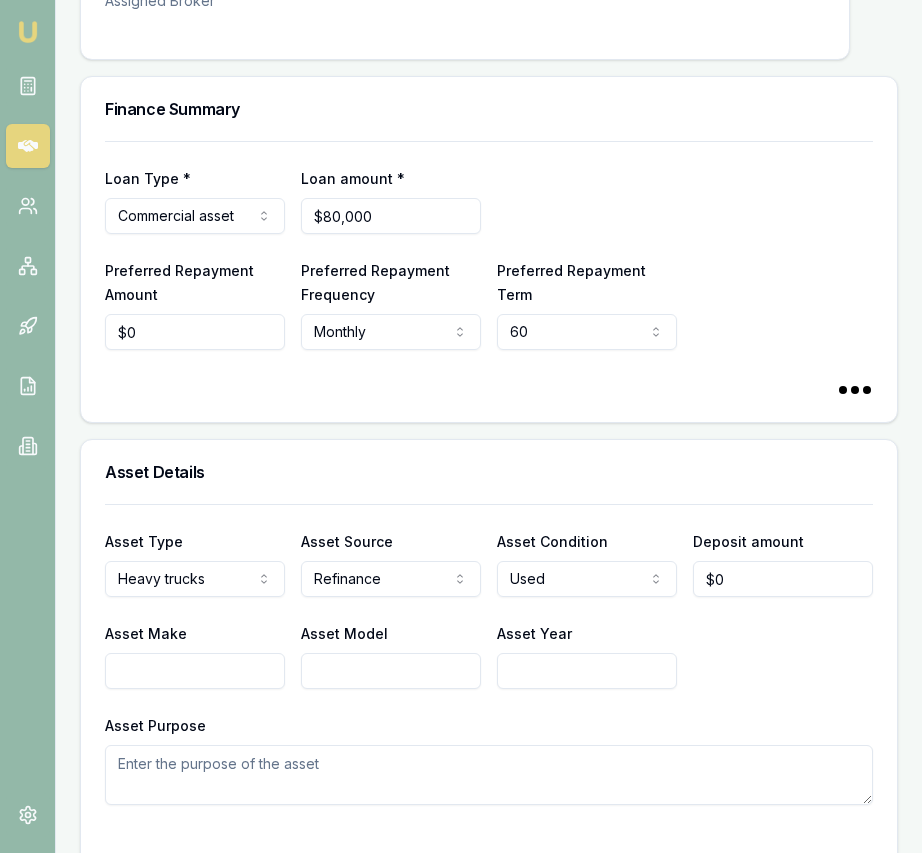 select 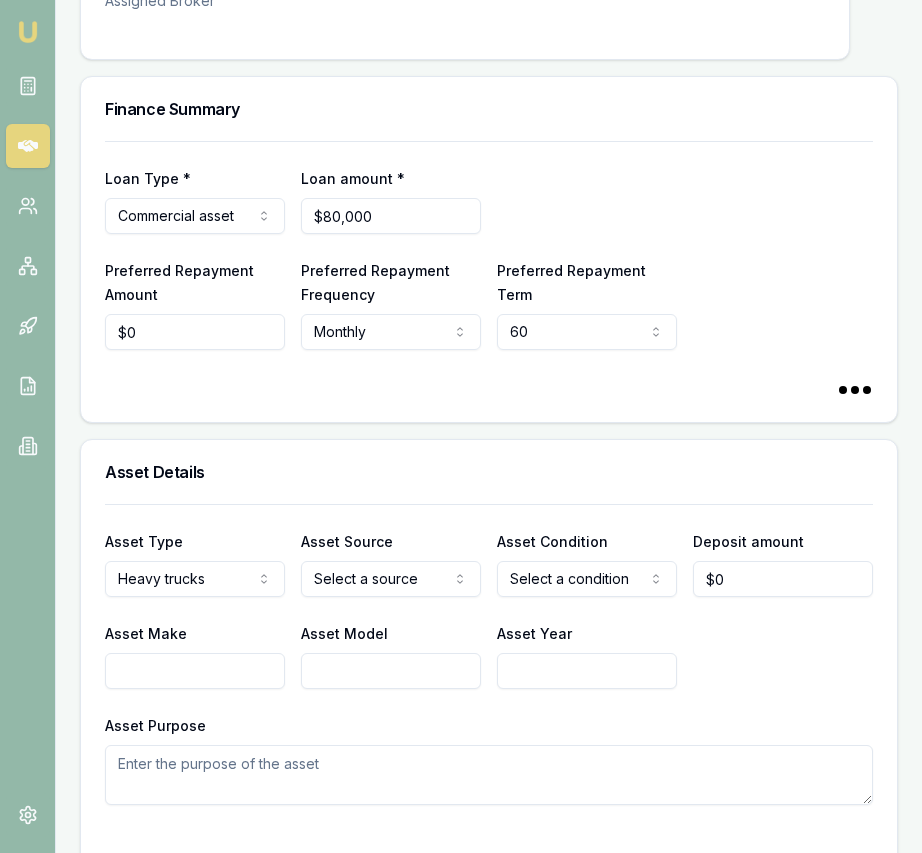 click on "Asset Make" at bounding box center [195, 671] 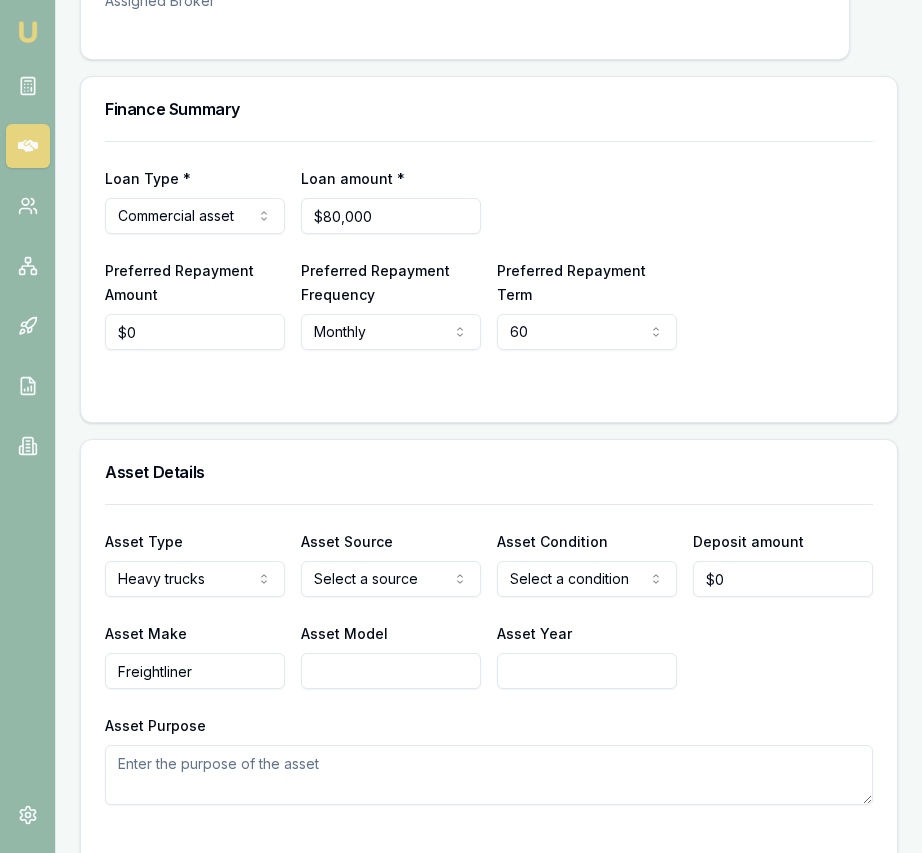 type on "Freightliner" 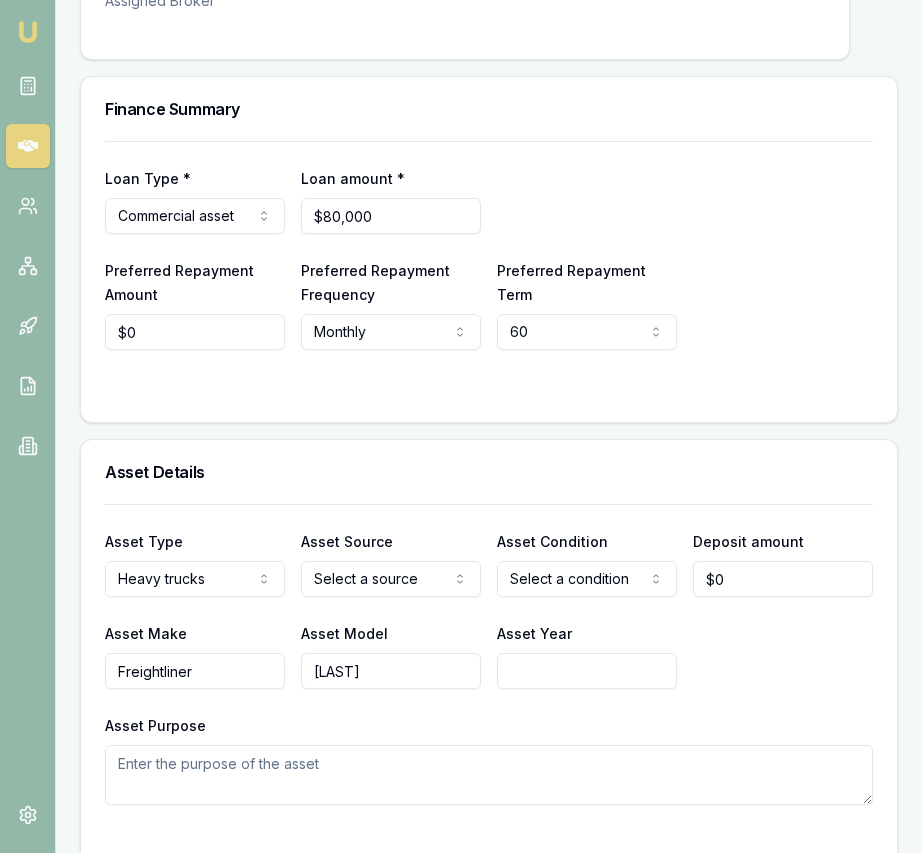 type on "[LAST]" 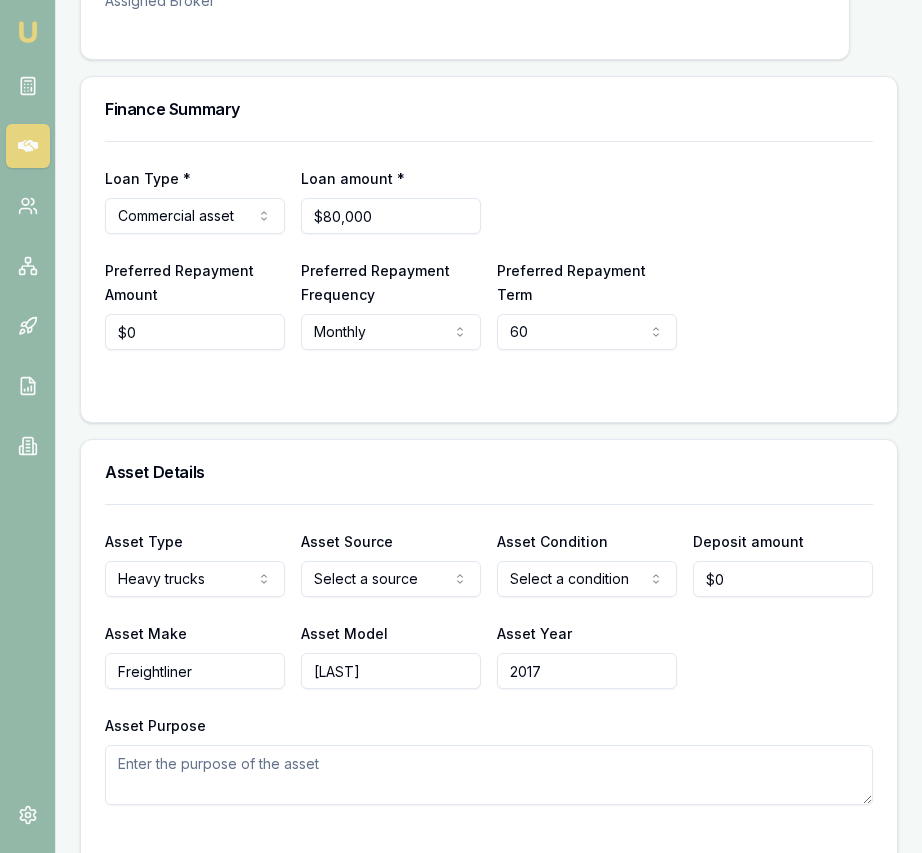 type on "2017" 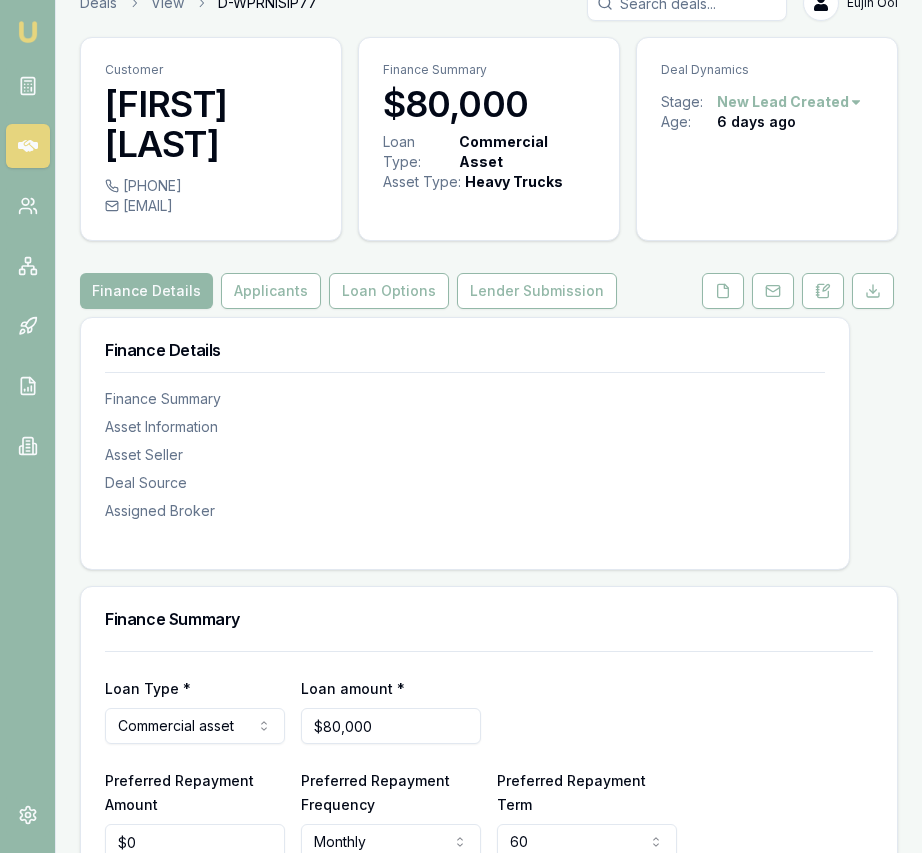 scroll, scrollTop: 0, scrollLeft: 0, axis: both 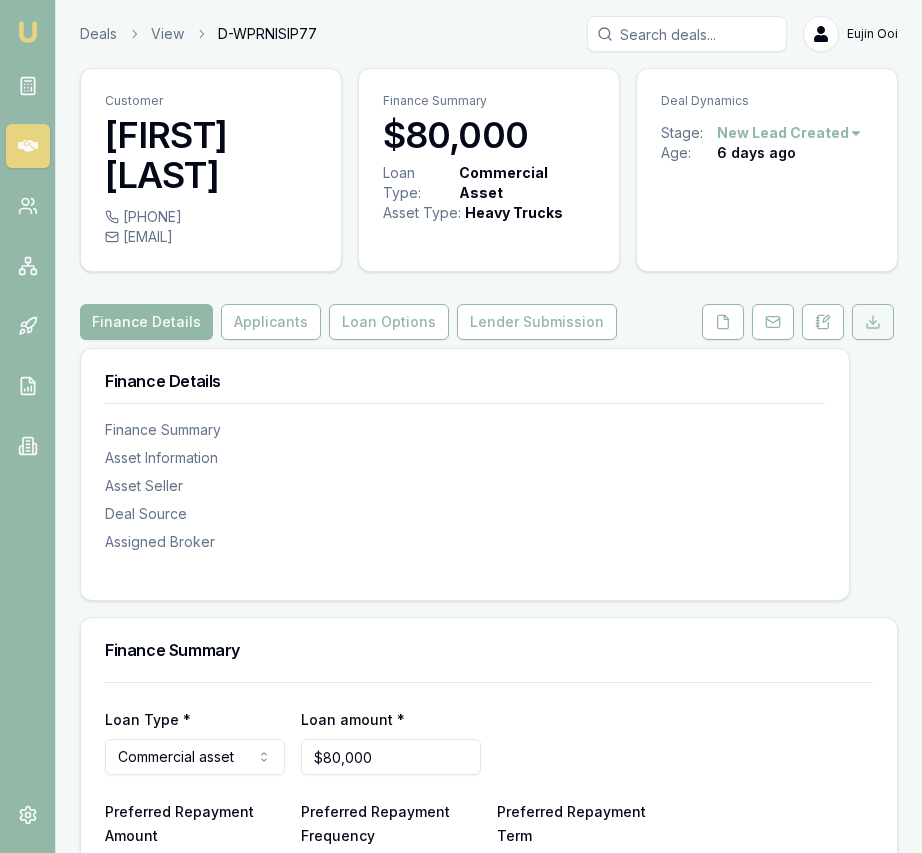 type on "Heavy logistic Haulage" 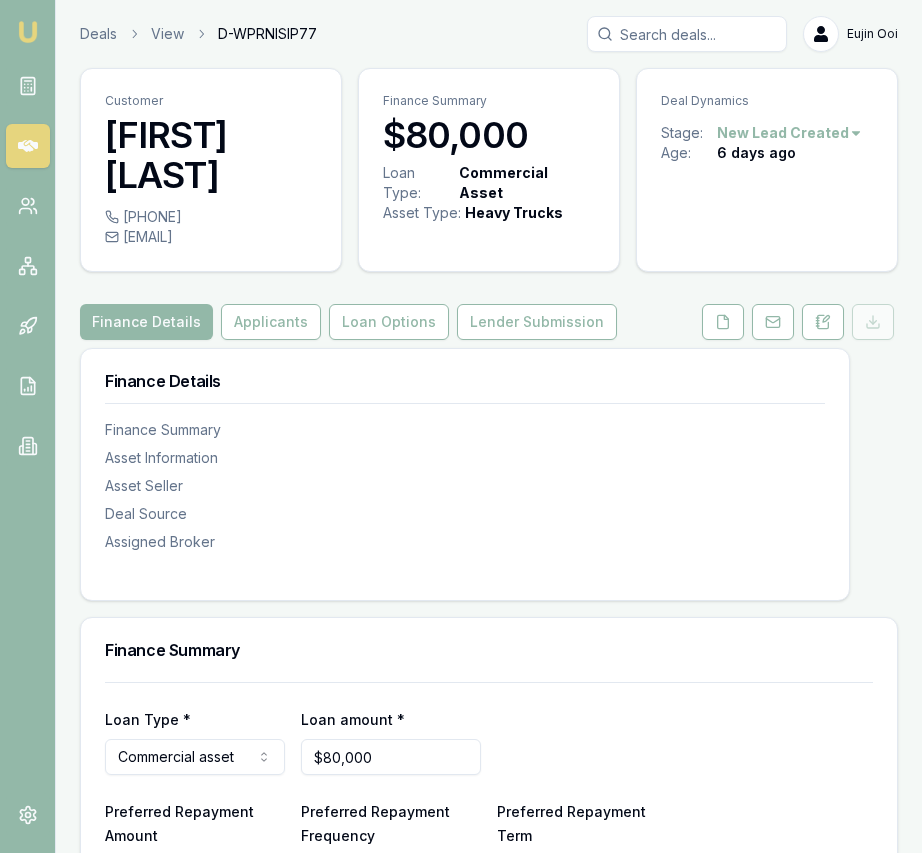 scroll, scrollTop: 10, scrollLeft: 0, axis: vertical 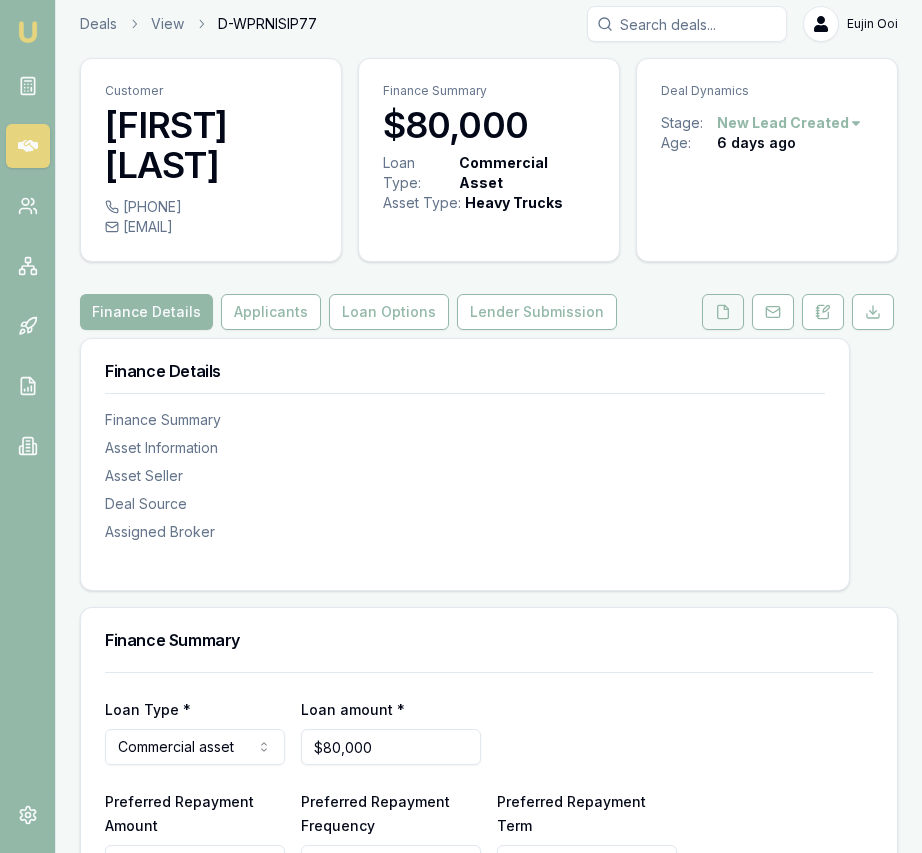 click at bounding box center (723, 312) 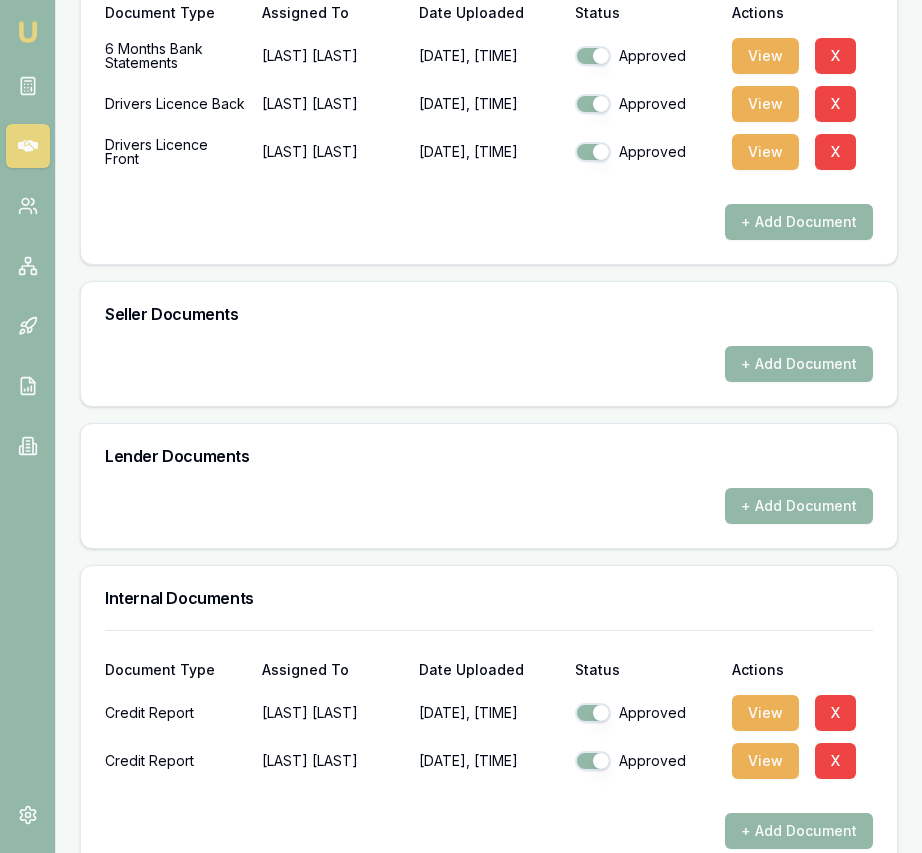 scroll, scrollTop: 1226, scrollLeft: 0, axis: vertical 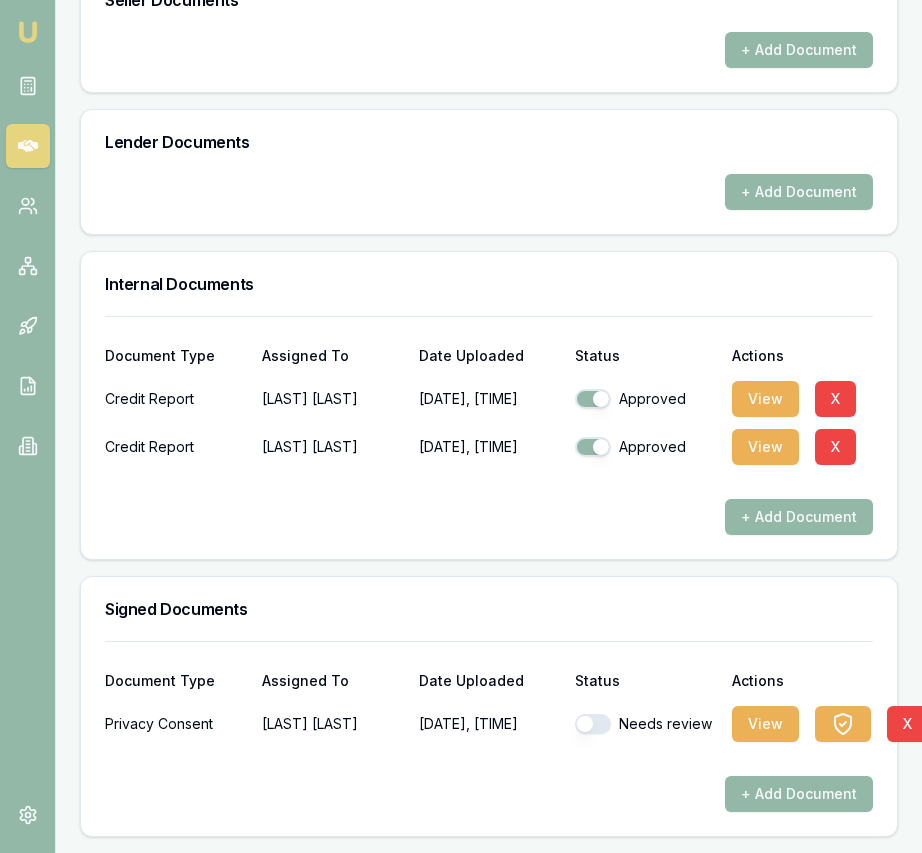 click at bounding box center [593, 724] 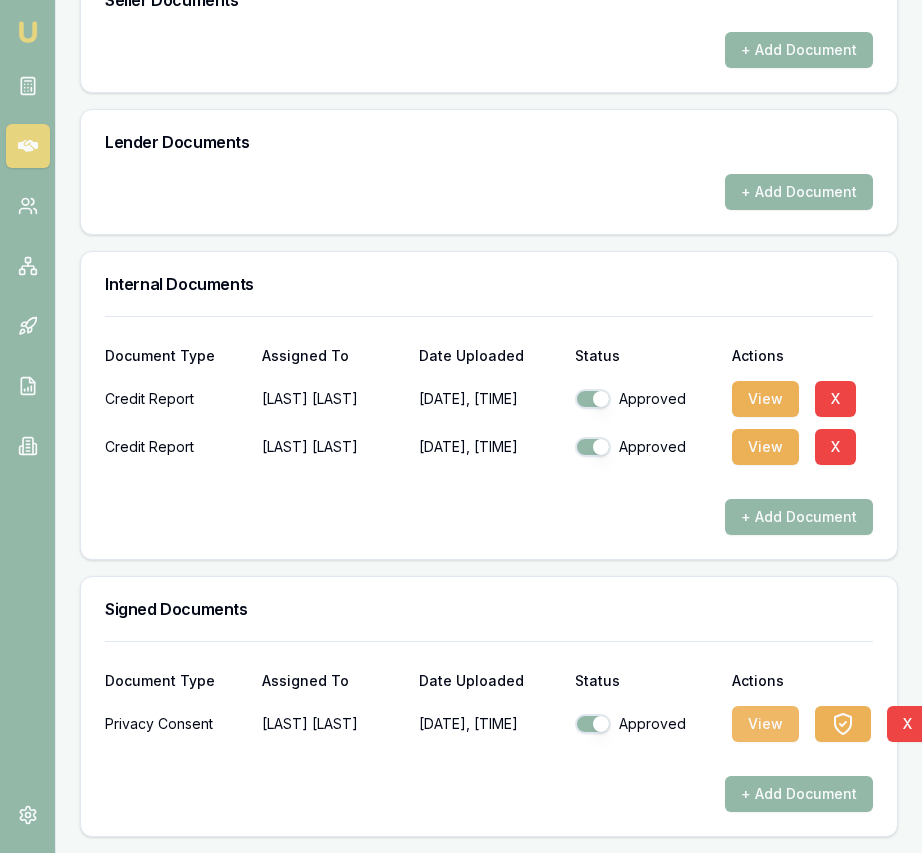 click on "View" at bounding box center [765, 724] 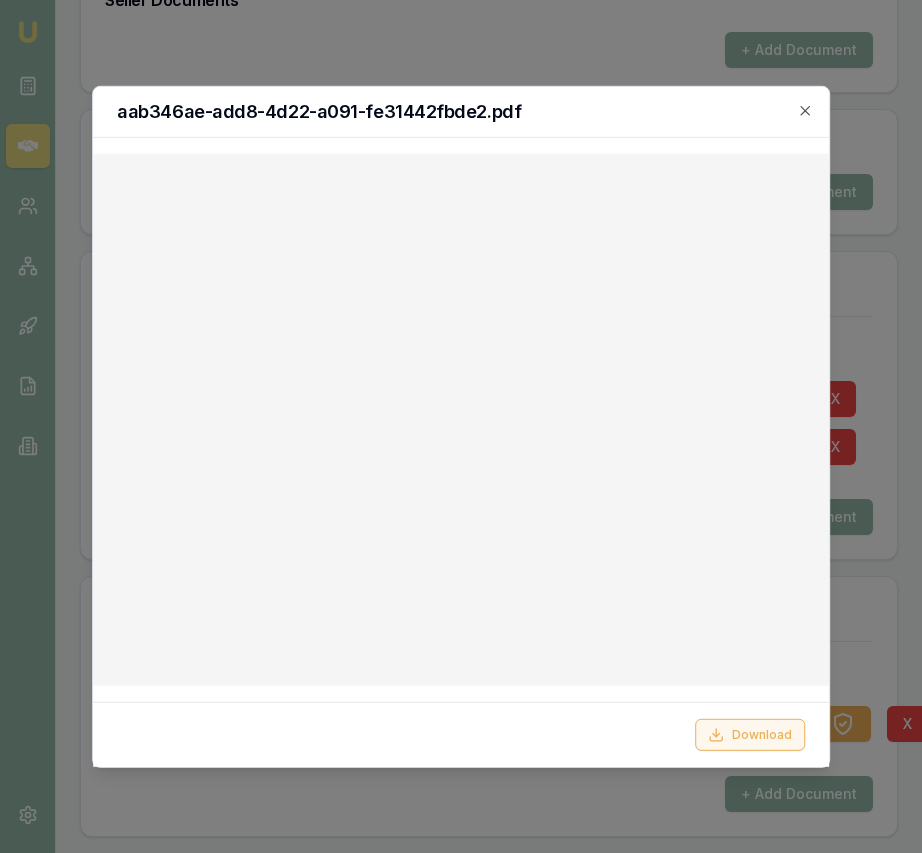 click on "Download" at bounding box center [750, 735] 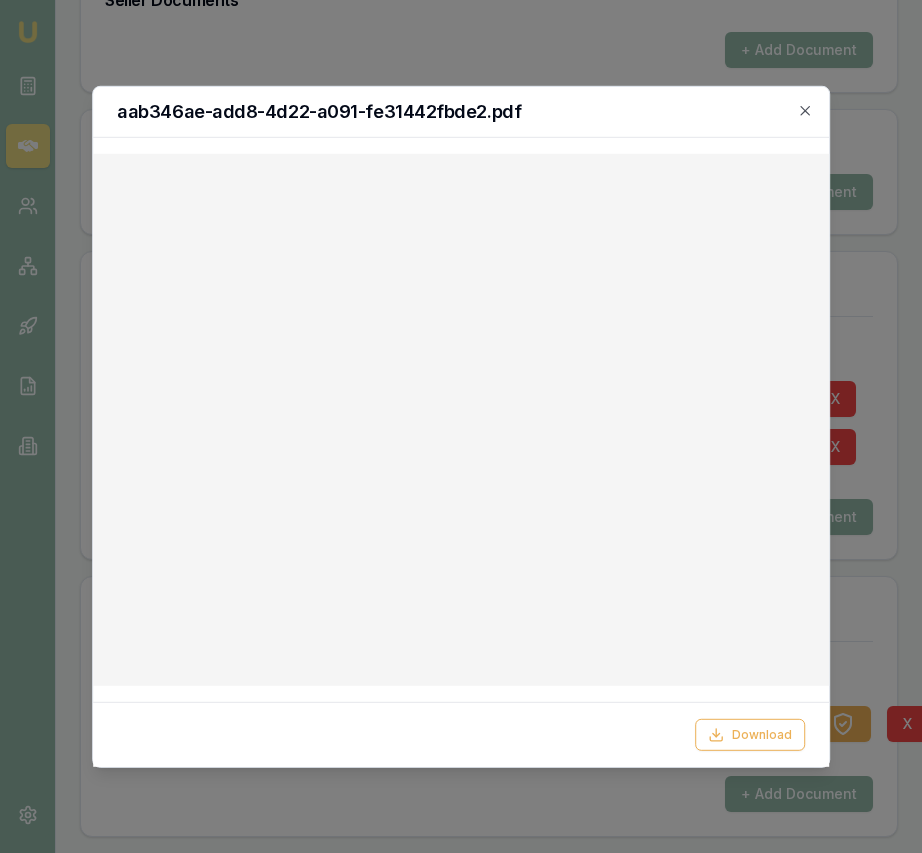 click on "aab346ae-add8-4d22-a091-fe31442fbde2.pdf" at bounding box center (461, 111) 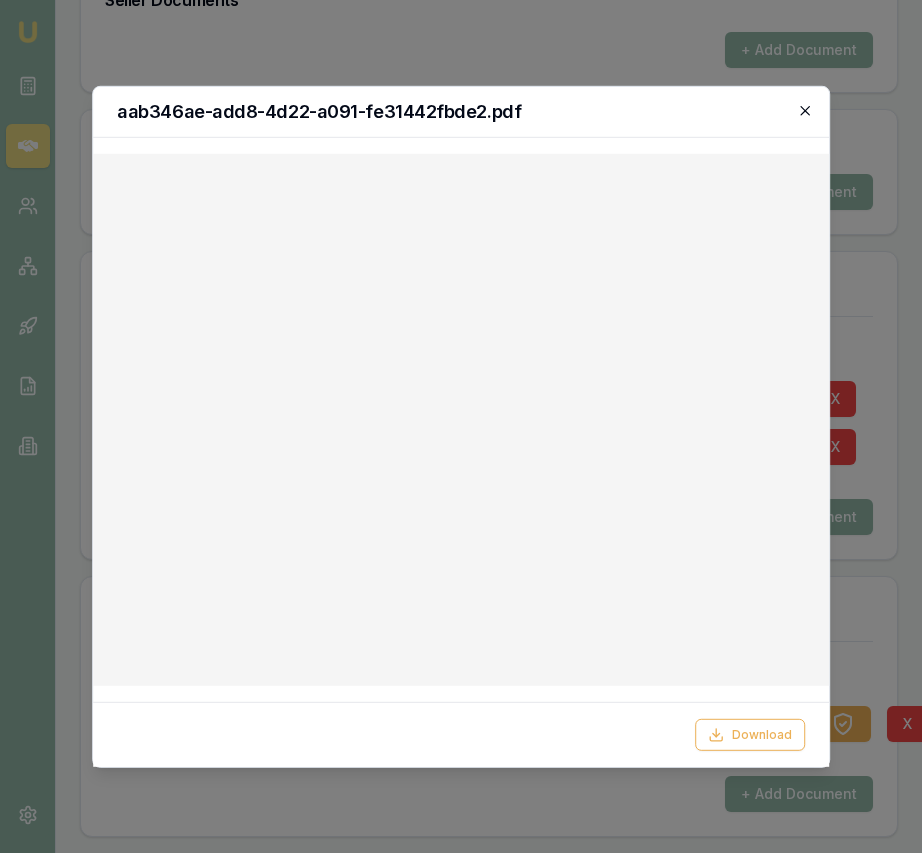 click 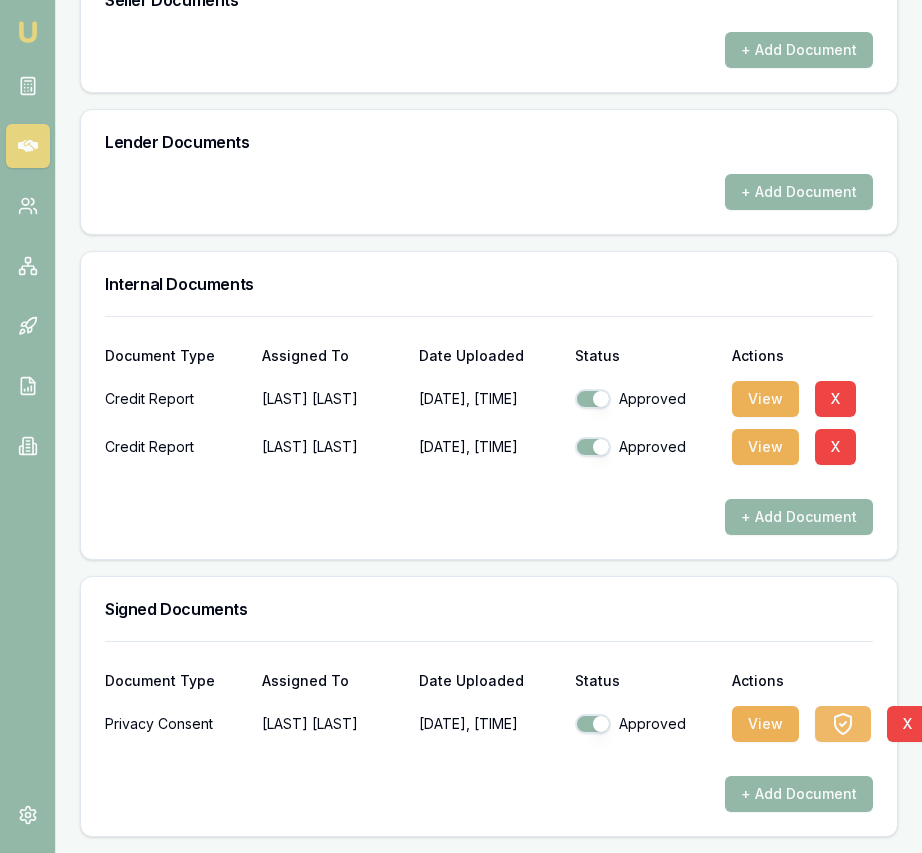 click 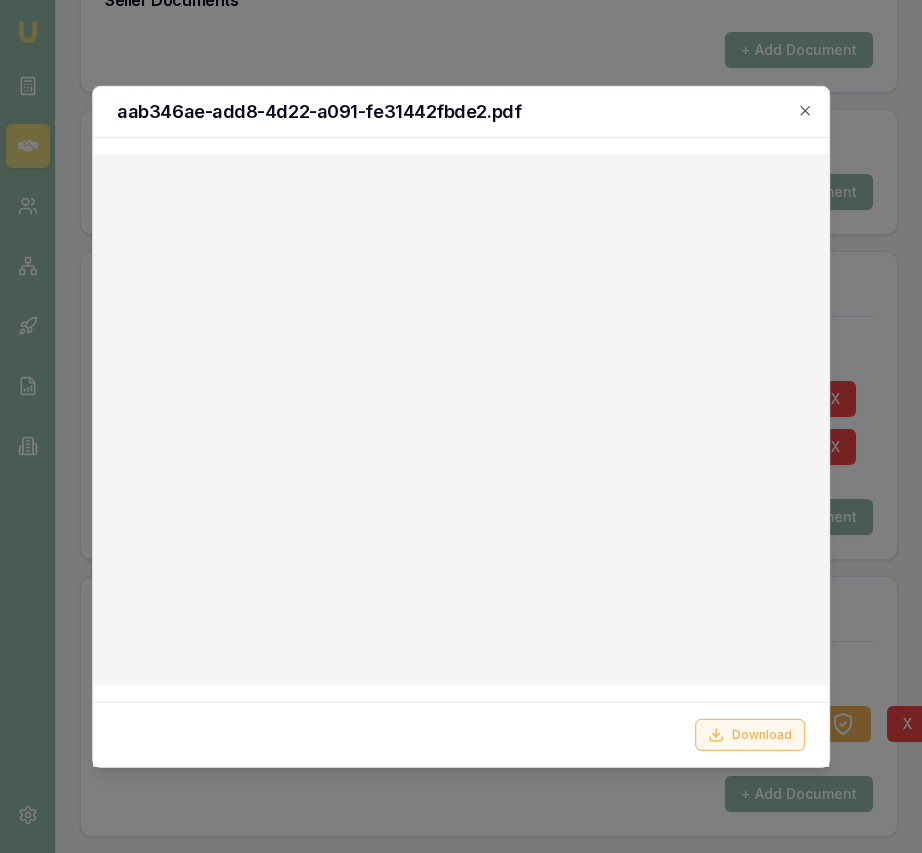 click on "Download" at bounding box center [750, 735] 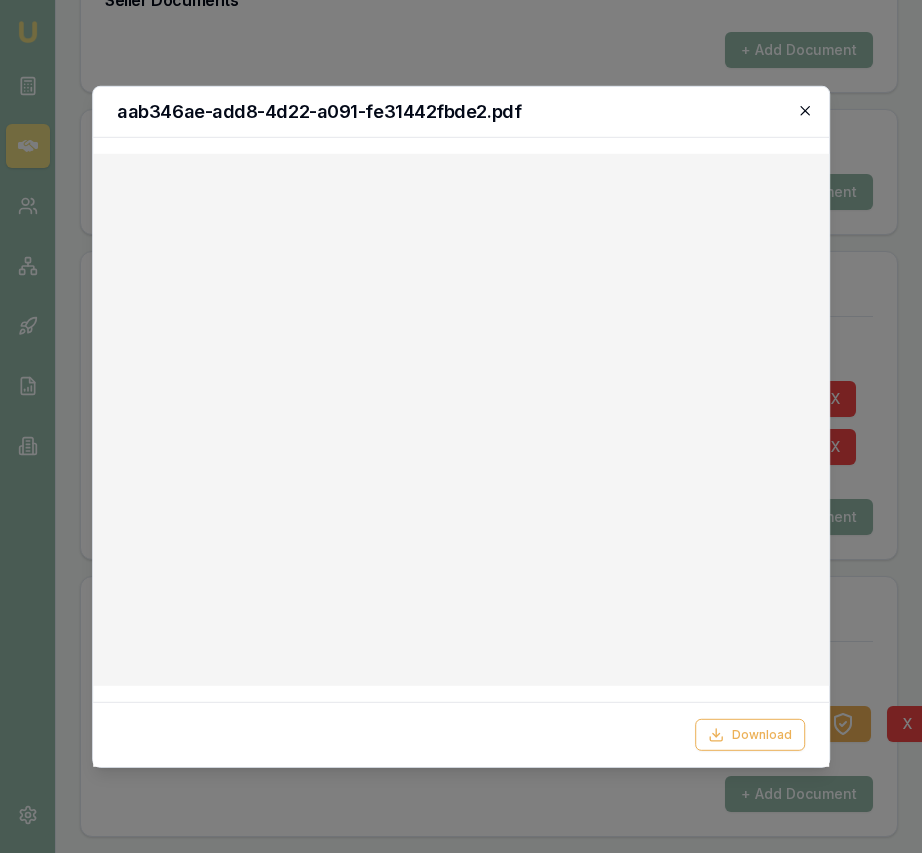 click 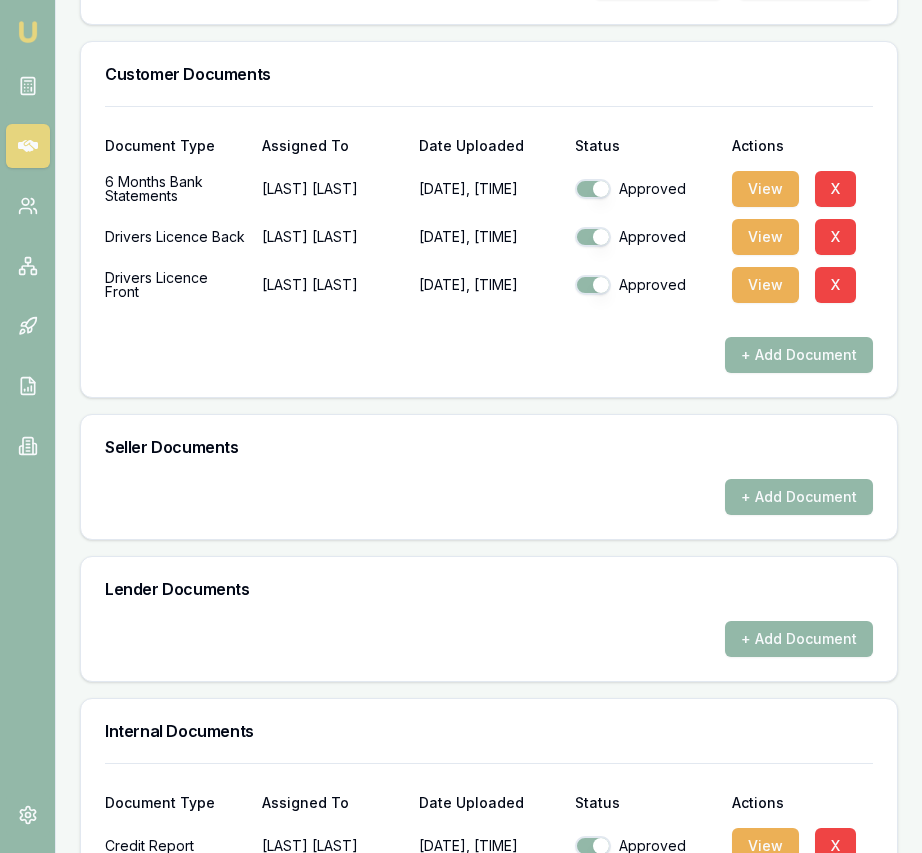 scroll, scrollTop: 717, scrollLeft: 0, axis: vertical 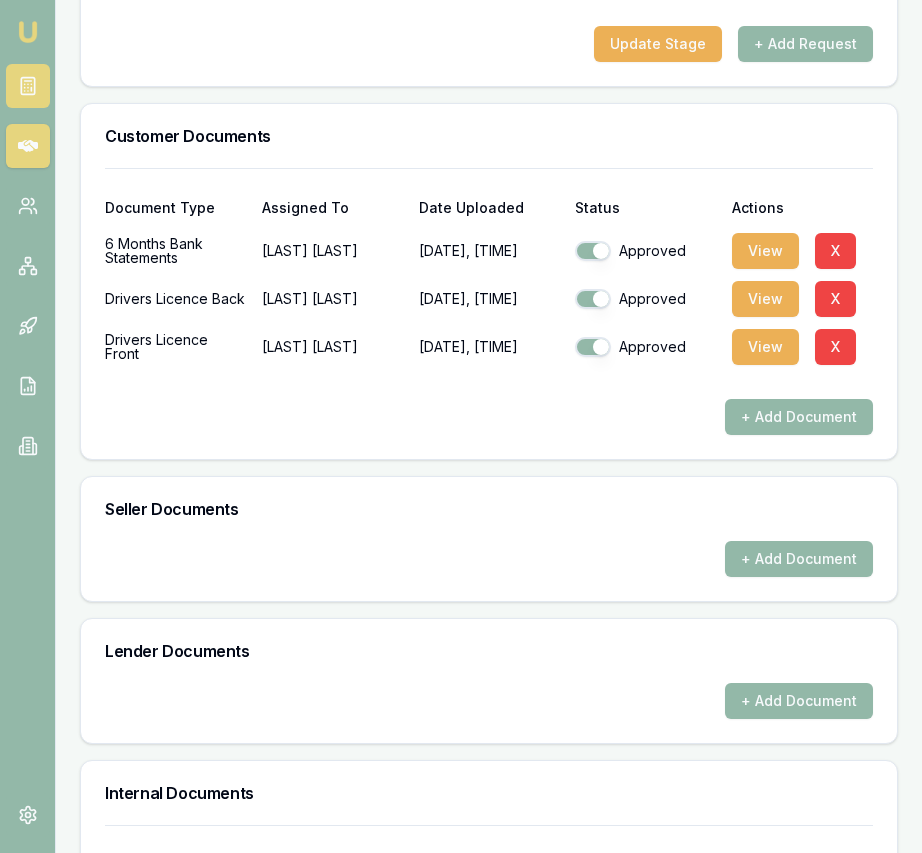 click 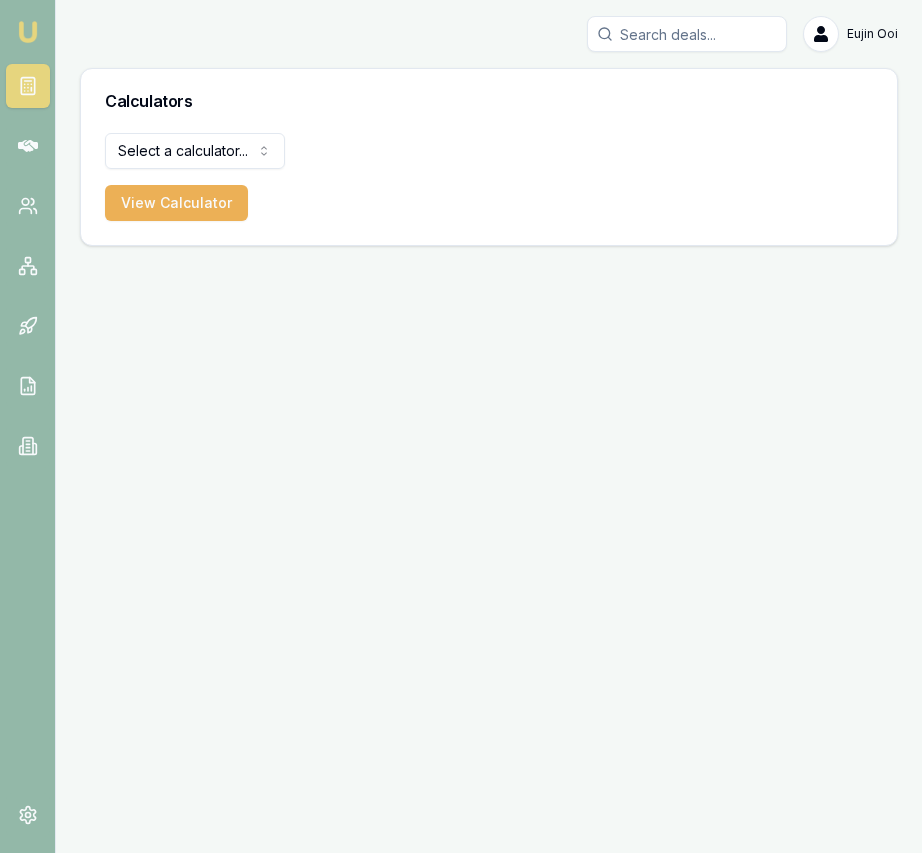 scroll, scrollTop: 0, scrollLeft: 0, axis: both 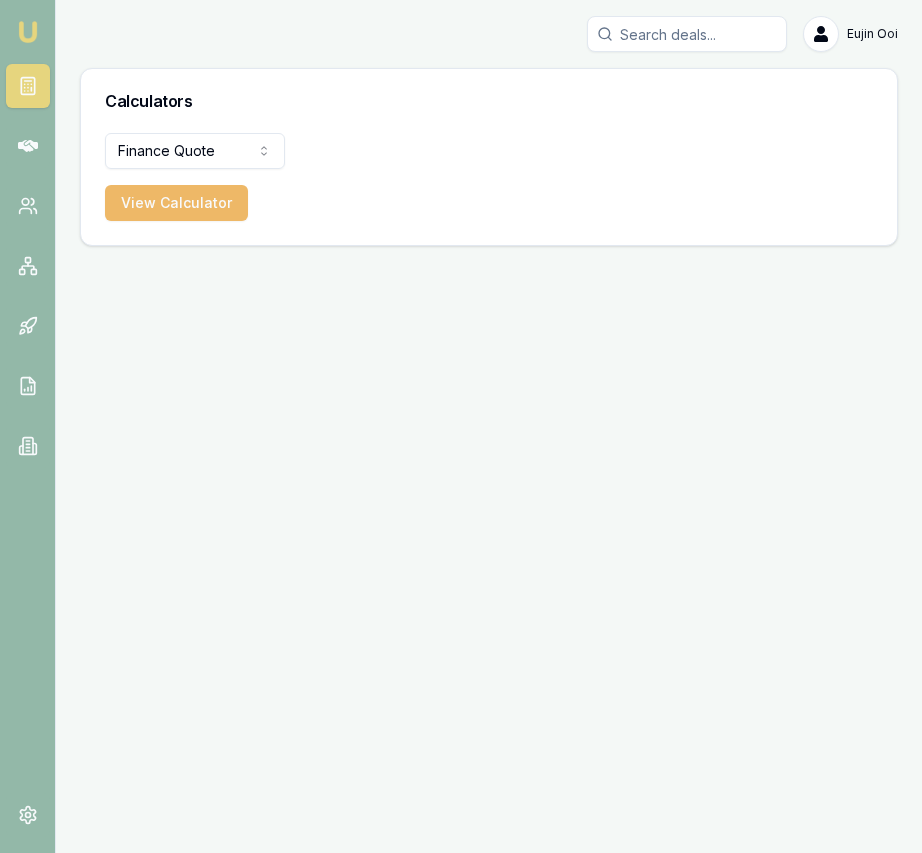 click on "View Calculator" at bounding box center (176, 203) 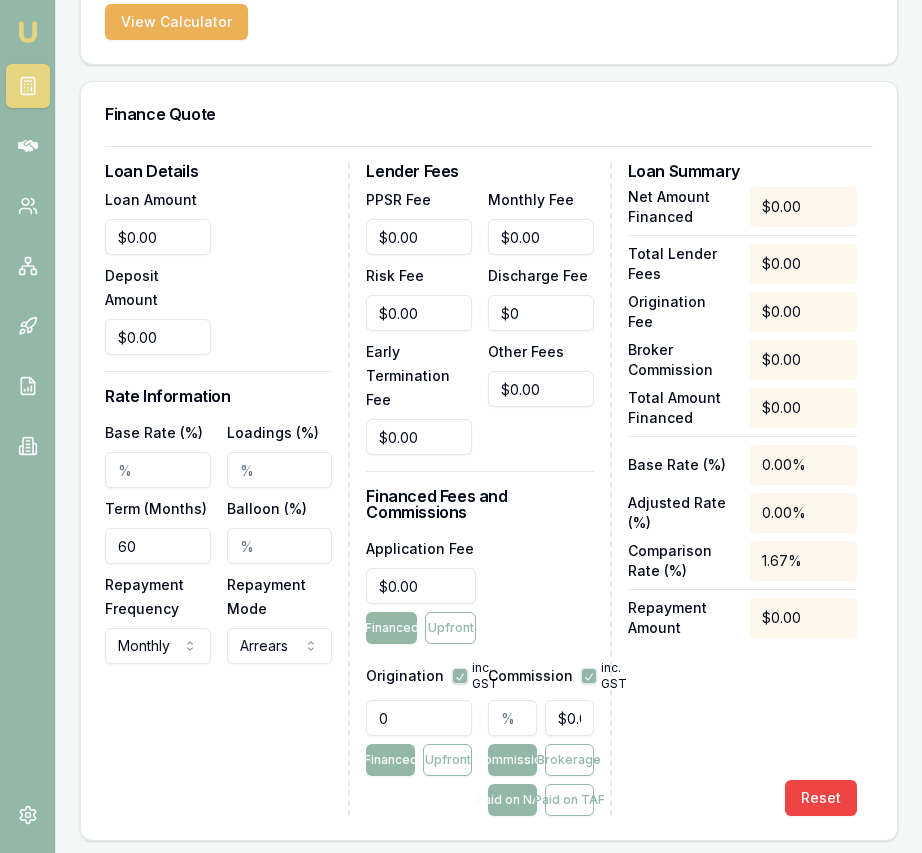 scroll, scrollTop: 185, scrollLeft: 0, axis: vertical 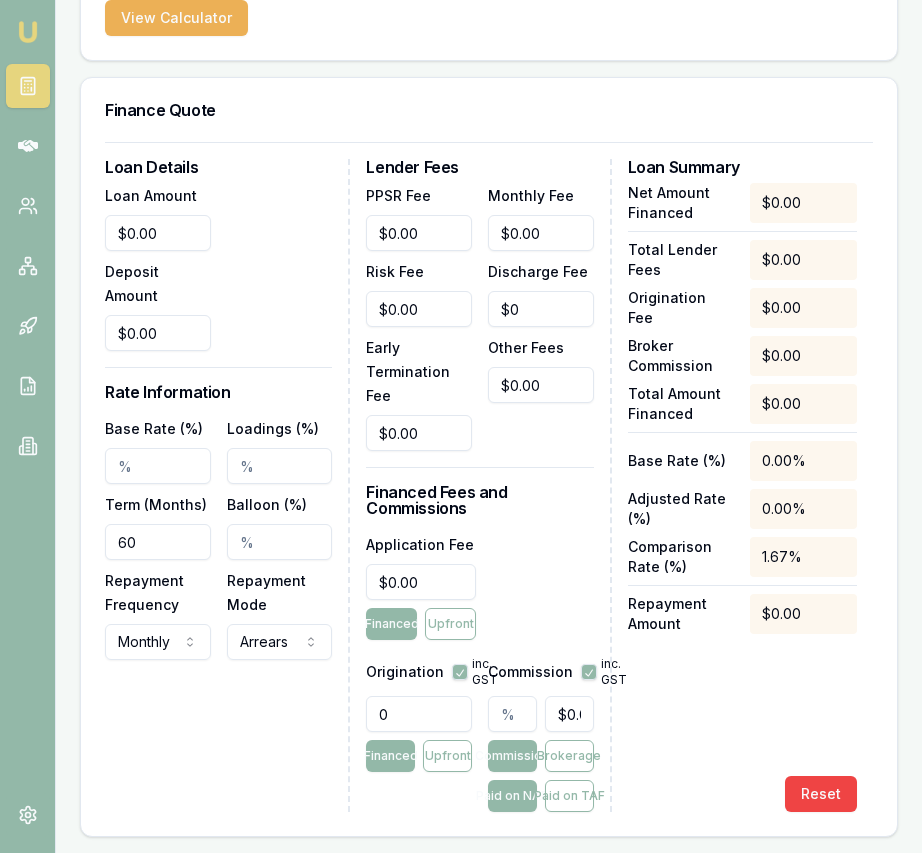 click on "Loan Details Loan Amount $0.00 Deposit Amount $0.00 Rate Information Base Rate (%) Loadings (%) Term (Months) 60 Balloon (%) Repayment Frequency Monthly Weekly Fortnightly Monthly Repayment Mode Arrears Arrears Advance" at bounding box center [227, 485] 